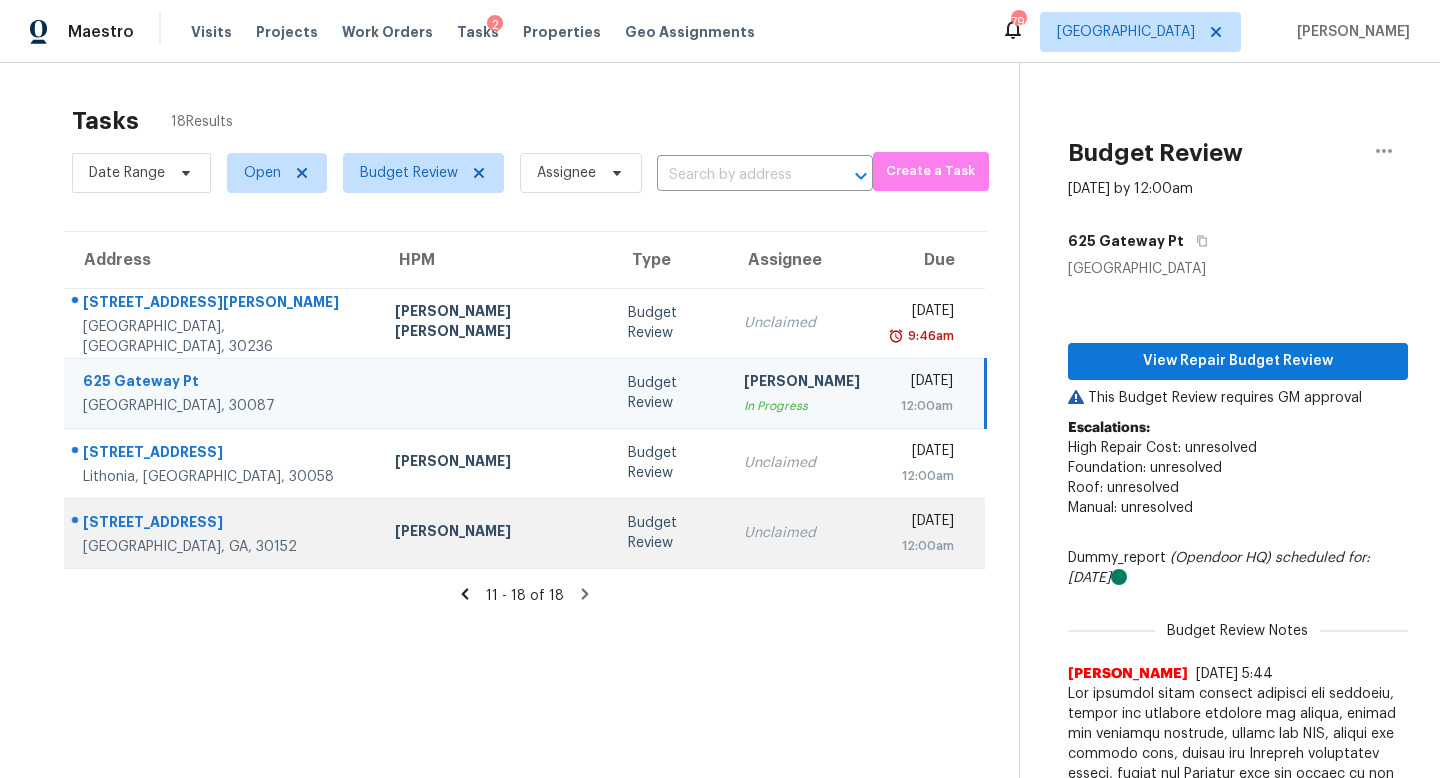 scroll, scrollTop: 0, scrollLeft: 0, axis: both 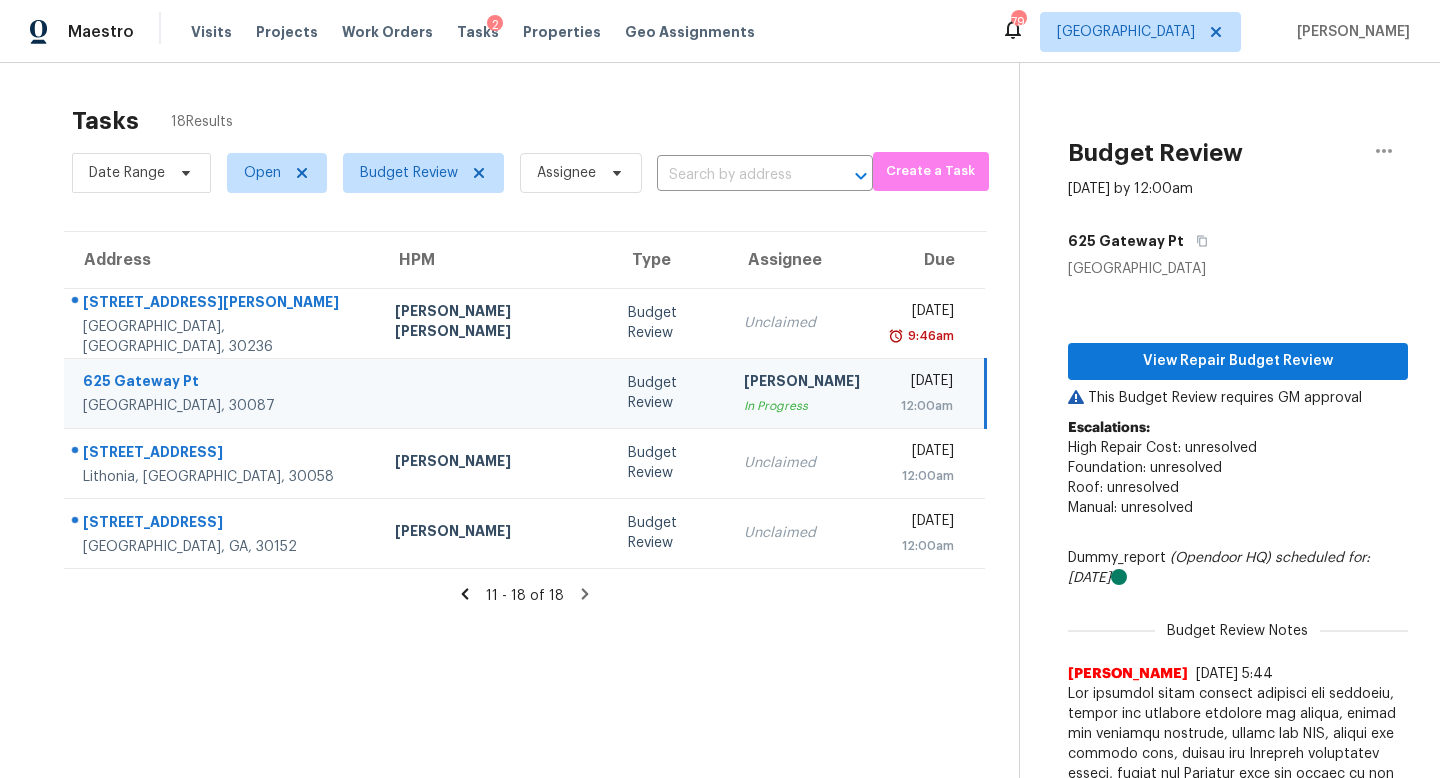 click on "12:00am" at bounding box center [922, 406] 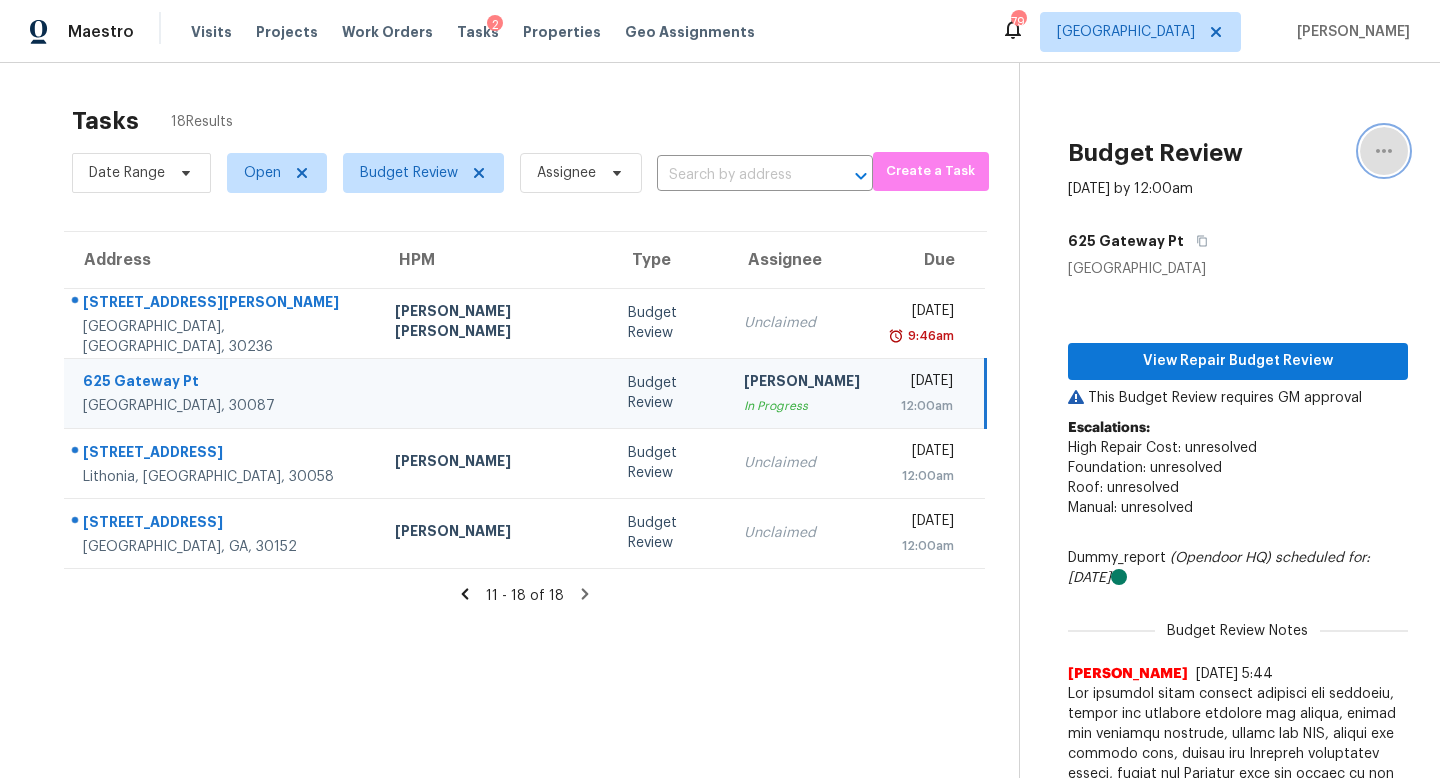 click at bounding box center (1384, 151) 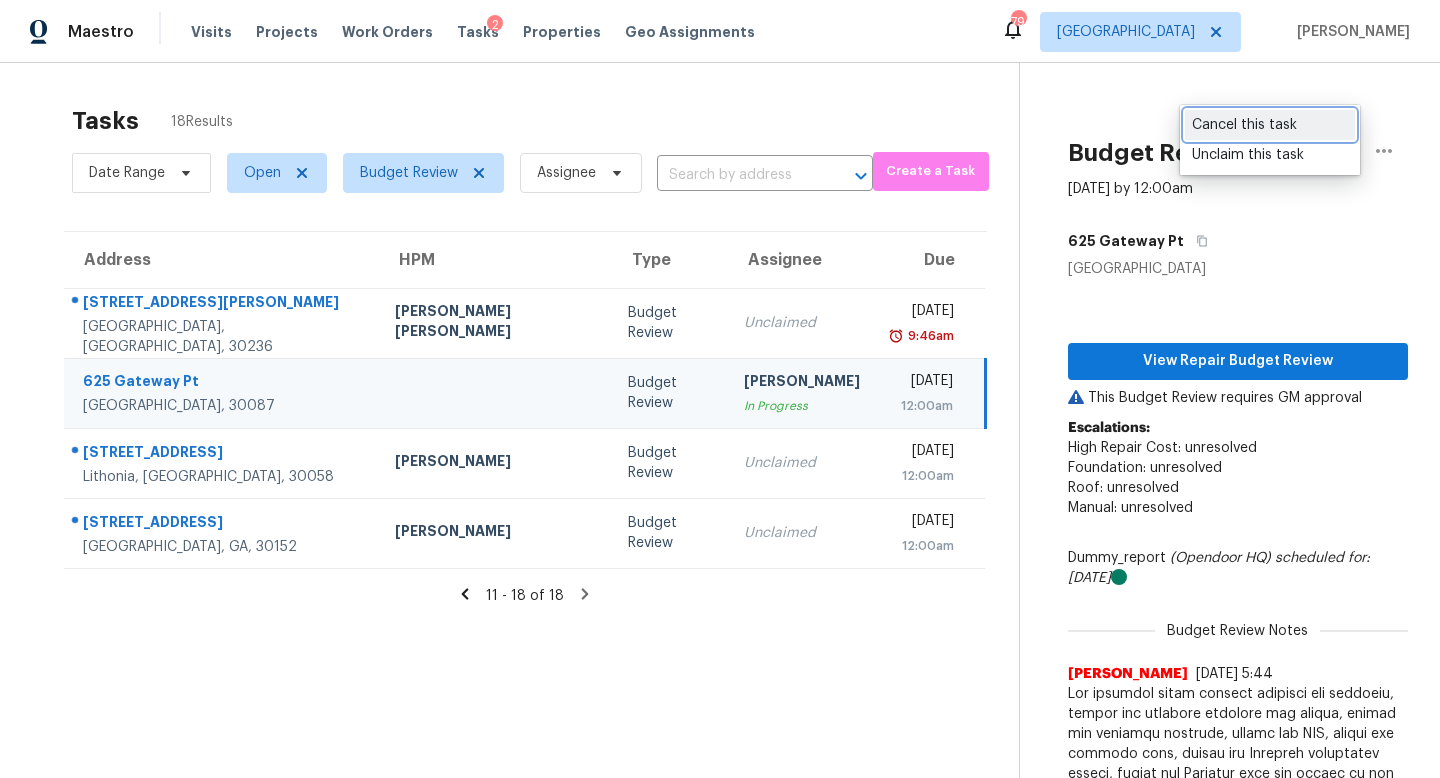 click on "Cancel this task" at bounding box center (1270, 125) 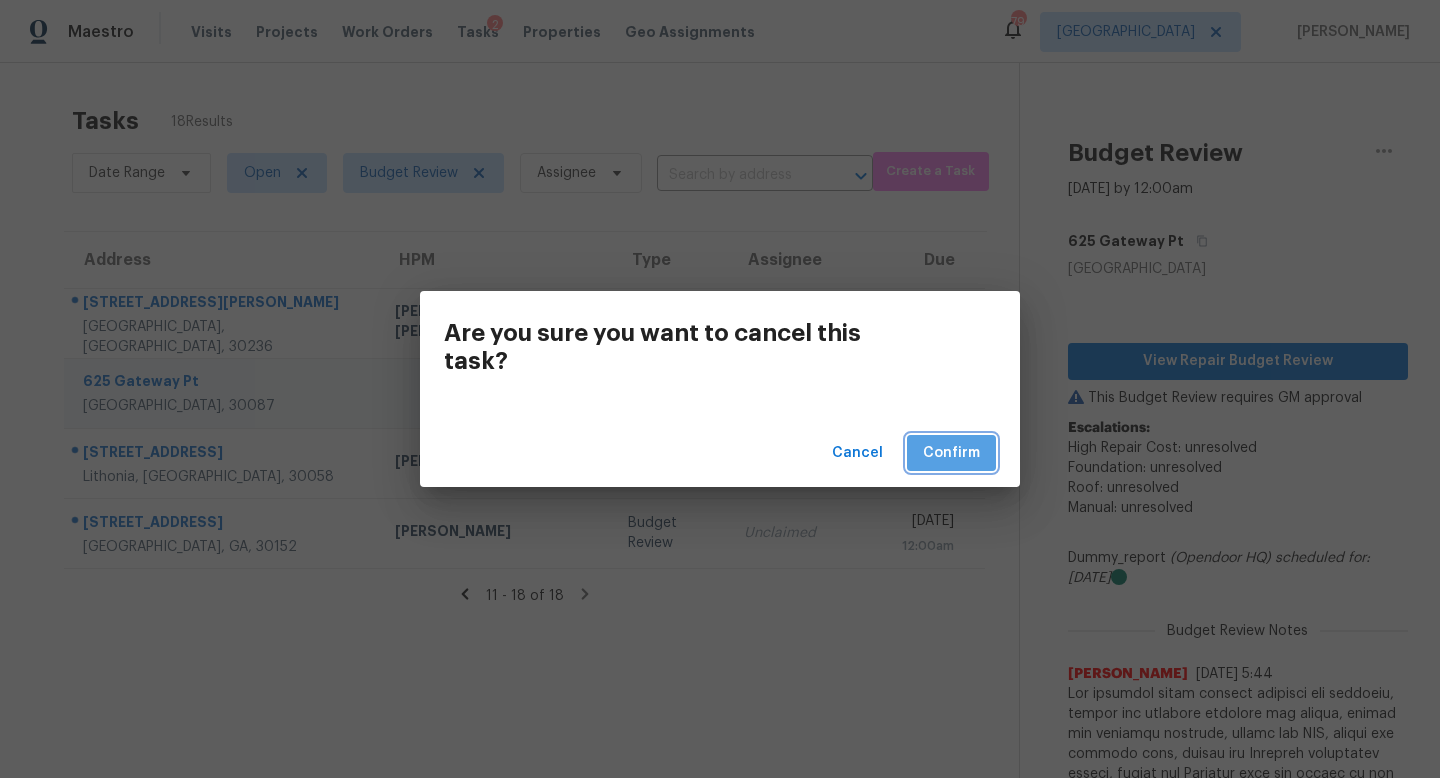 click on "Confirm" at bounding box center (951, 453) 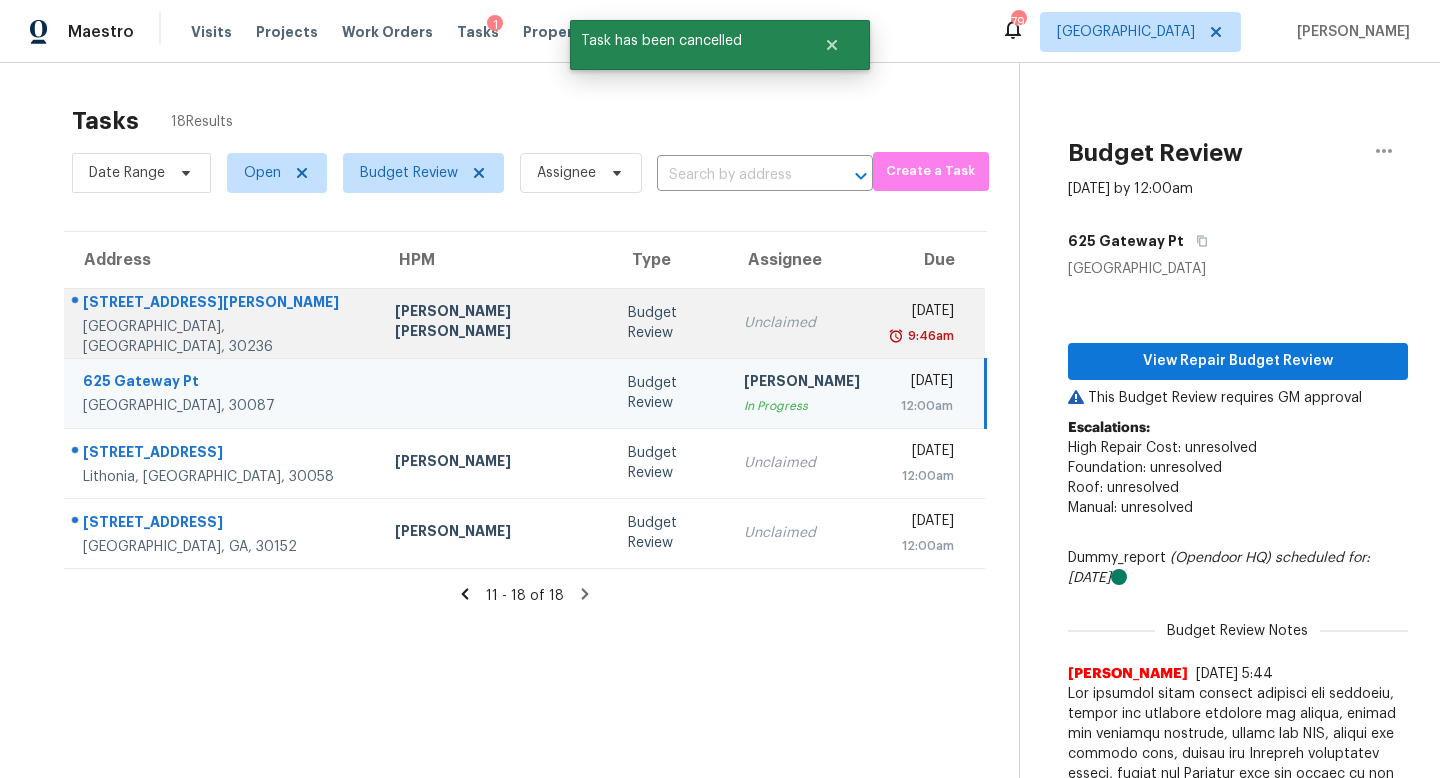 click on "Unclaimed" at bounding box center [802, 323] 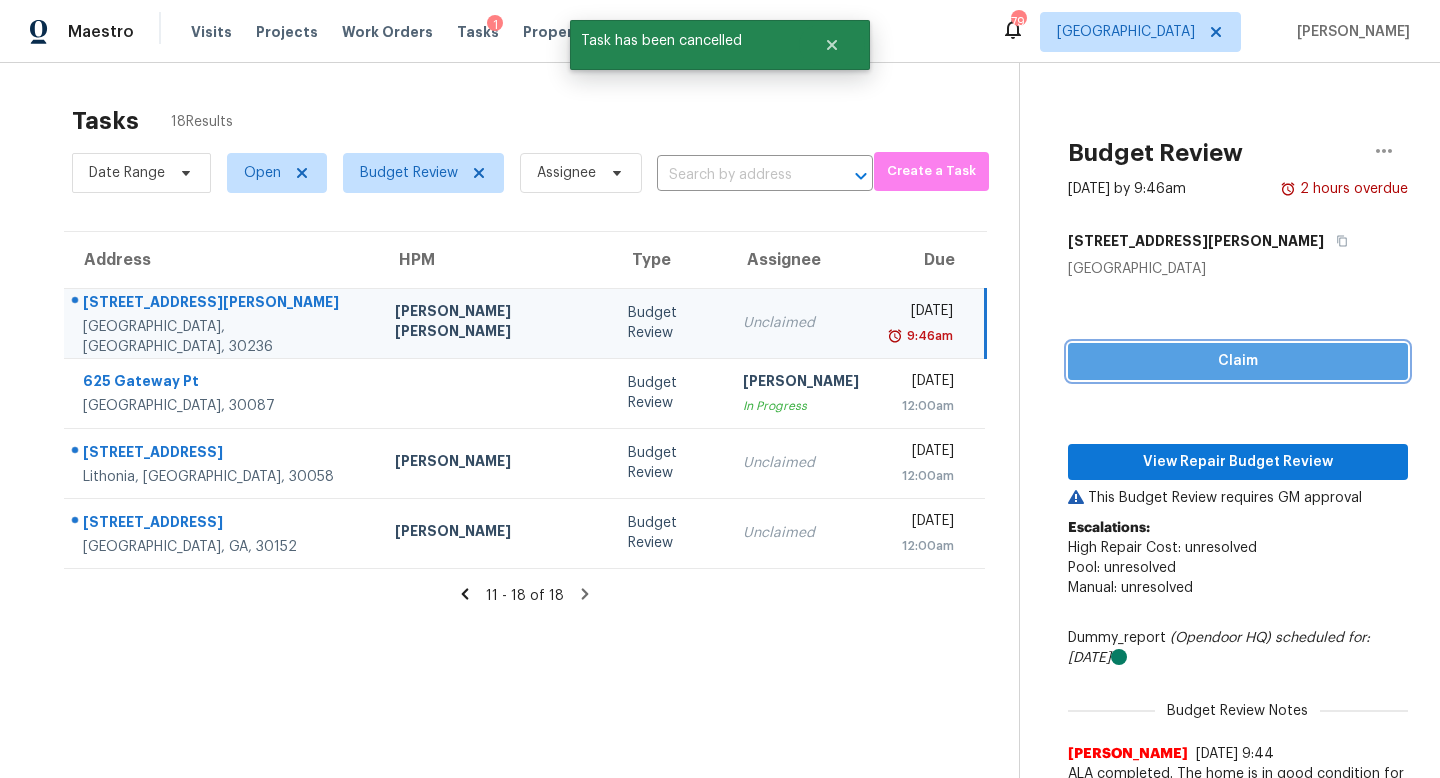 click on "Claim" at bounding box center (1238, 361) 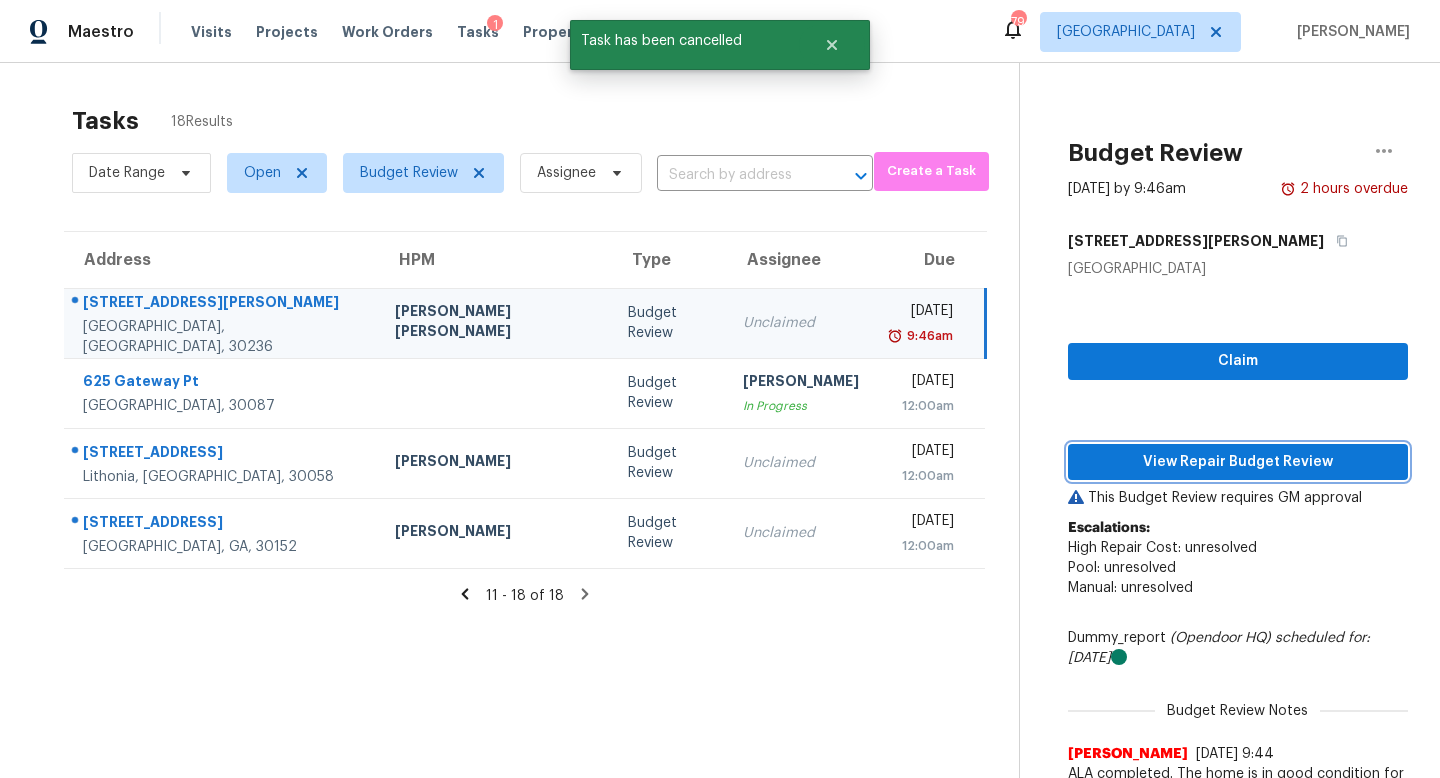 click on "View Repair Budget Review" at bounding box center [1238, 462] 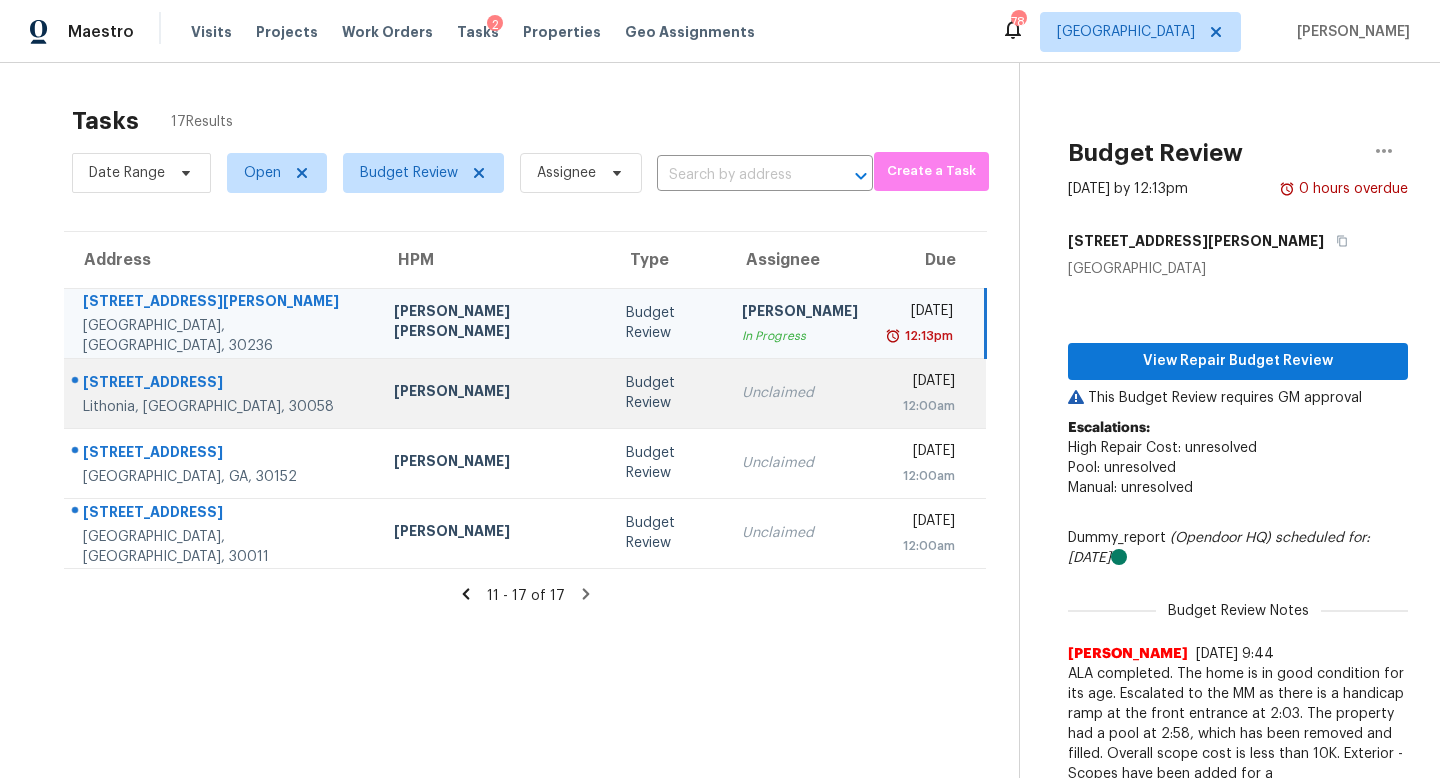 click on "Budget Review" at bounding box center (668, 393) 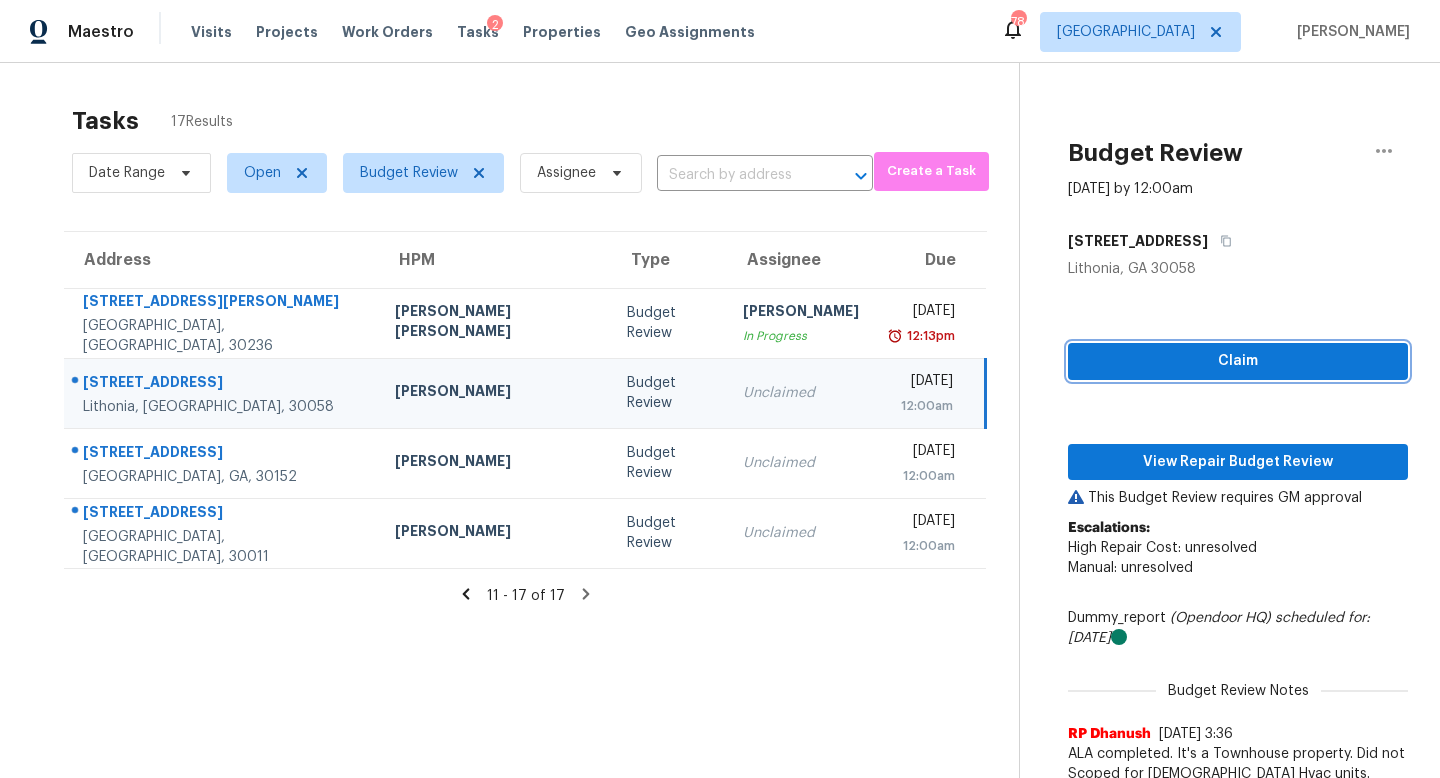 click on "Claim" at bounding box center [1238, 361] 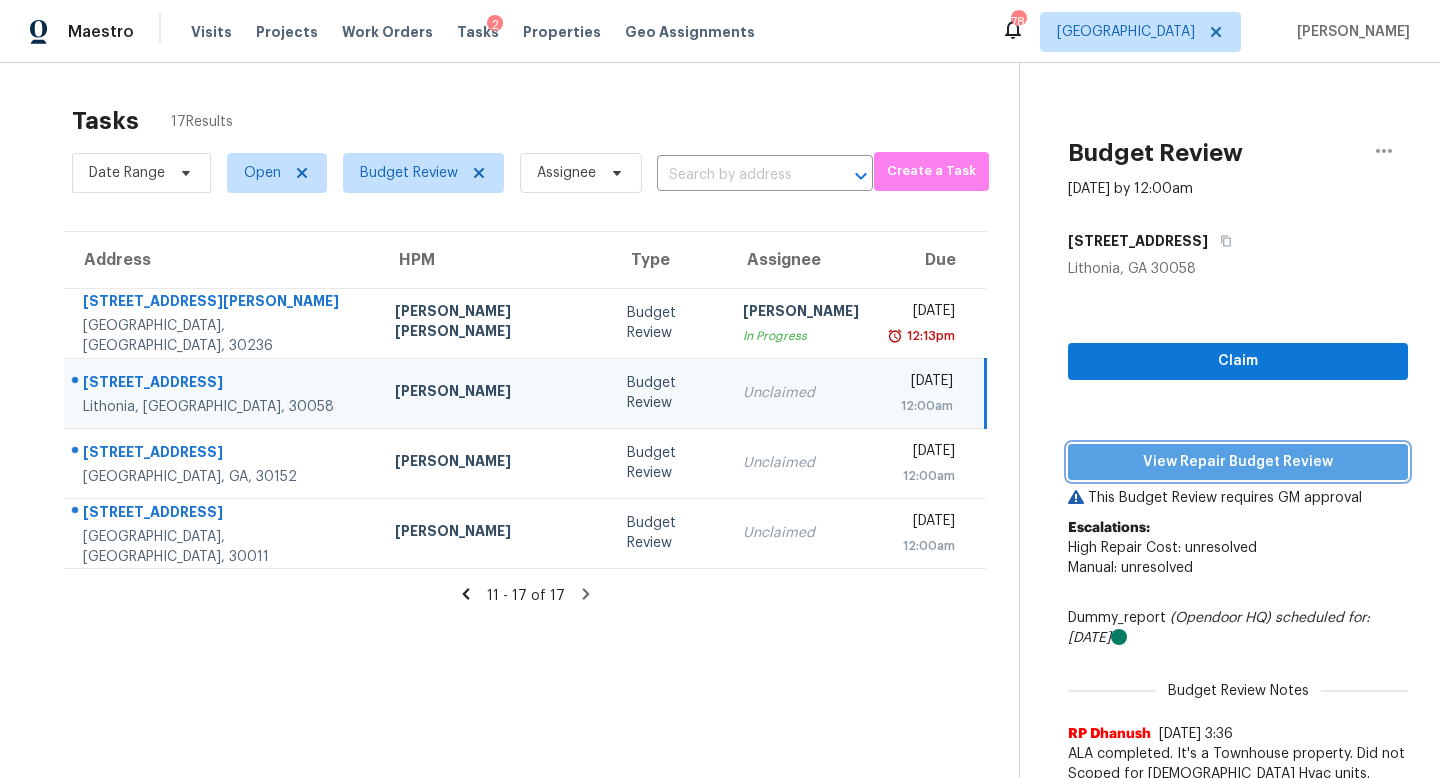 click on "View Repair Budget Review" at bounding box center [1238, 462] 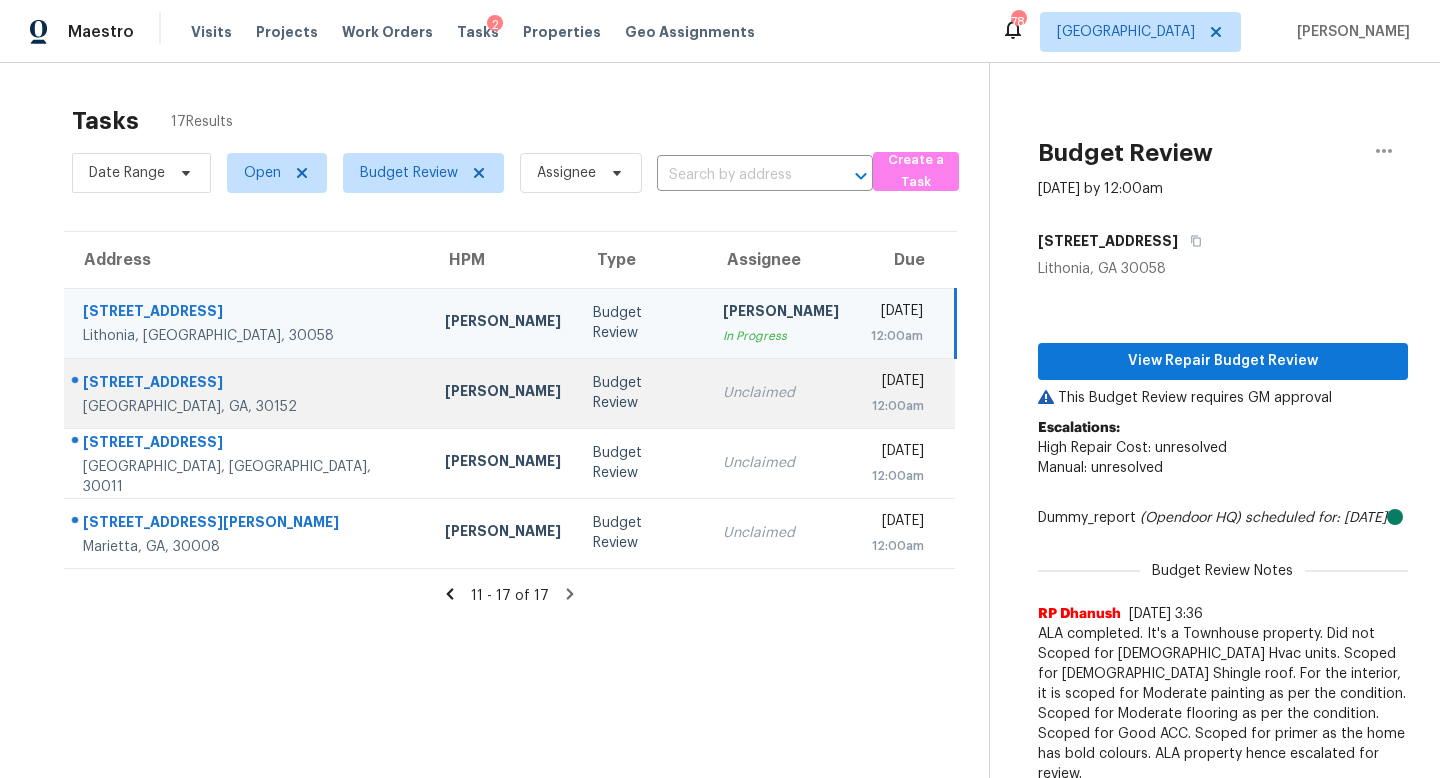 click on "Budget Review" at bounding box center (642, 393) 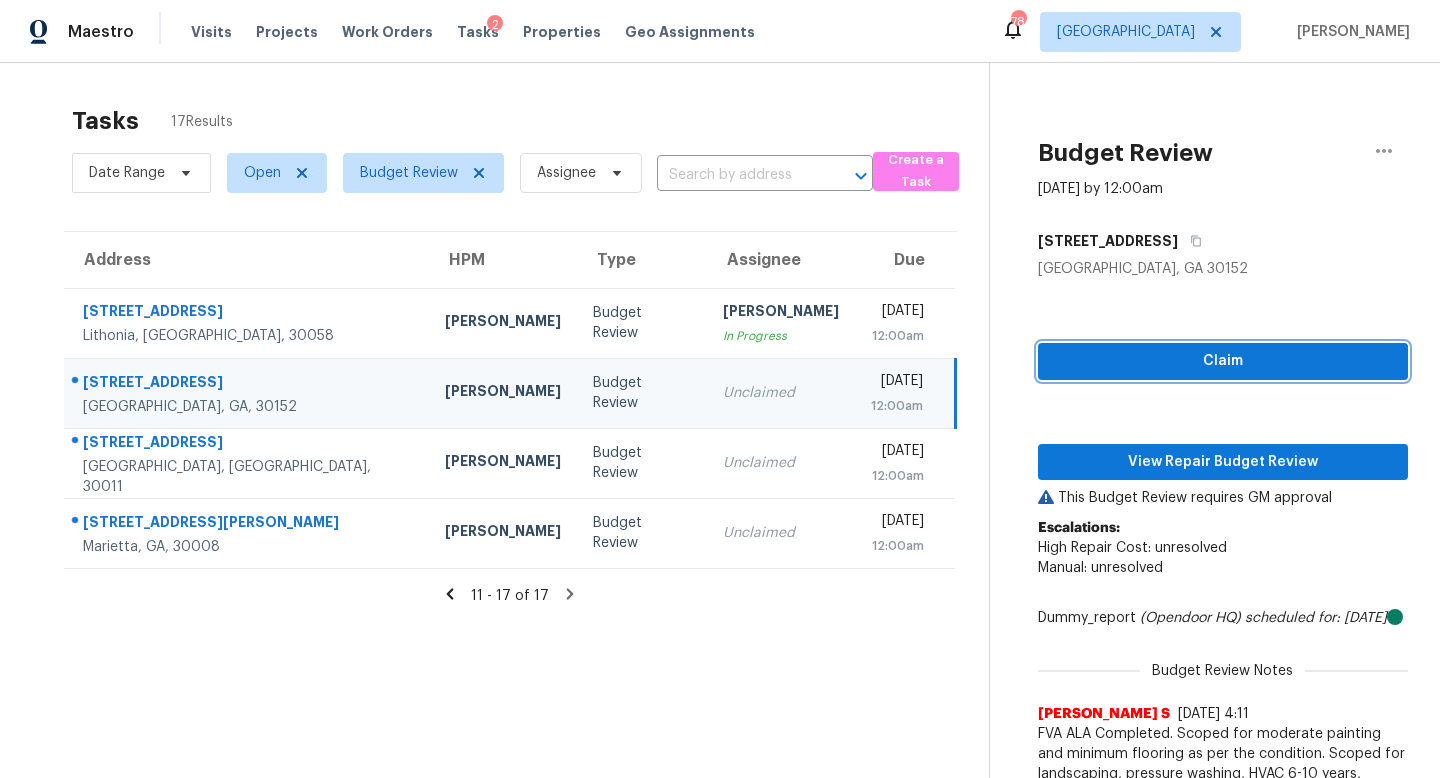 click on "Claim" at bounding box center [1223, 361] 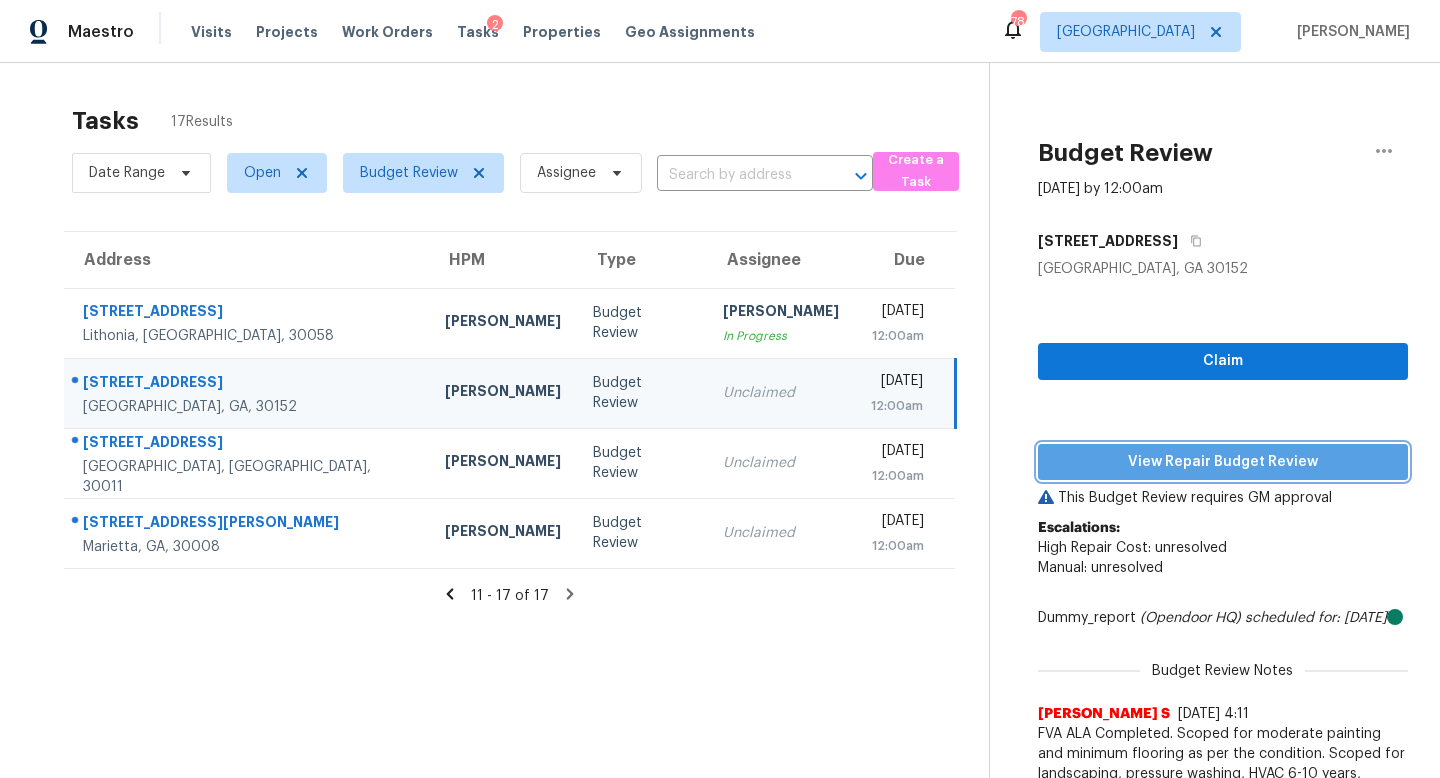 click on "View Repair Budget Review" at bounding box center [1223, 462] 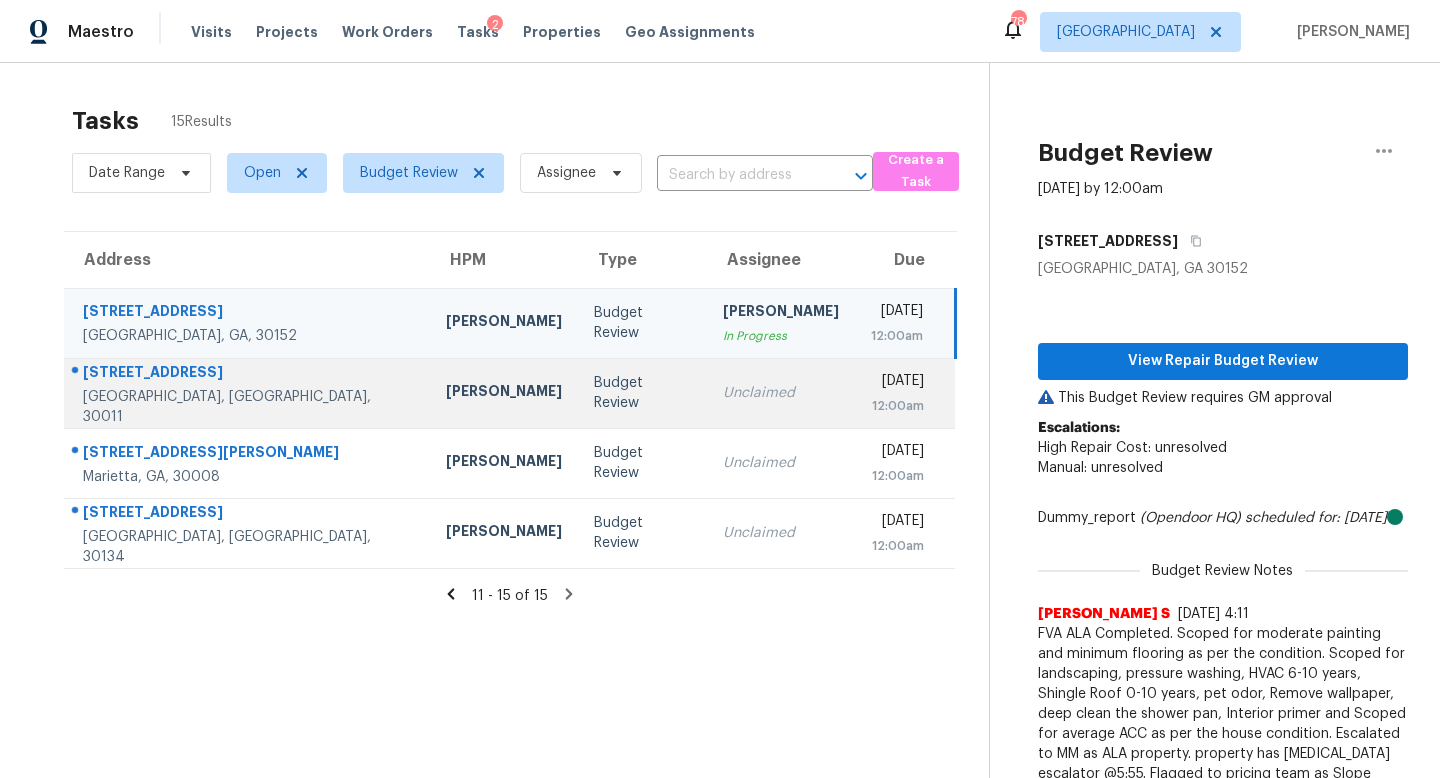 click on "Unclaimed" at bounding box center (781, 393) 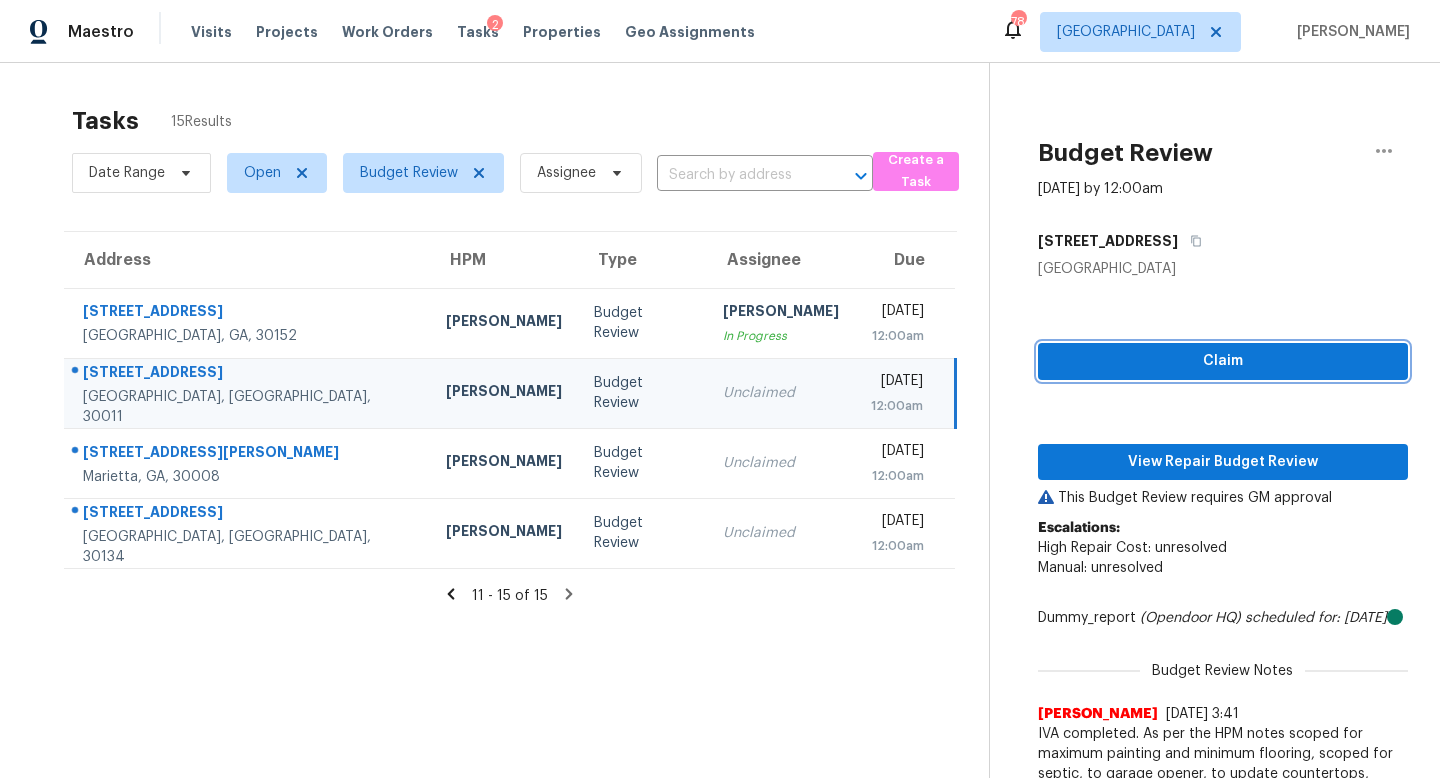 click on "Claim" at bounding box center [1223, 361] 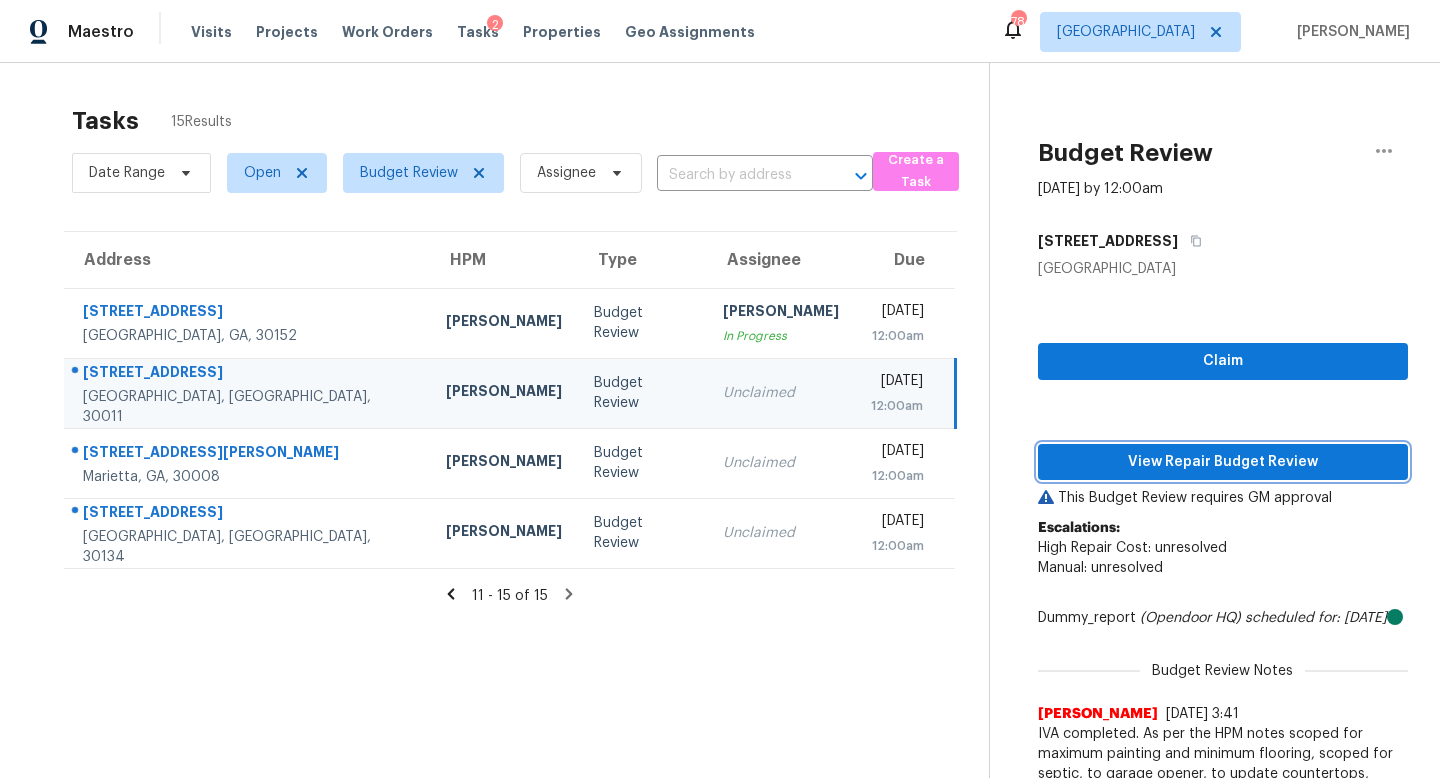 click on "View Repair Budget Review" at bounding box center (1223, 462) 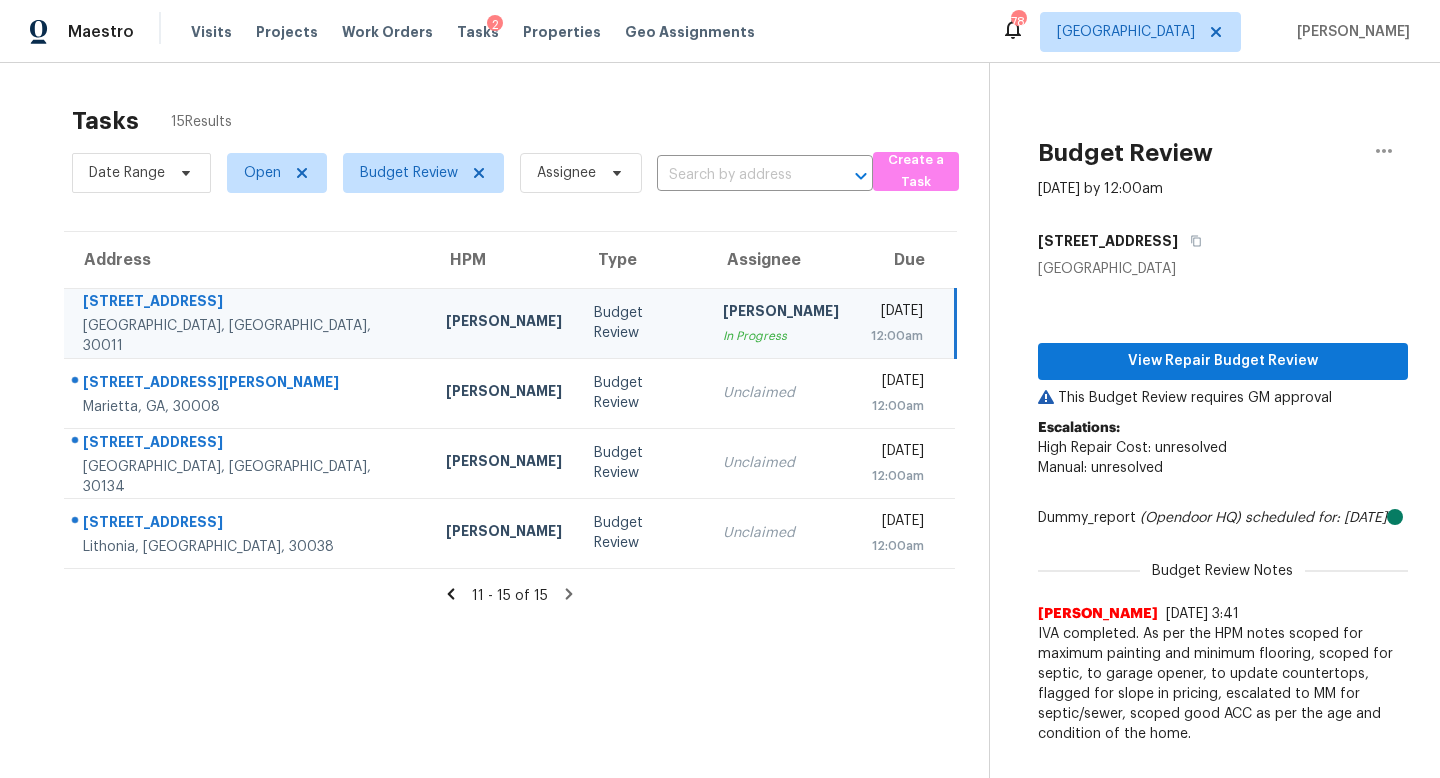 click 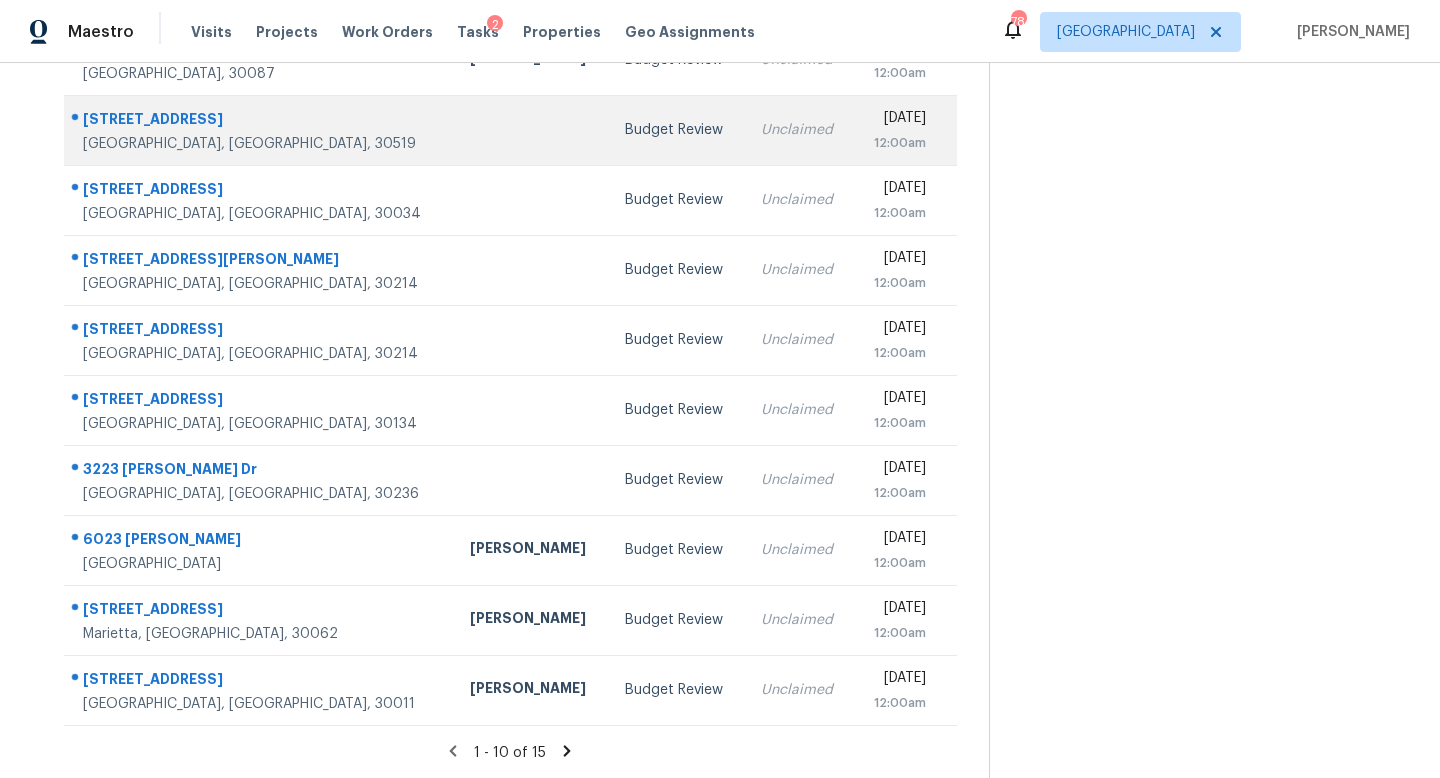 scroll, scrollTop: 0, scrollLeft: 0, axis: both 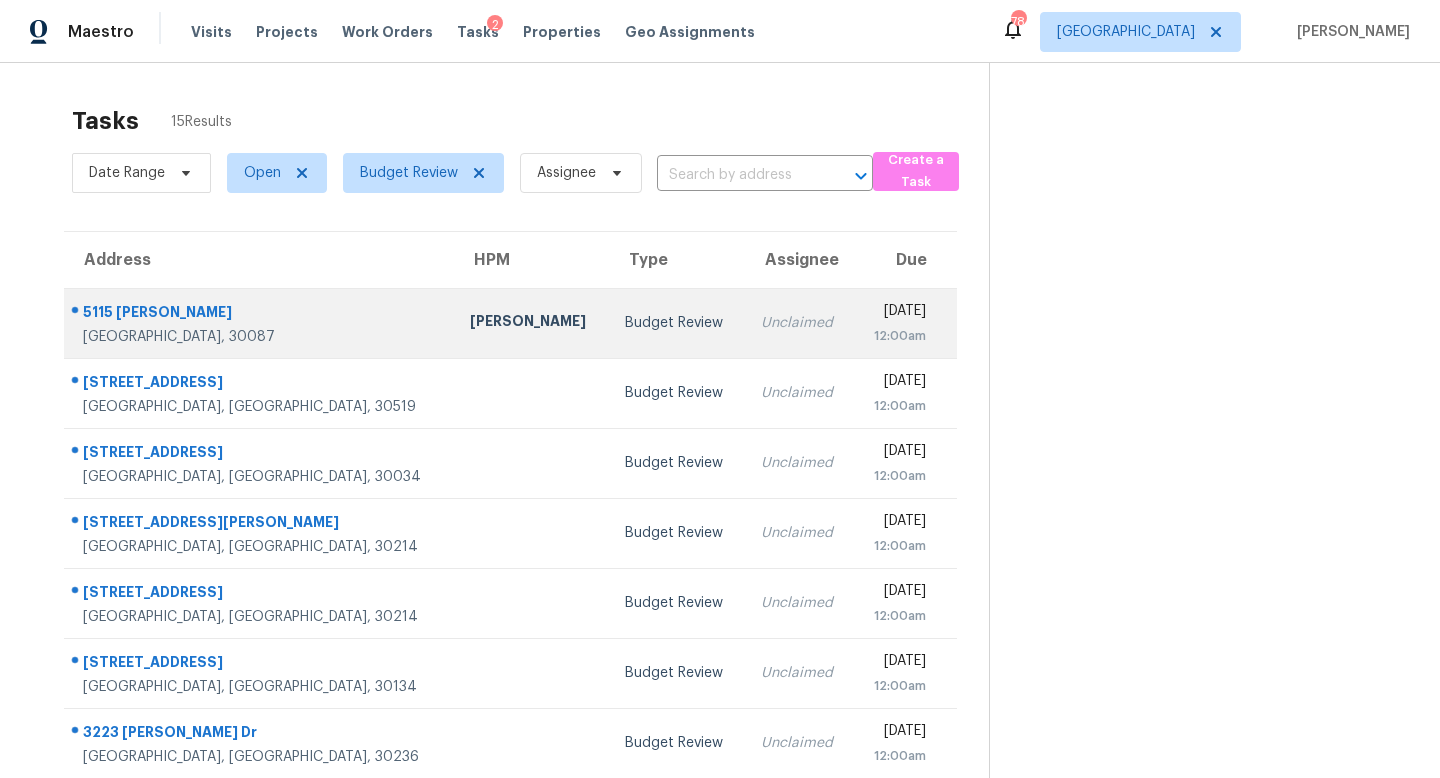 click on "Budget Review" at bounding box center (677, 323) 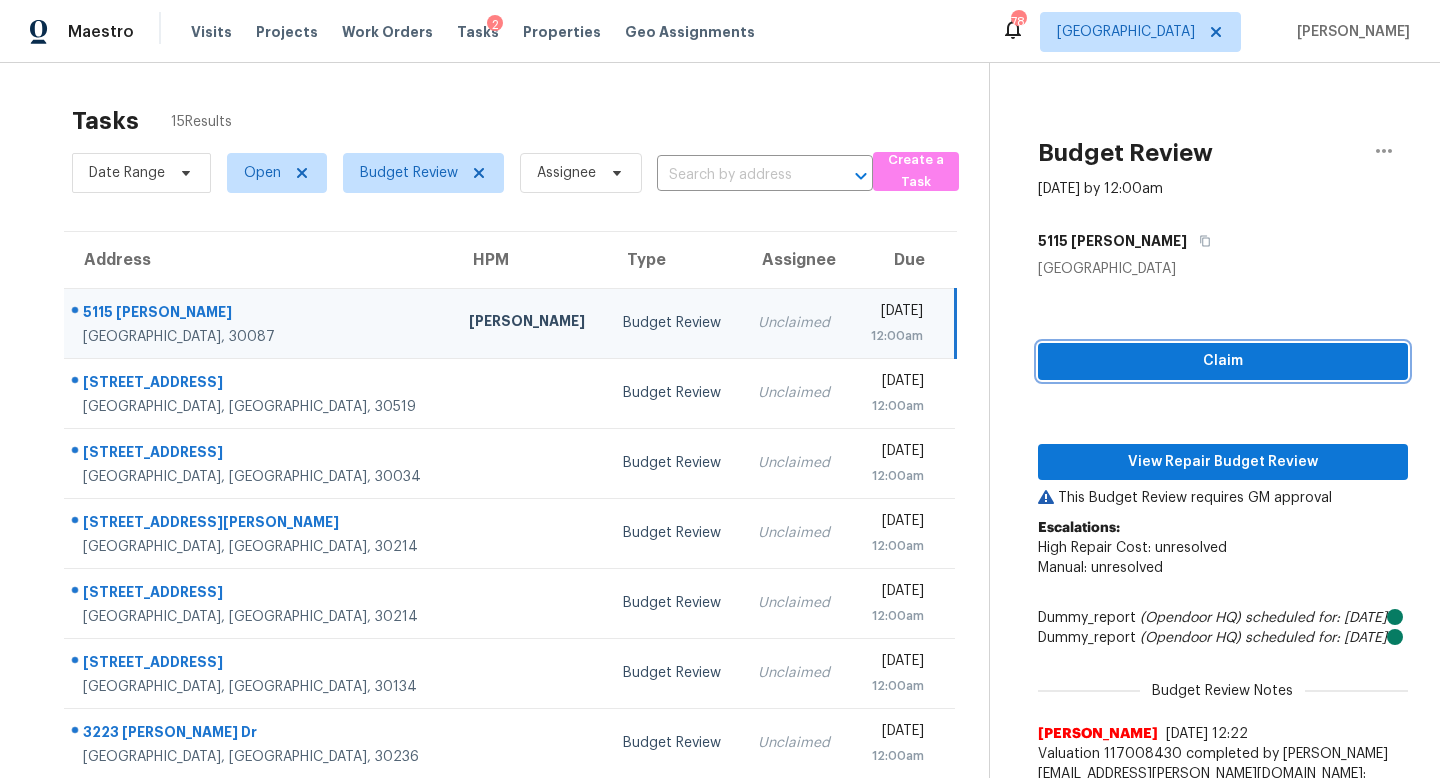 click on "Claim" at bounding box center [1223, 361] 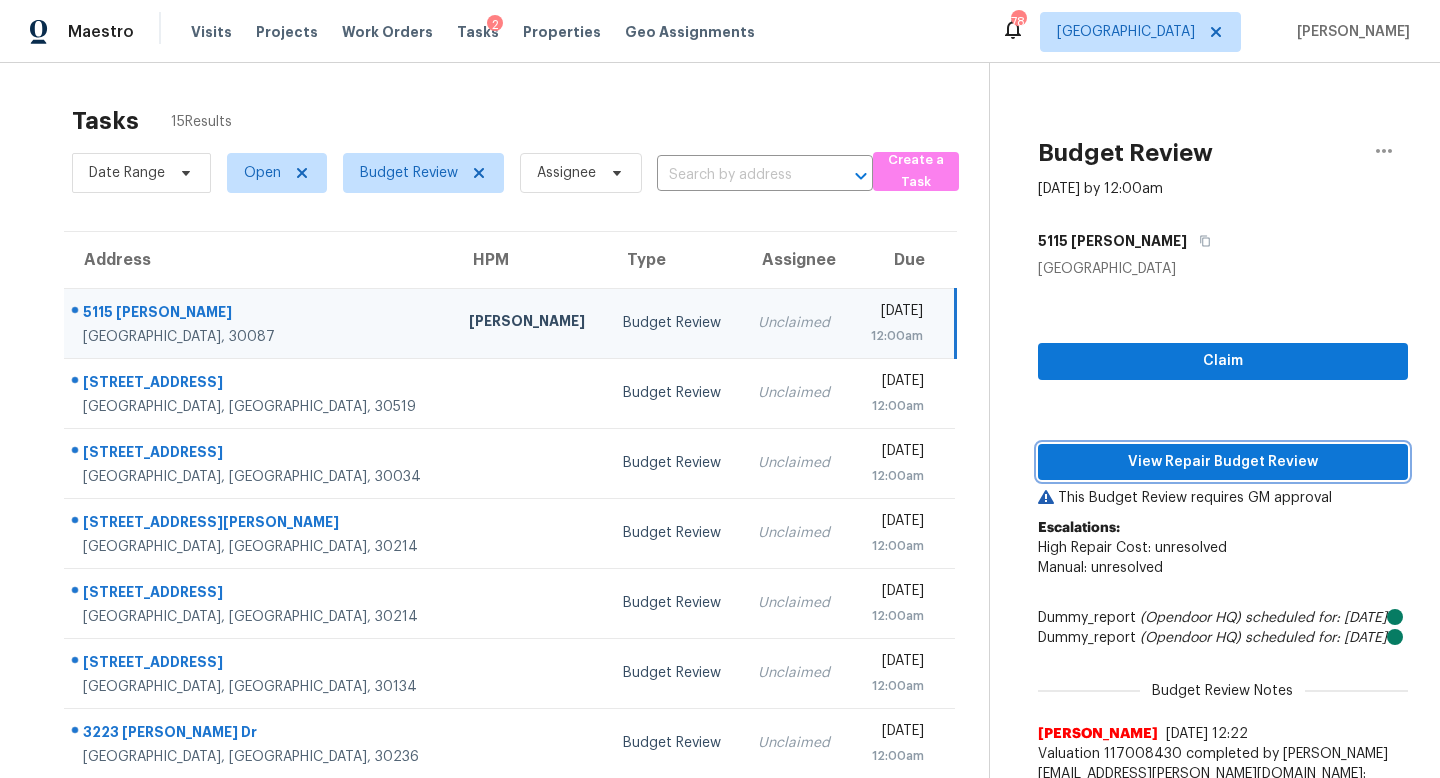 click on "View Repair Budget Review" at bounding box center (1223, 462) 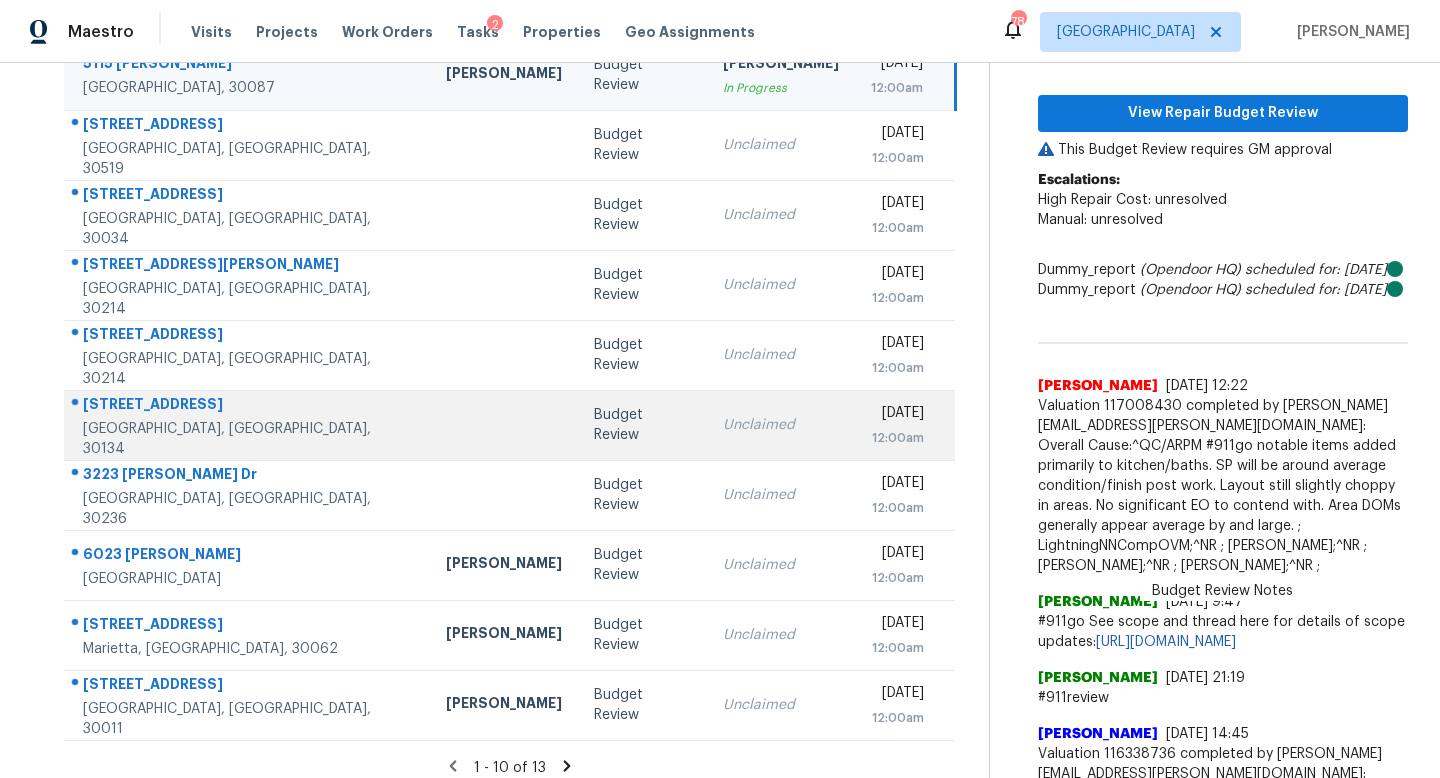 scroll, scrollTop: 73, scrollLeft: 0, axis: vertical 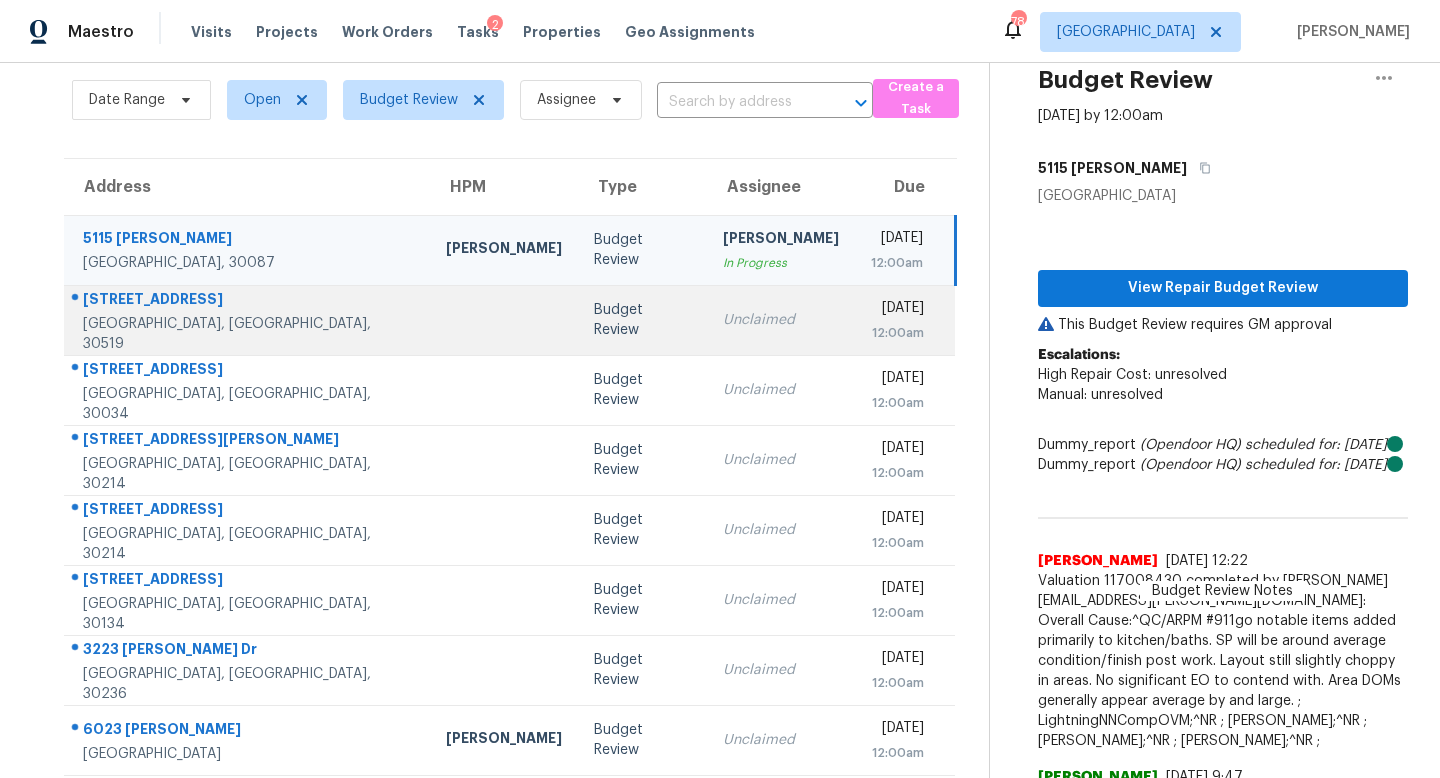 click on "Unclaimed" at bounding box center (781, 320) 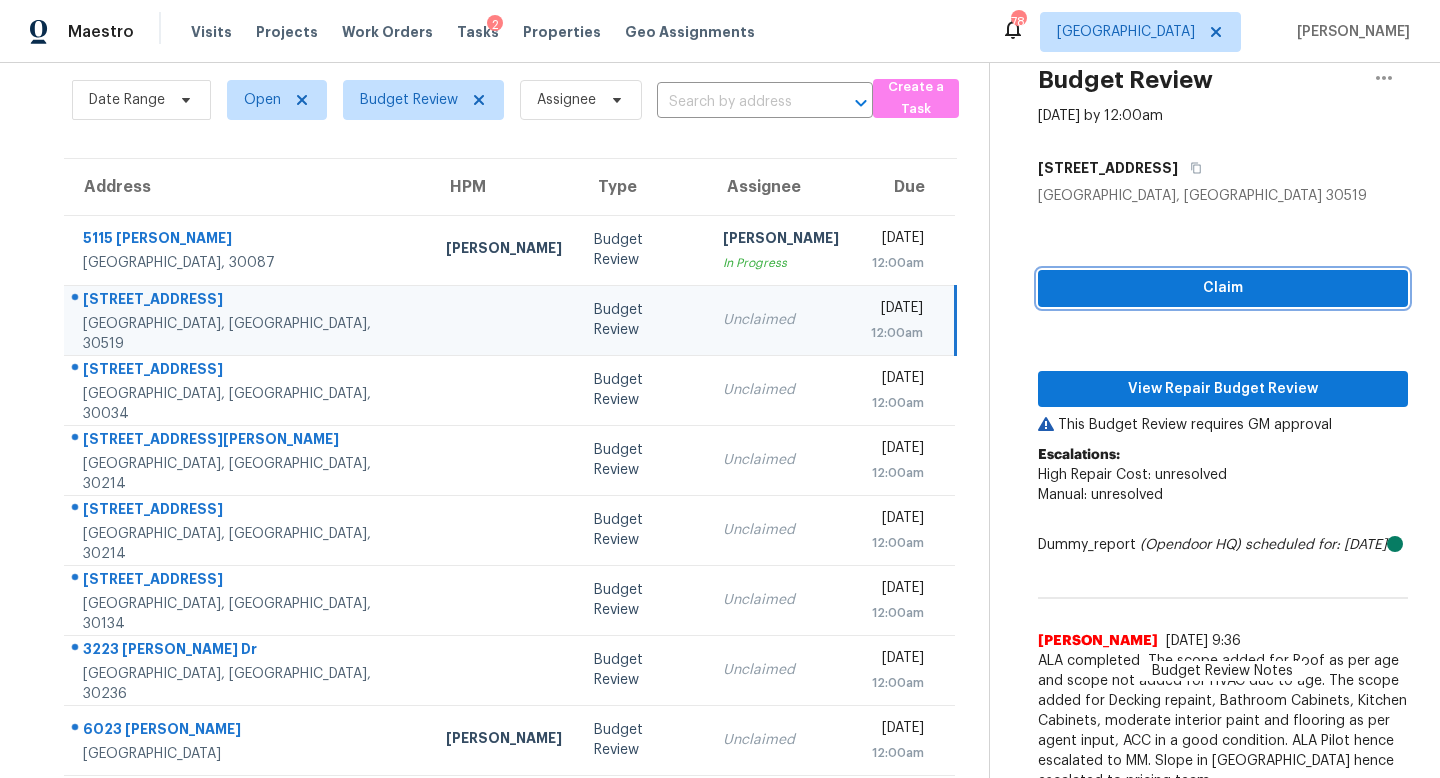 click on "Claim" at bounding box center (1223, 288) 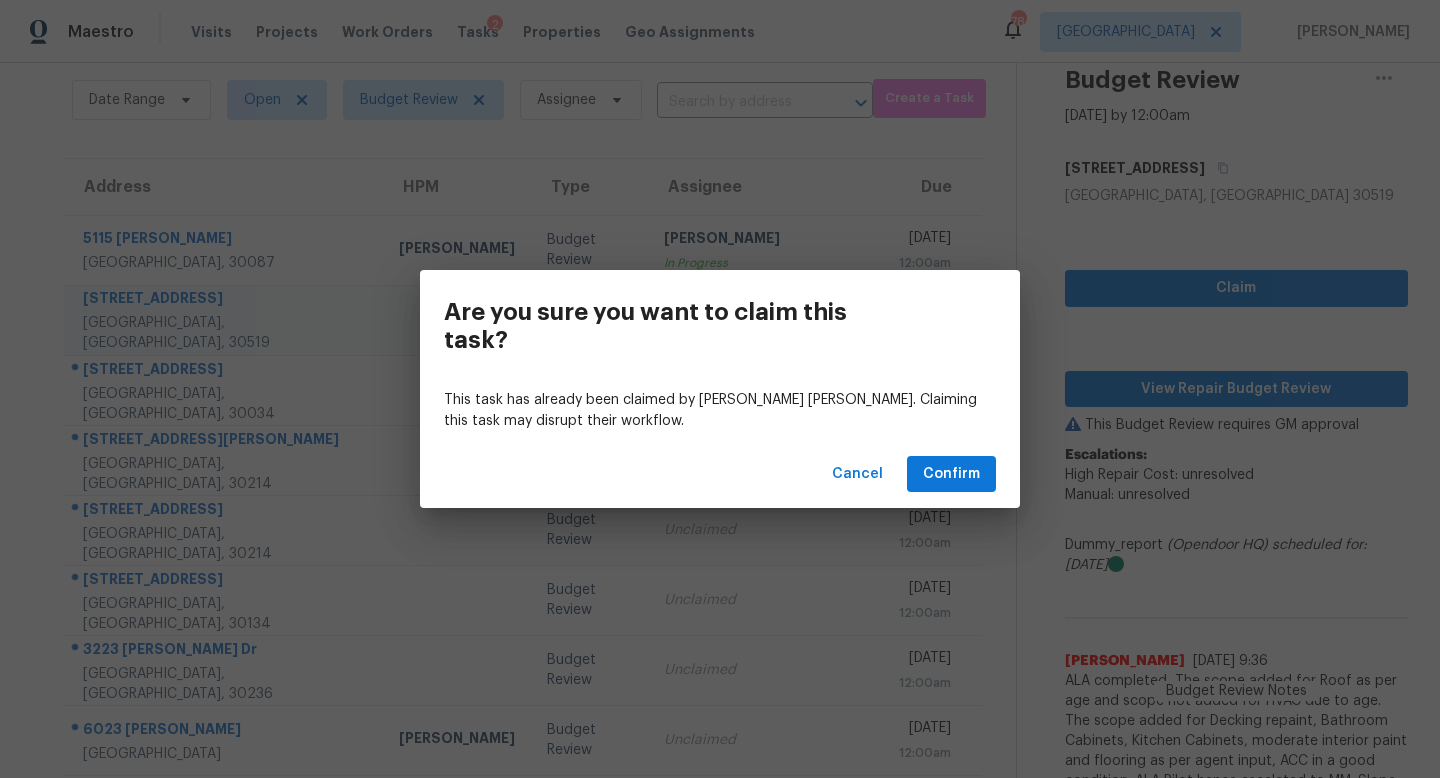 click on "Are you sure you want to claim this task? This task has already been claimed by Marcos Ricardo Resendiz. Claiming this task may disrupt their workflow. Cancel Confirm" at bounding box center (720, 389) 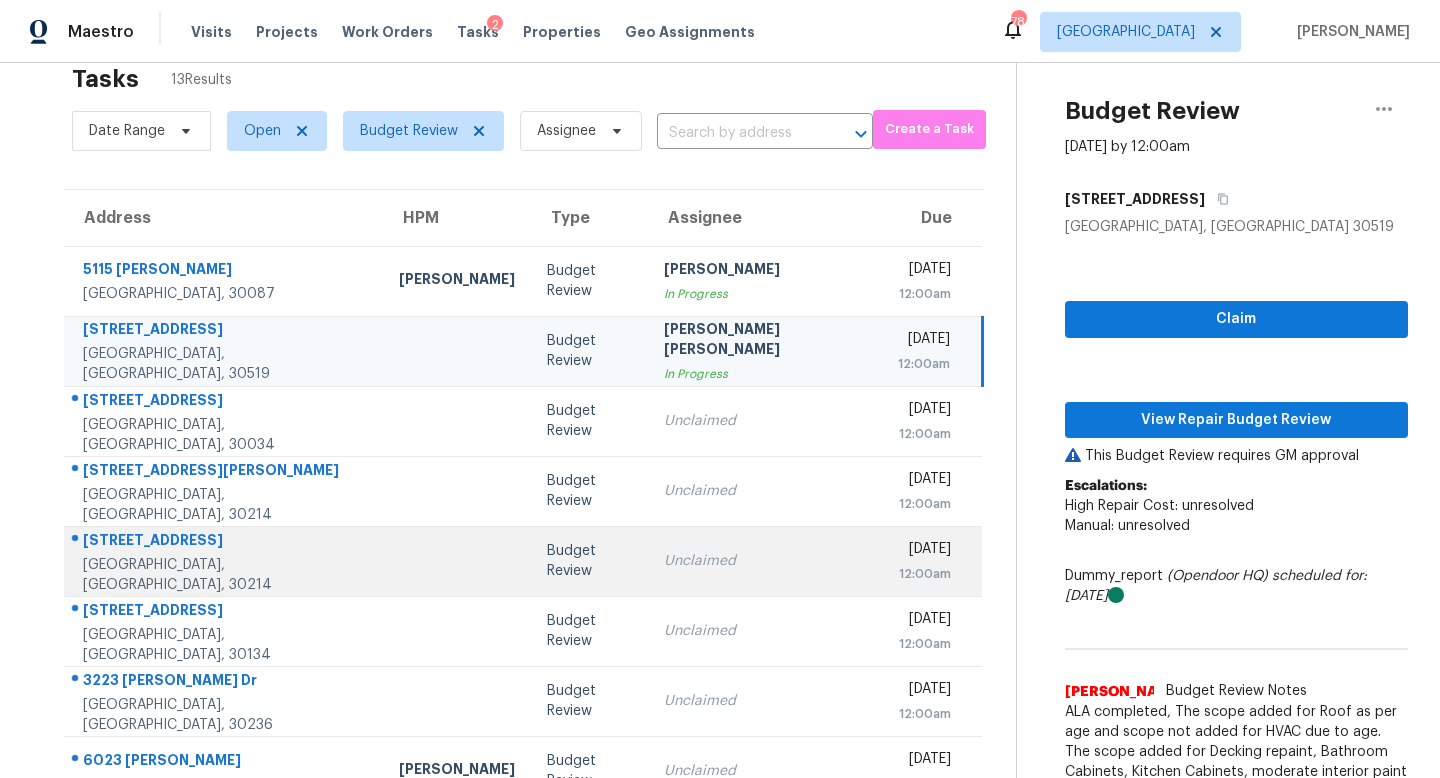 scroll, scrollTop: 0, scrollLeft: 0, axis: both 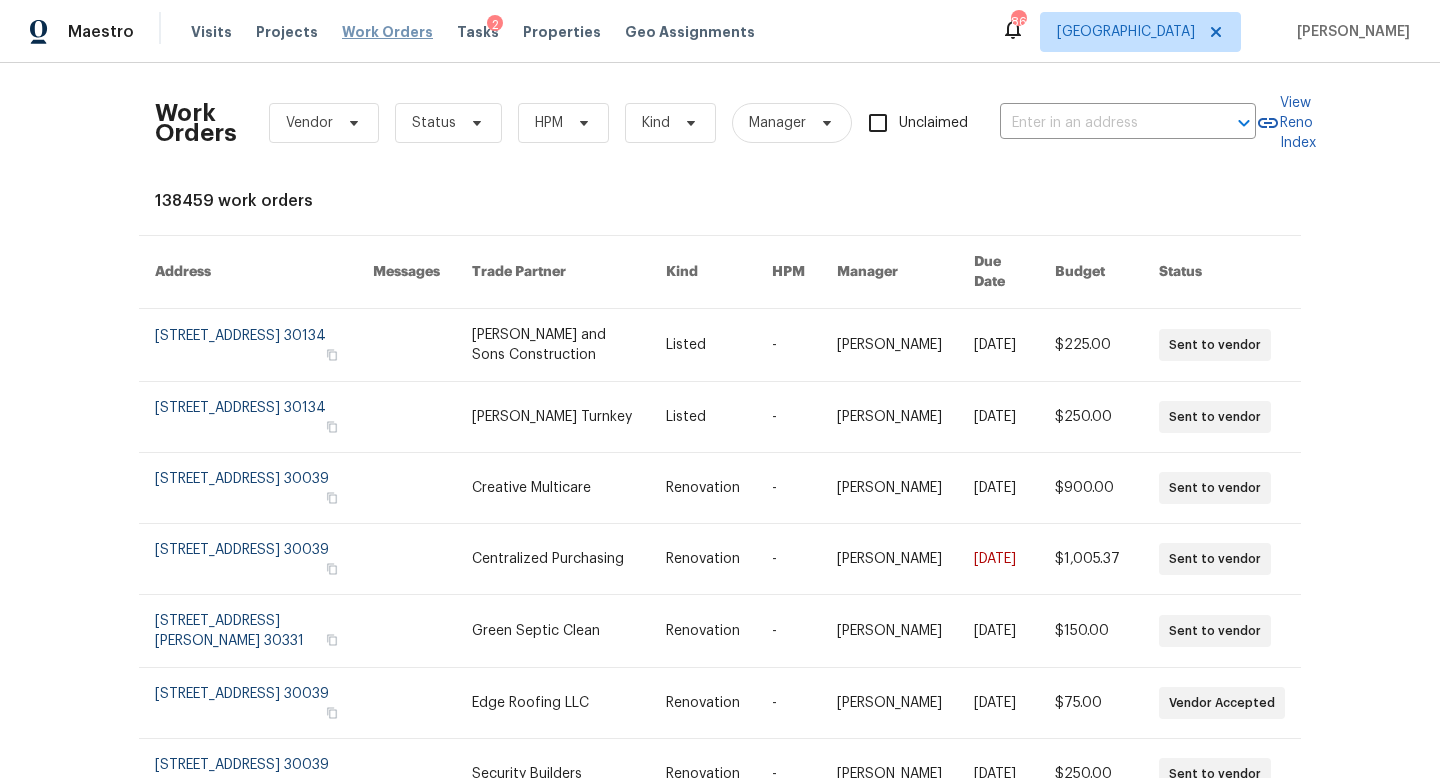 click on "Work Orders" at bounding box center (387, 32) 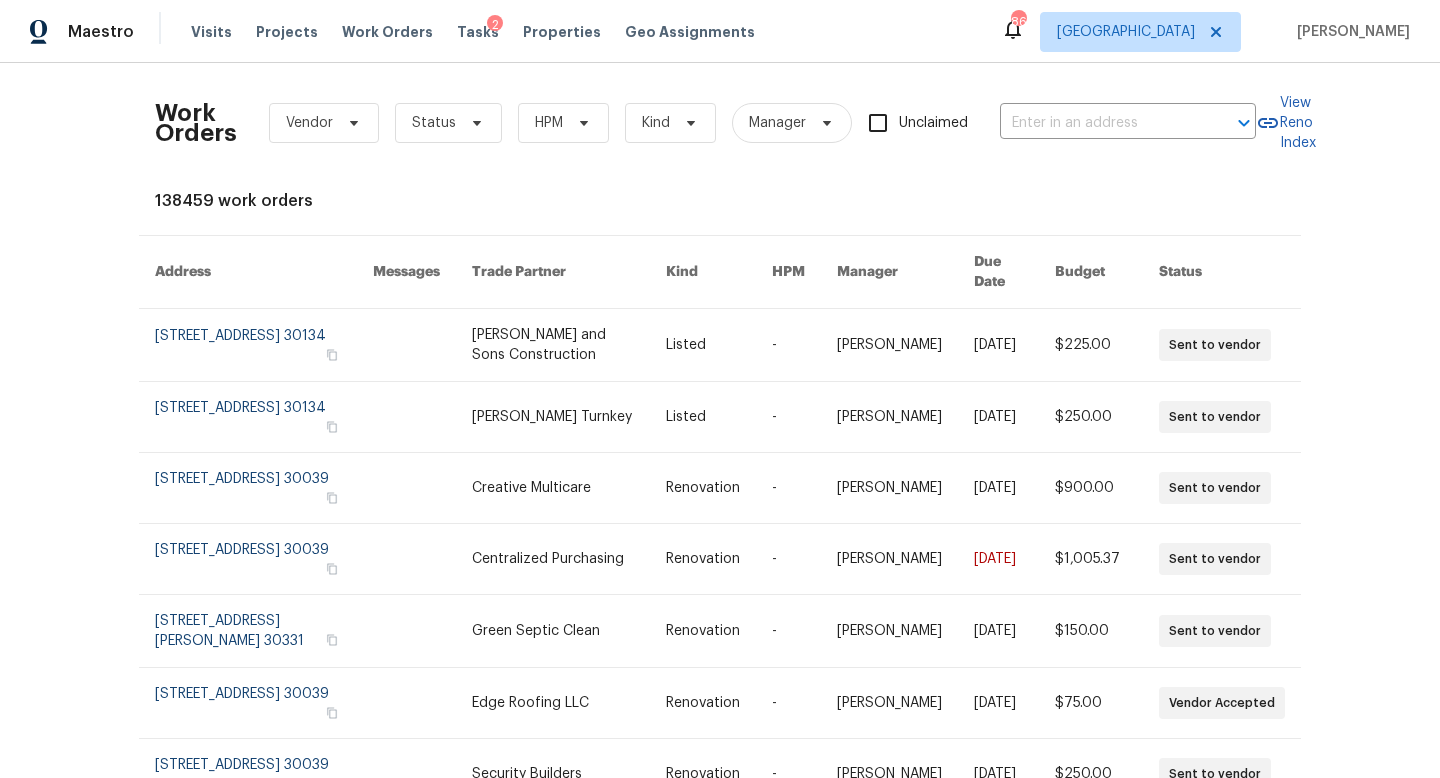 click on "Work Orders Vendor Status HPM Kind Manager Unclaimed ​" at bounding box center [705, 123] 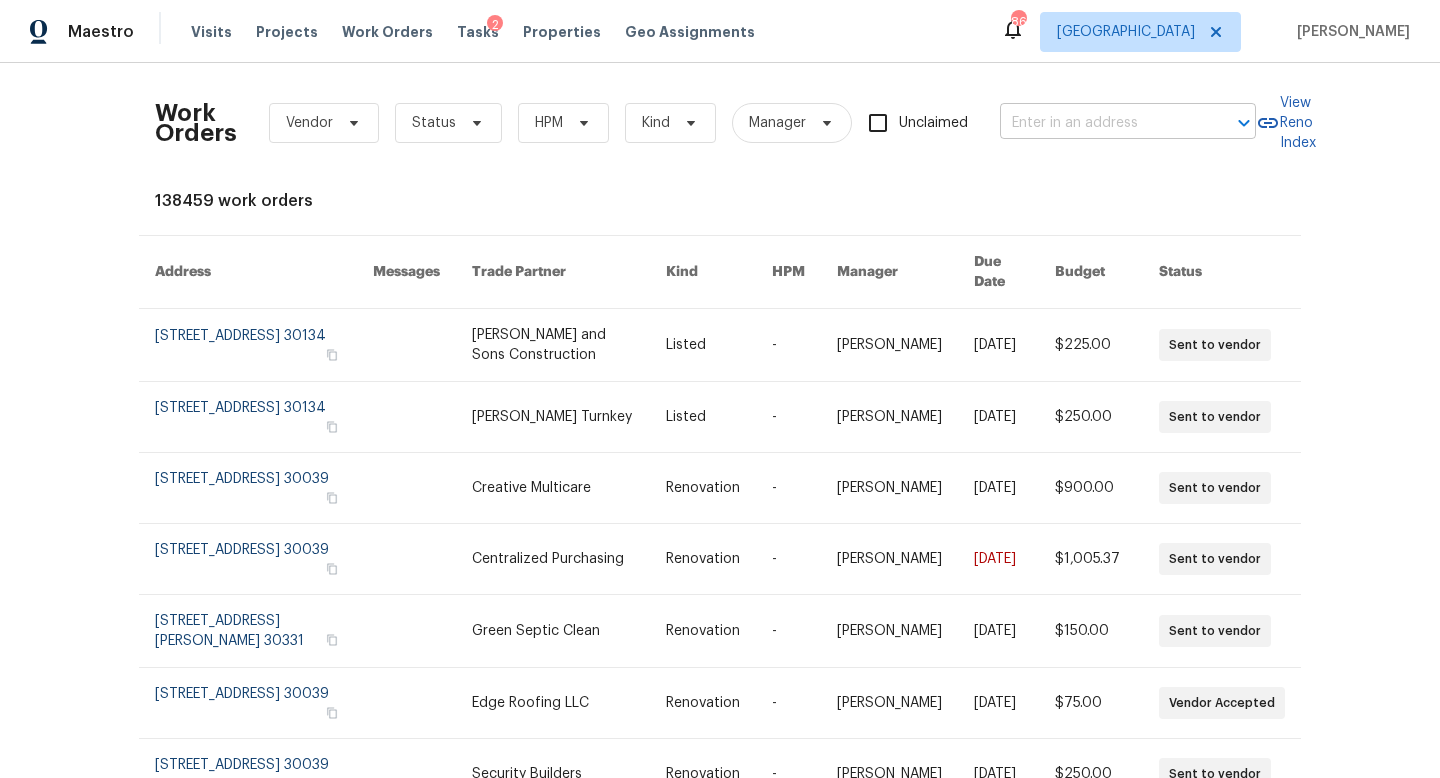 click at bounding box center (1100, 123) 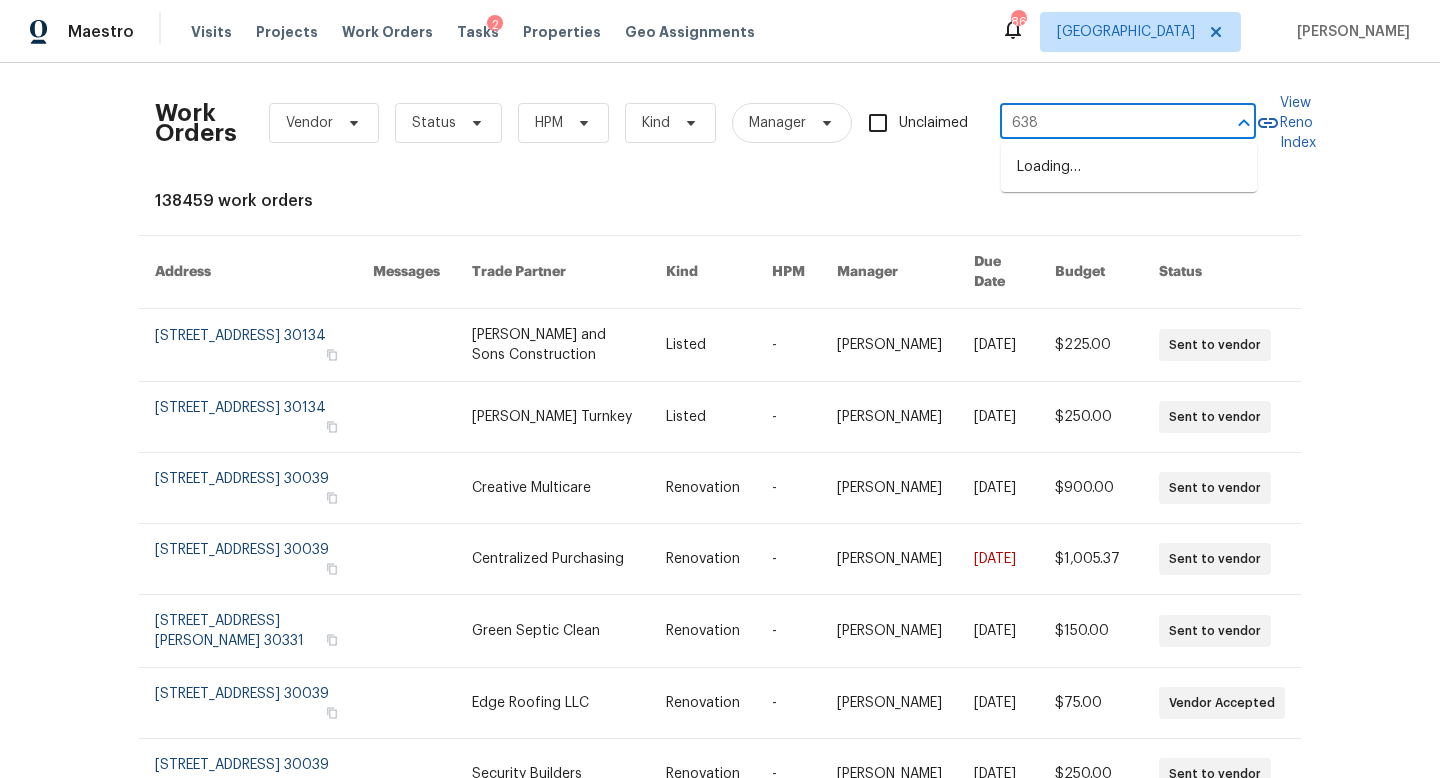 type on "6383" 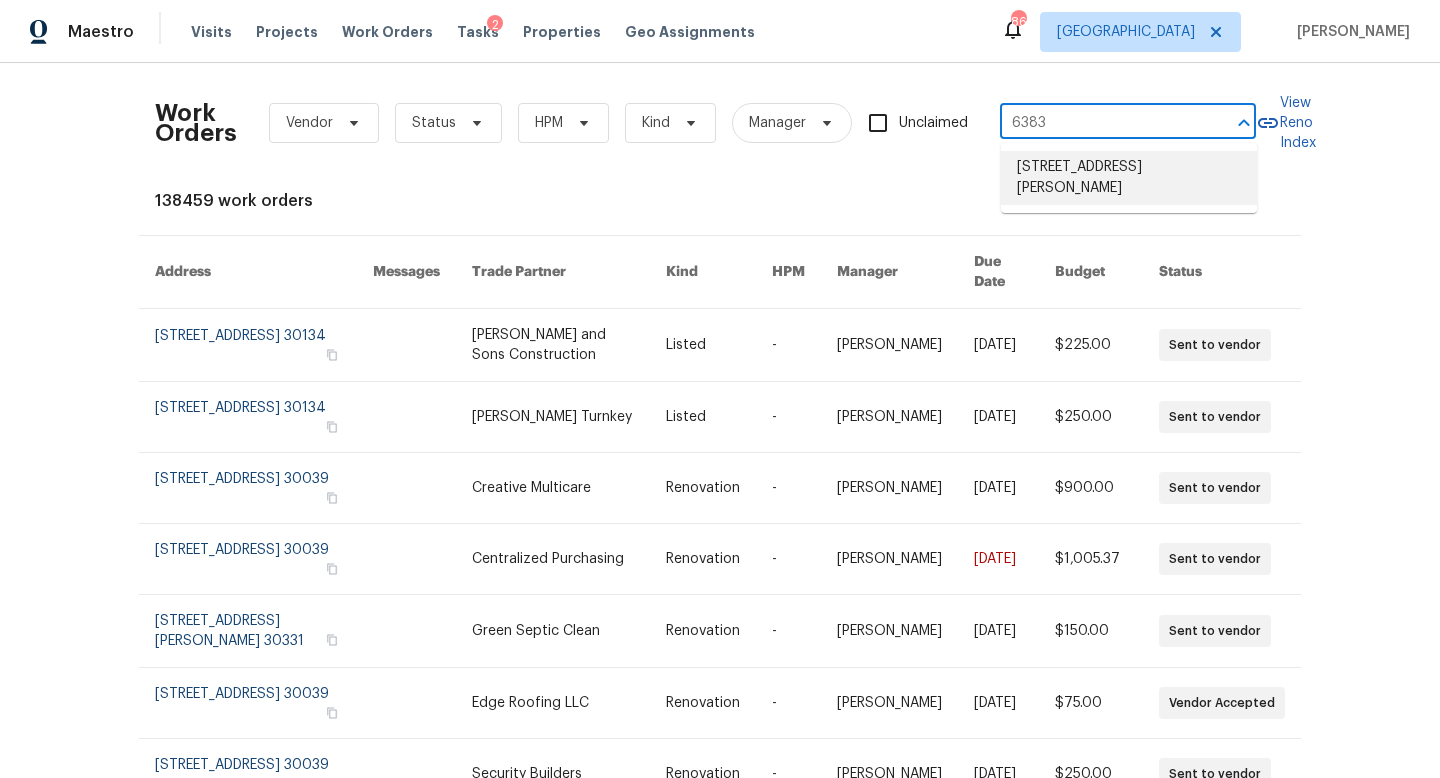 click on "[STREET_ADDRESS][PERSON_NAME]" at bounding box center [1129, 178] 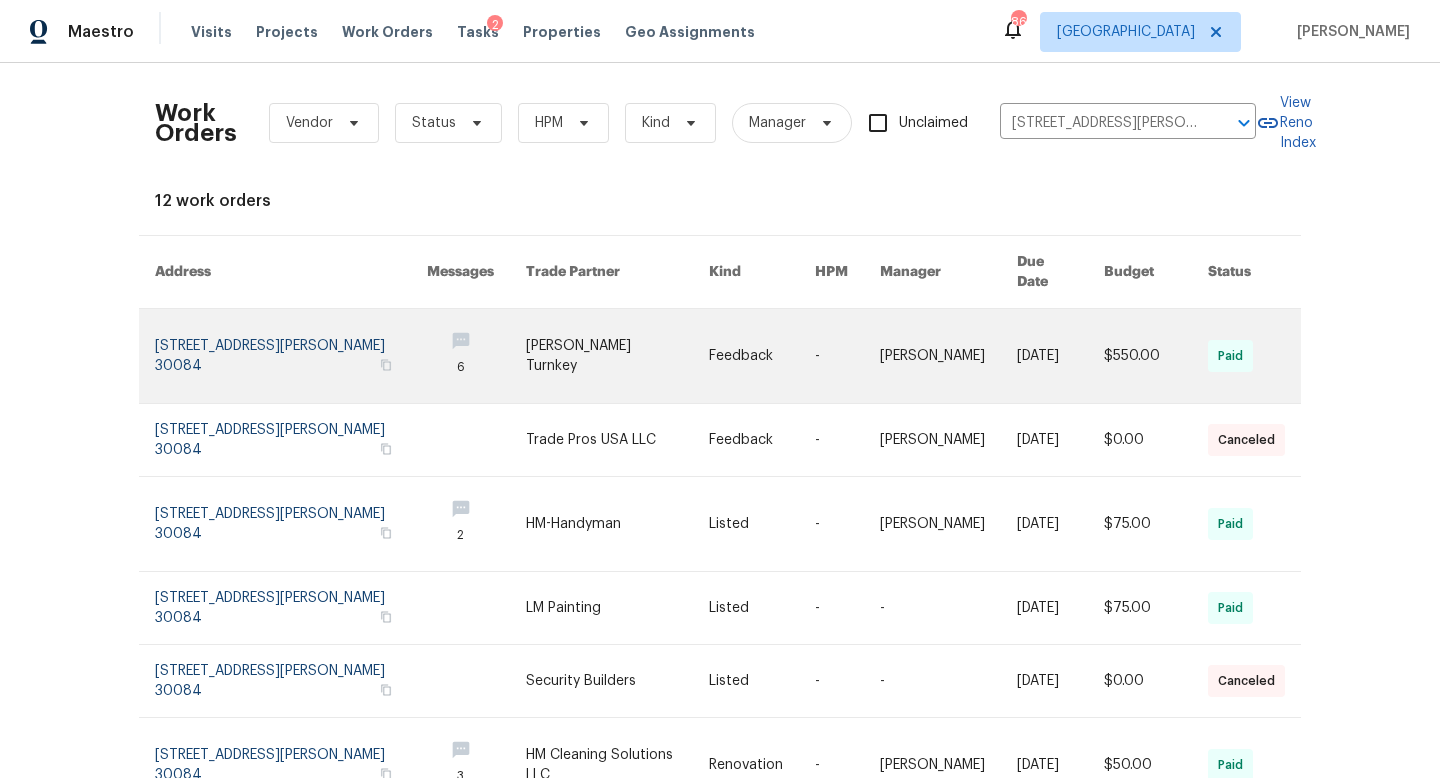 click at bounding box center (291, 356) 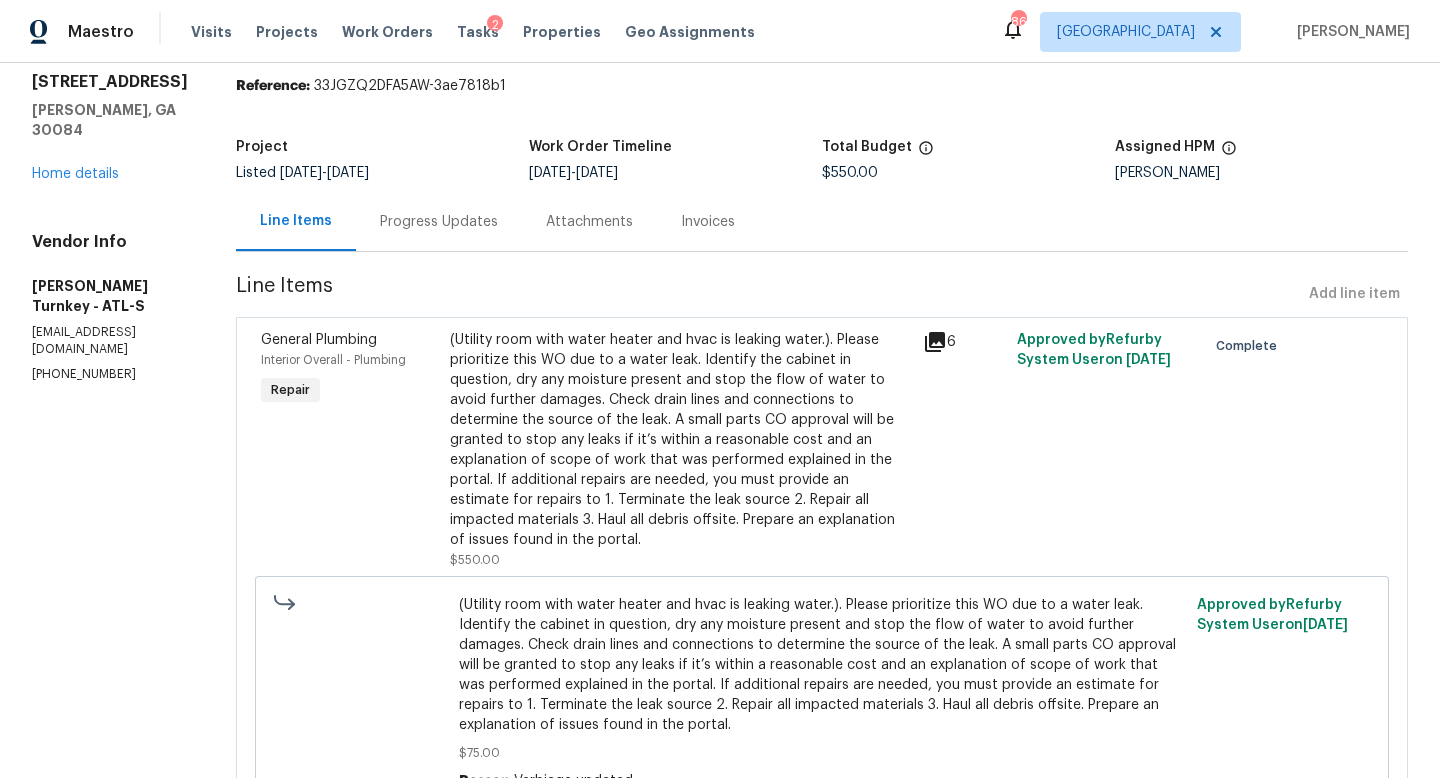 scroll, scrollTop: 0, scrollLeft: 0, axis: both 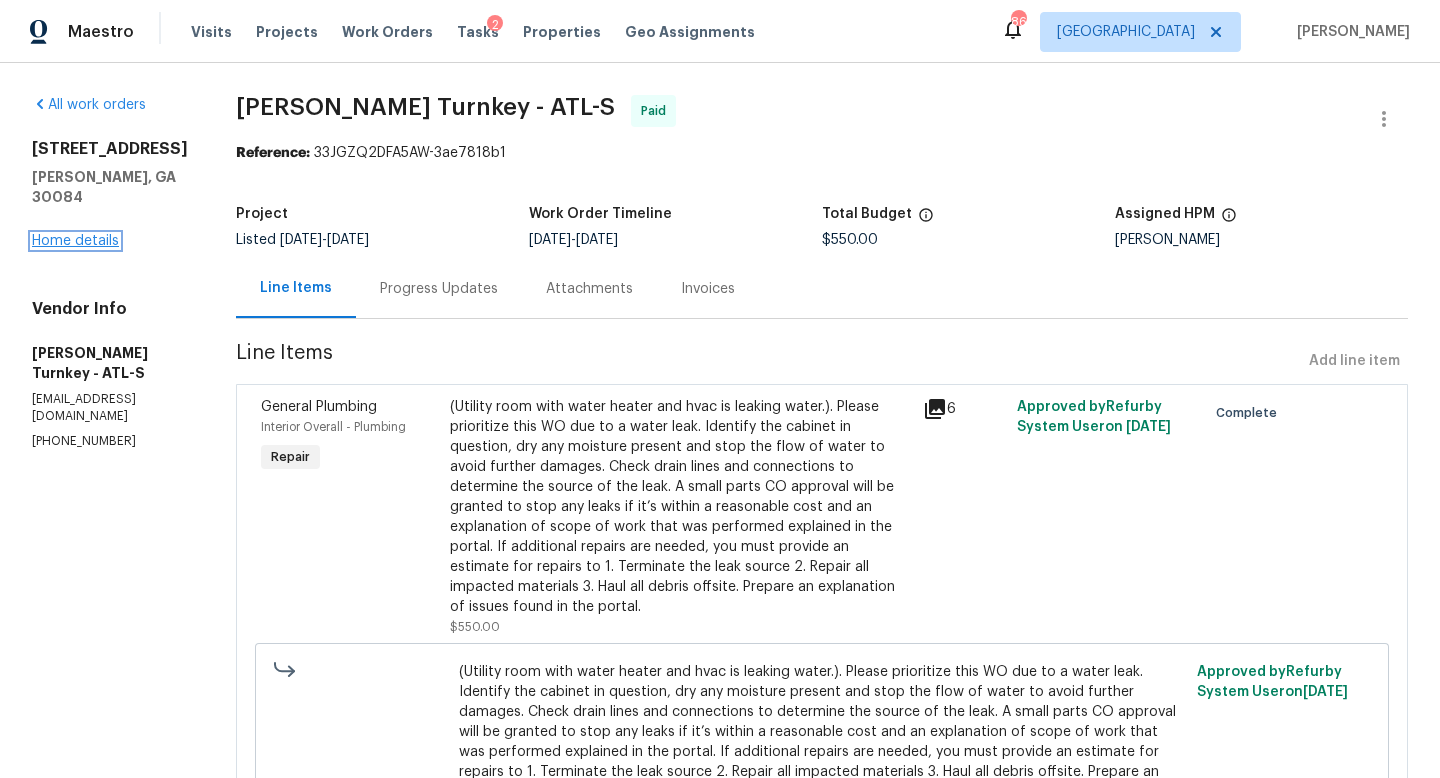 click on "Home details" at bounding box center [75, 241] 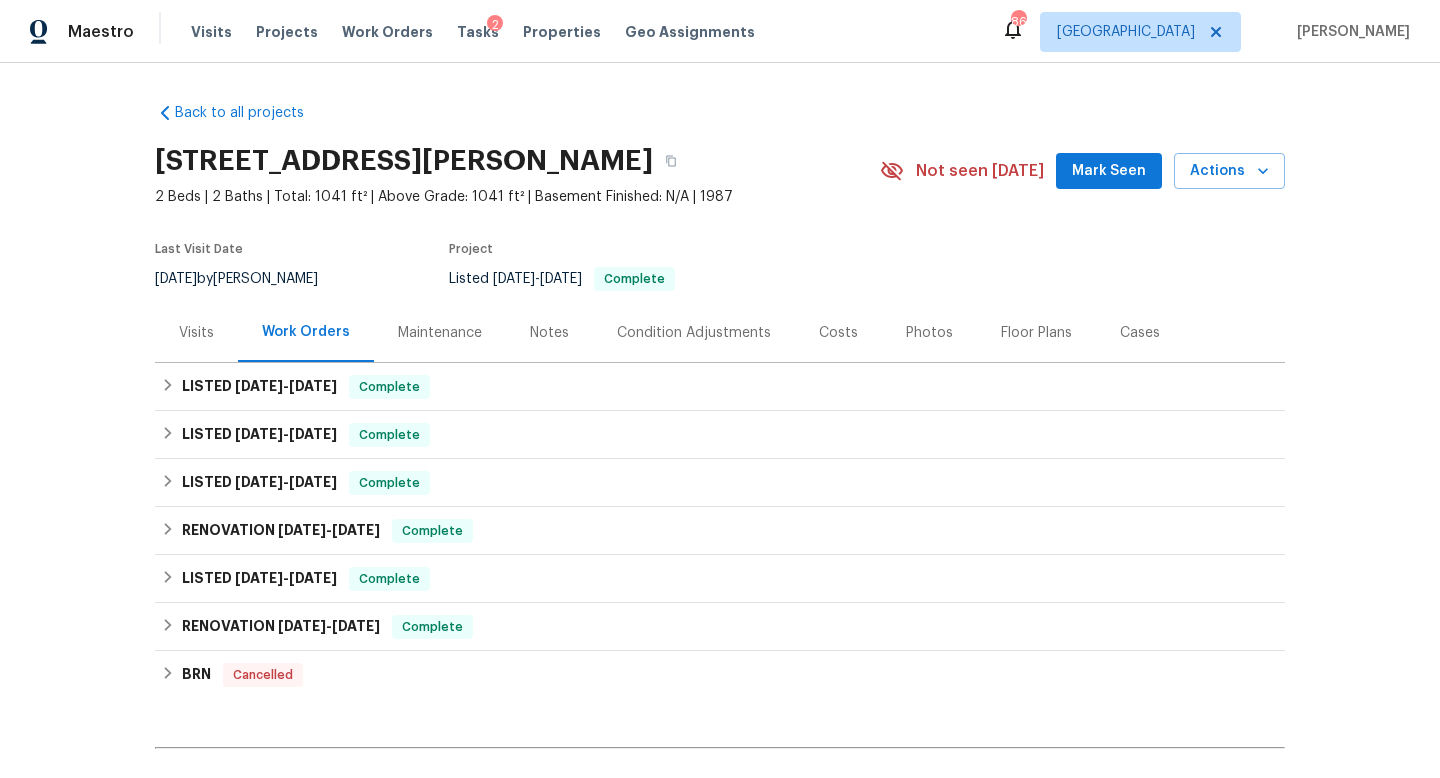 scroll, scrollTop: 227, scrollLeft: 0, axis: vertical 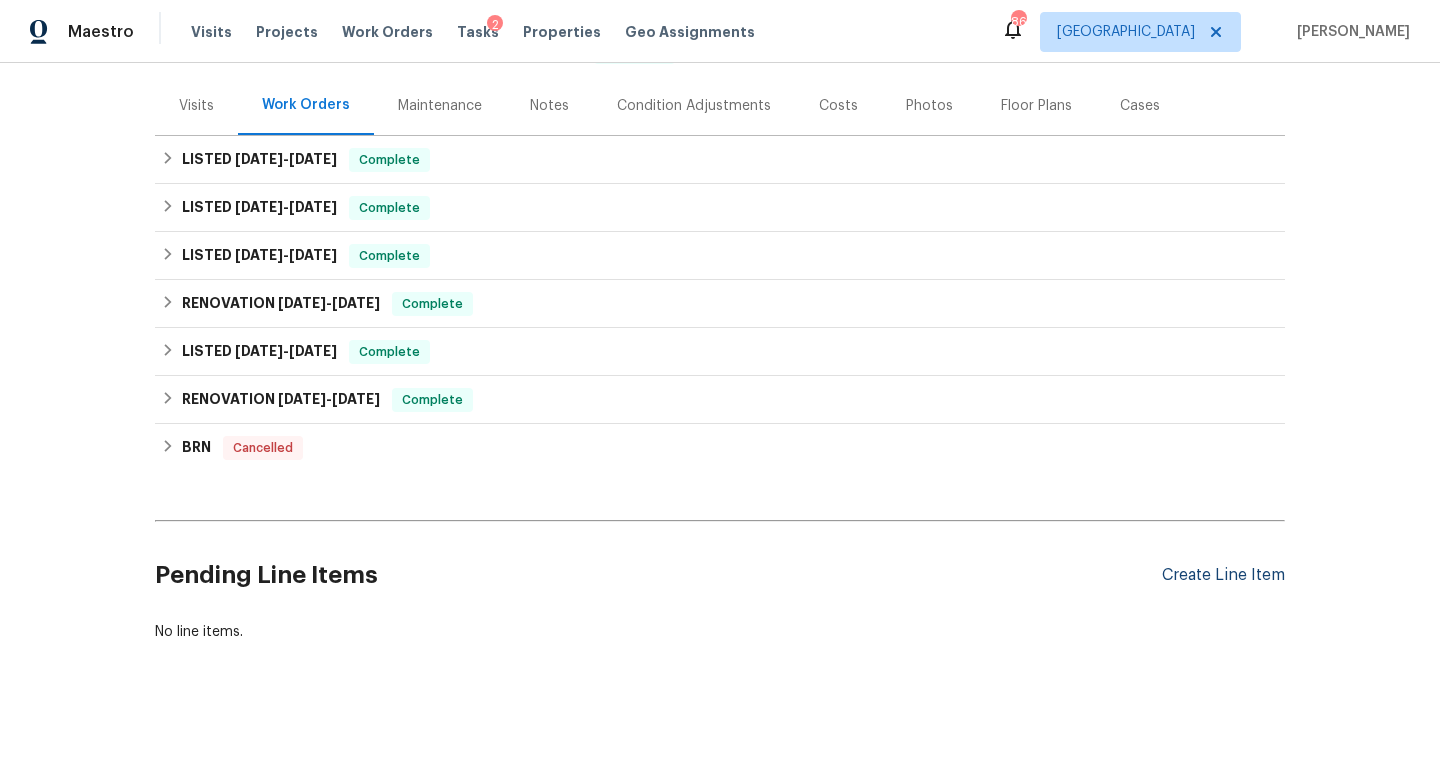 click on "Create Line Item" at bounding box center (1223, 575) 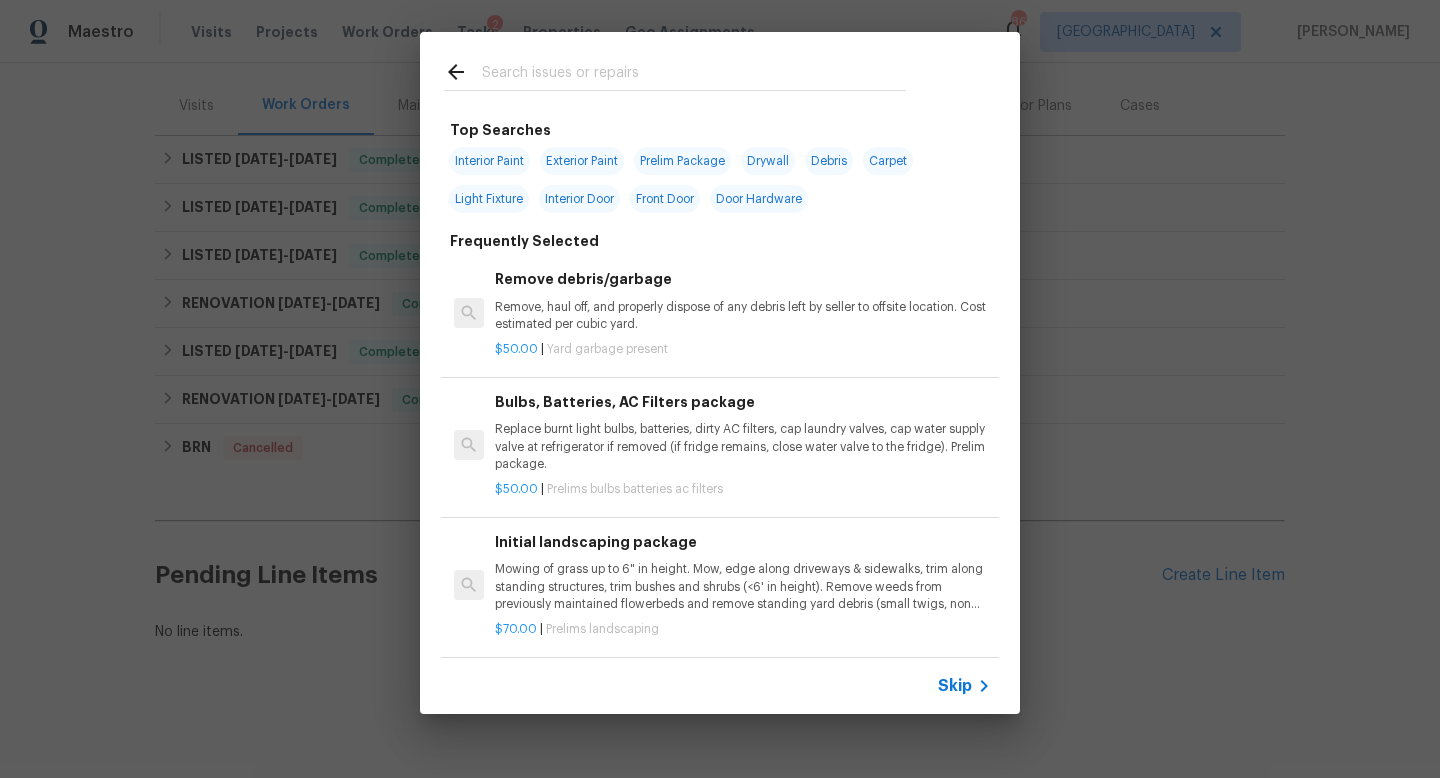 click at bounding box center (694, 75) 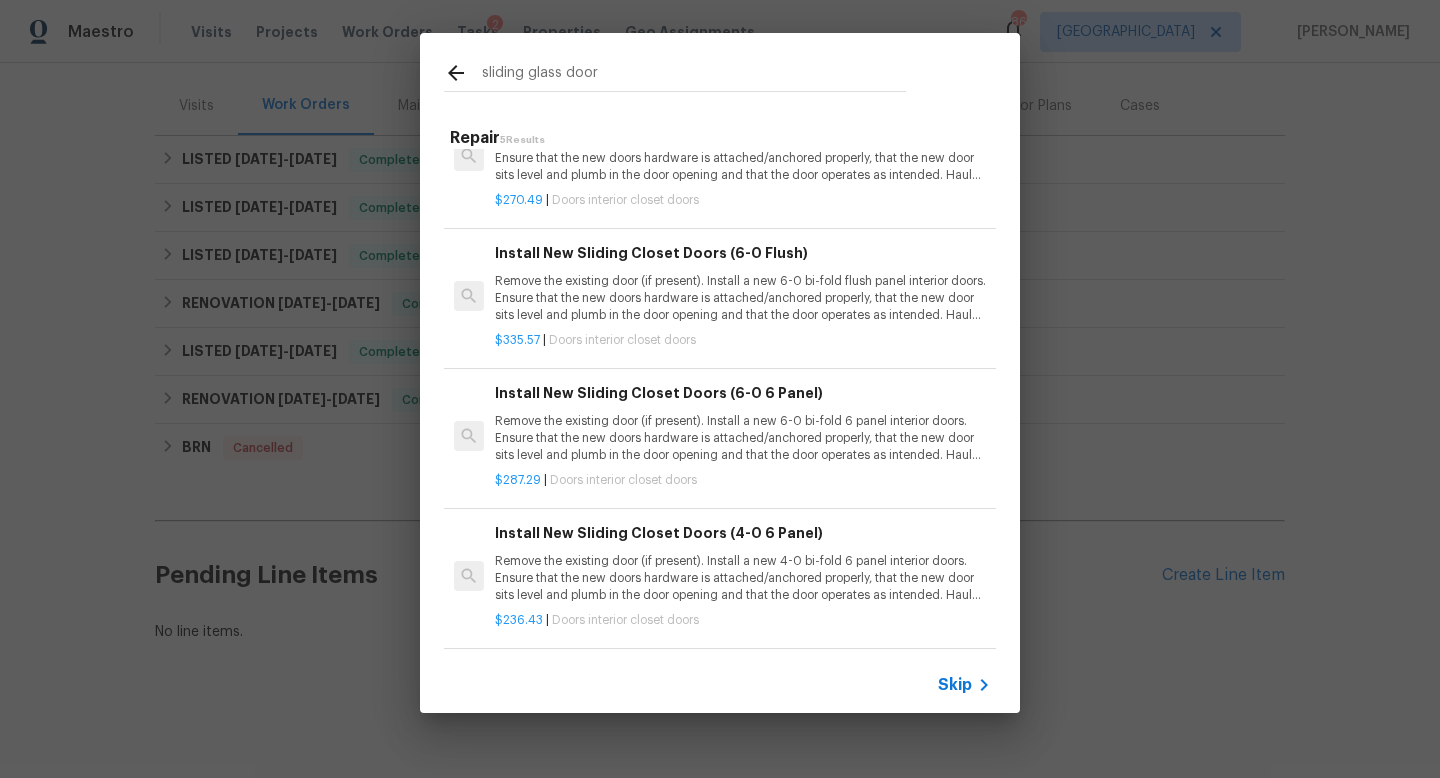 scroll, scrollTop: 0, scrollLeft: 0, axis: both 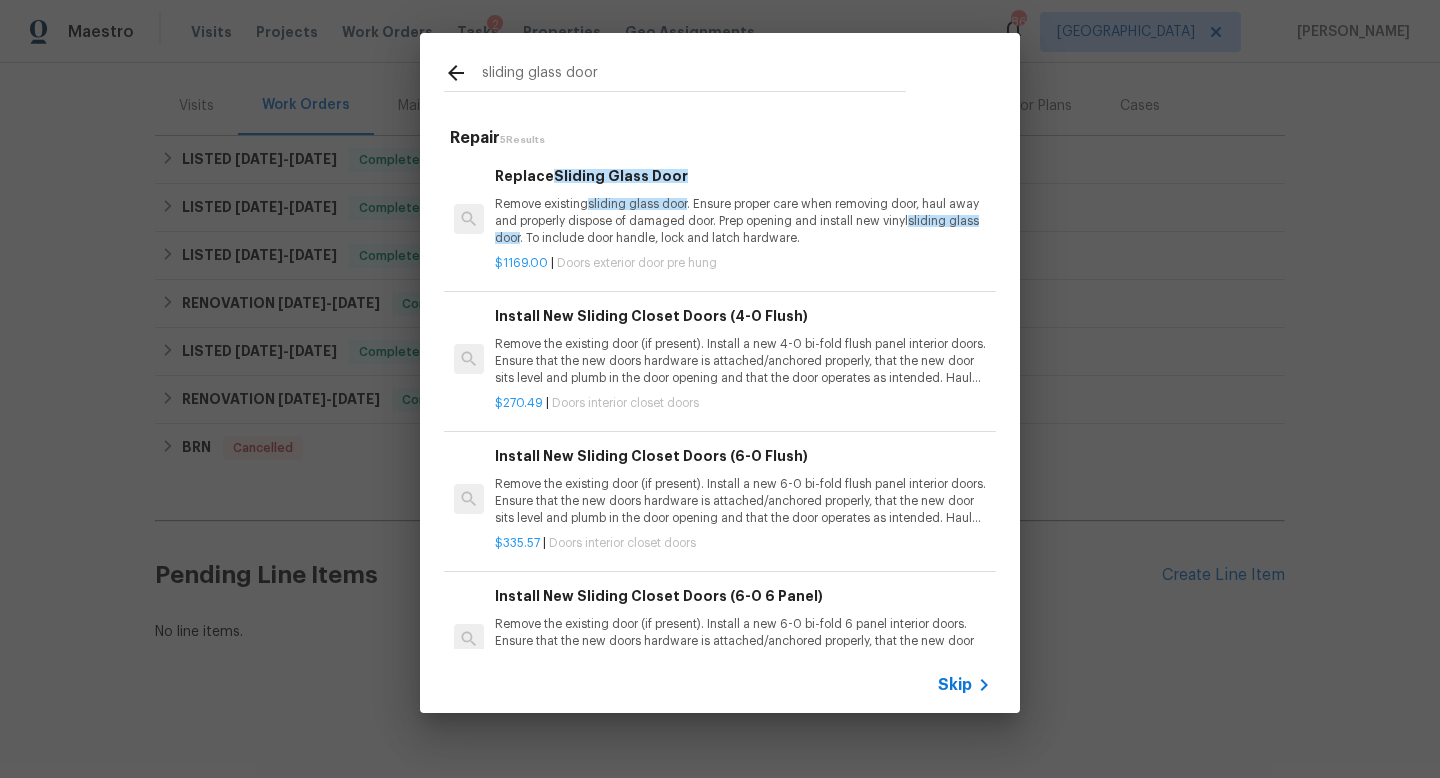 drag, startPoint x: 613, startPoint y: 77, endPoint x: 454, endPoint y: 71, distance: 159.11317 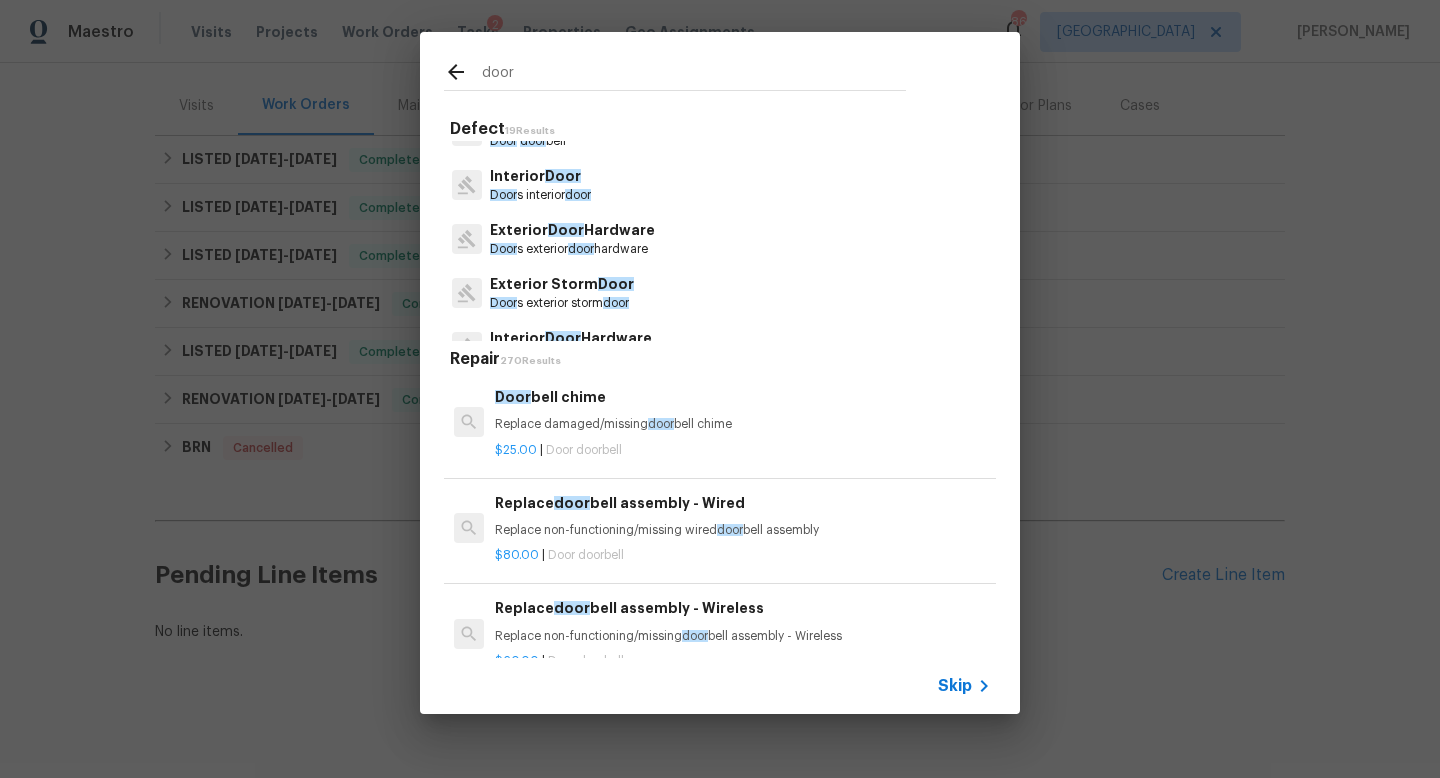 scroll, scrollTop: 39, scrollLeft: 0, axis: vertical 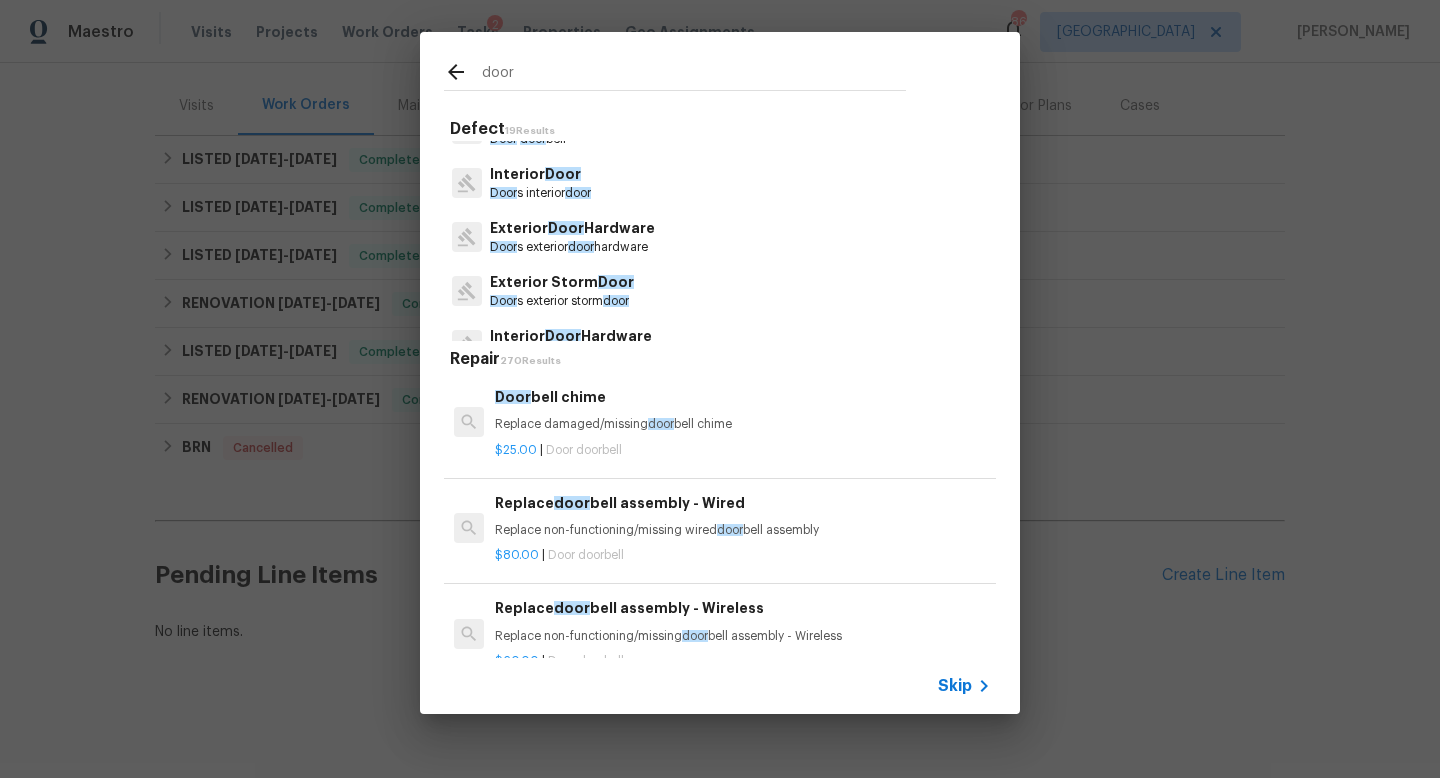 type on "door" 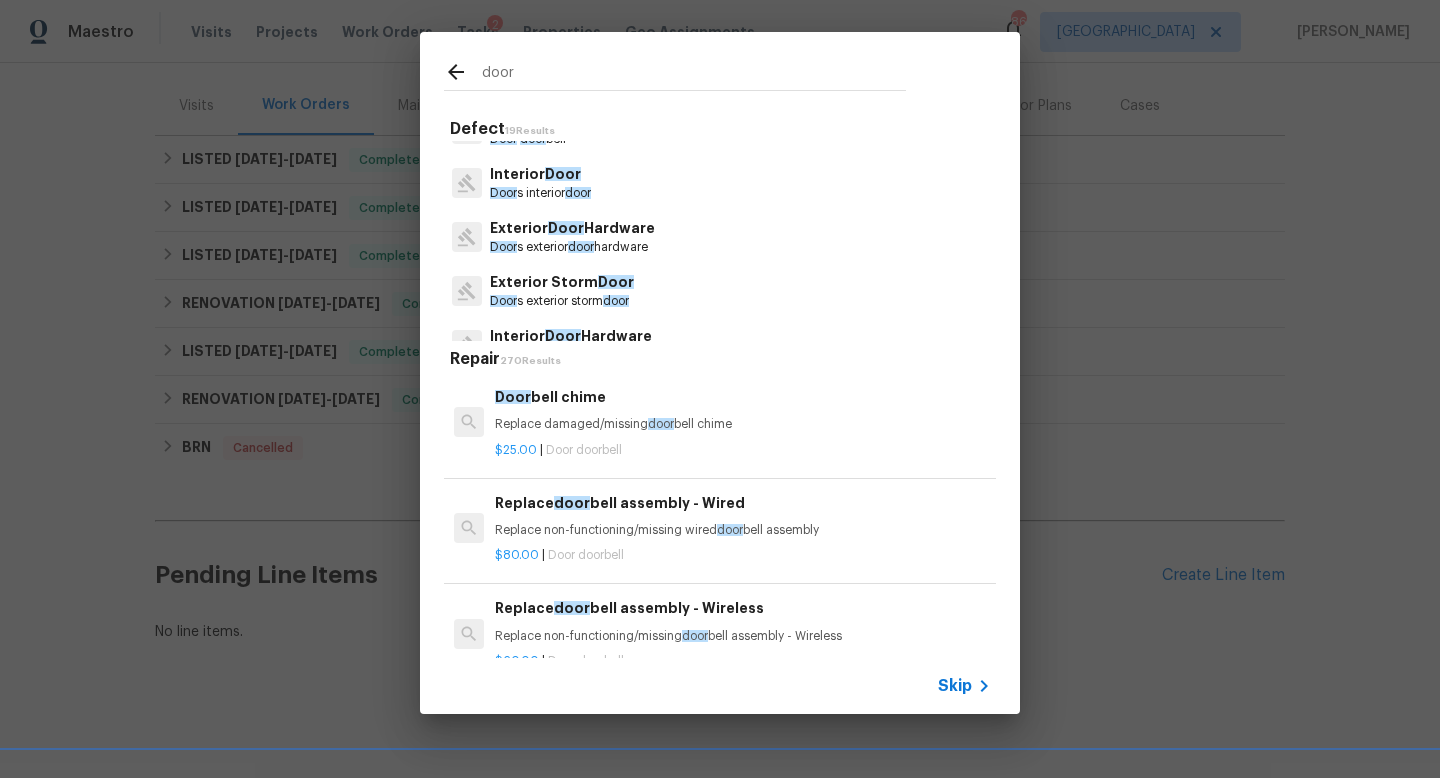 click on "Door s exterior  door  hardware" at bounding box center (572, 247) 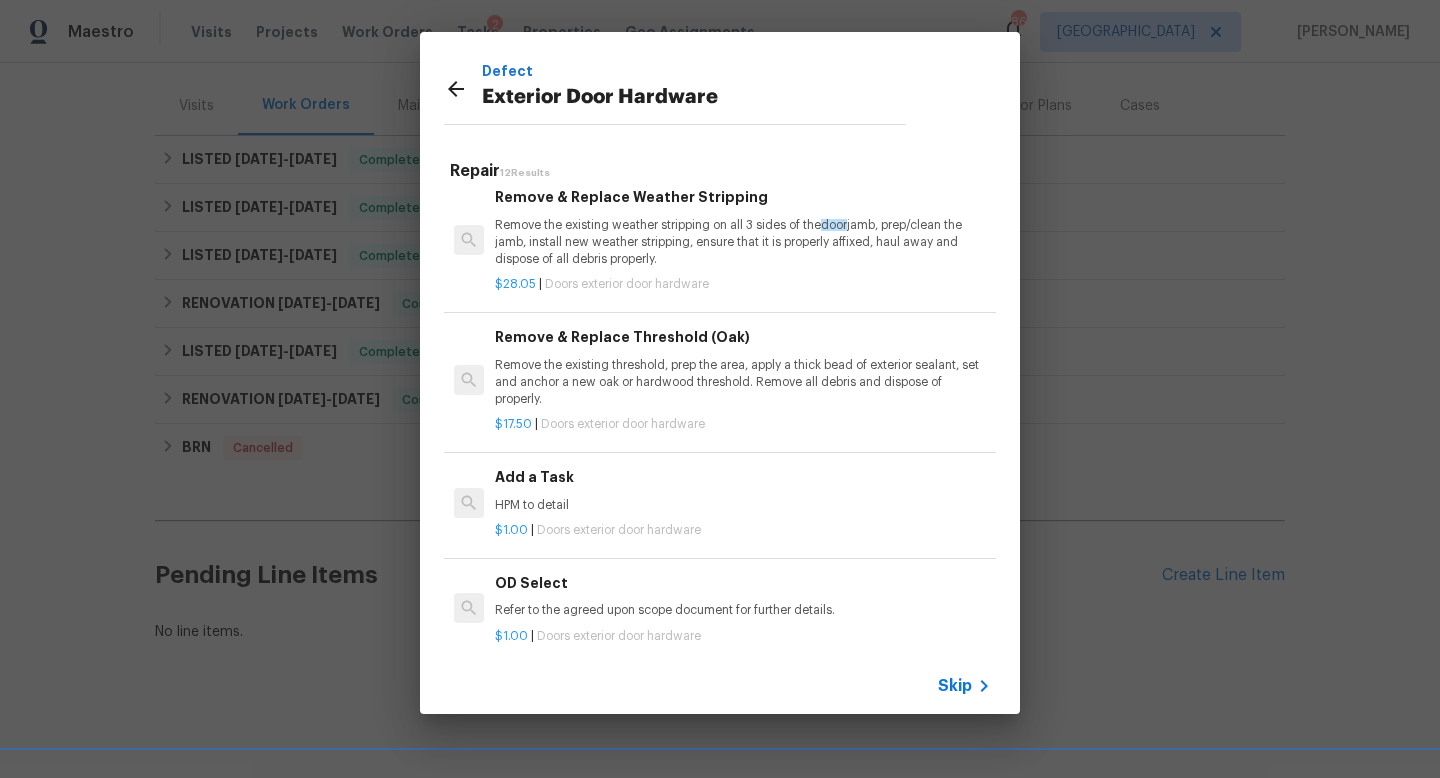 scroll, scrollTop: 600, scrollLeft: 0, axis: vertical 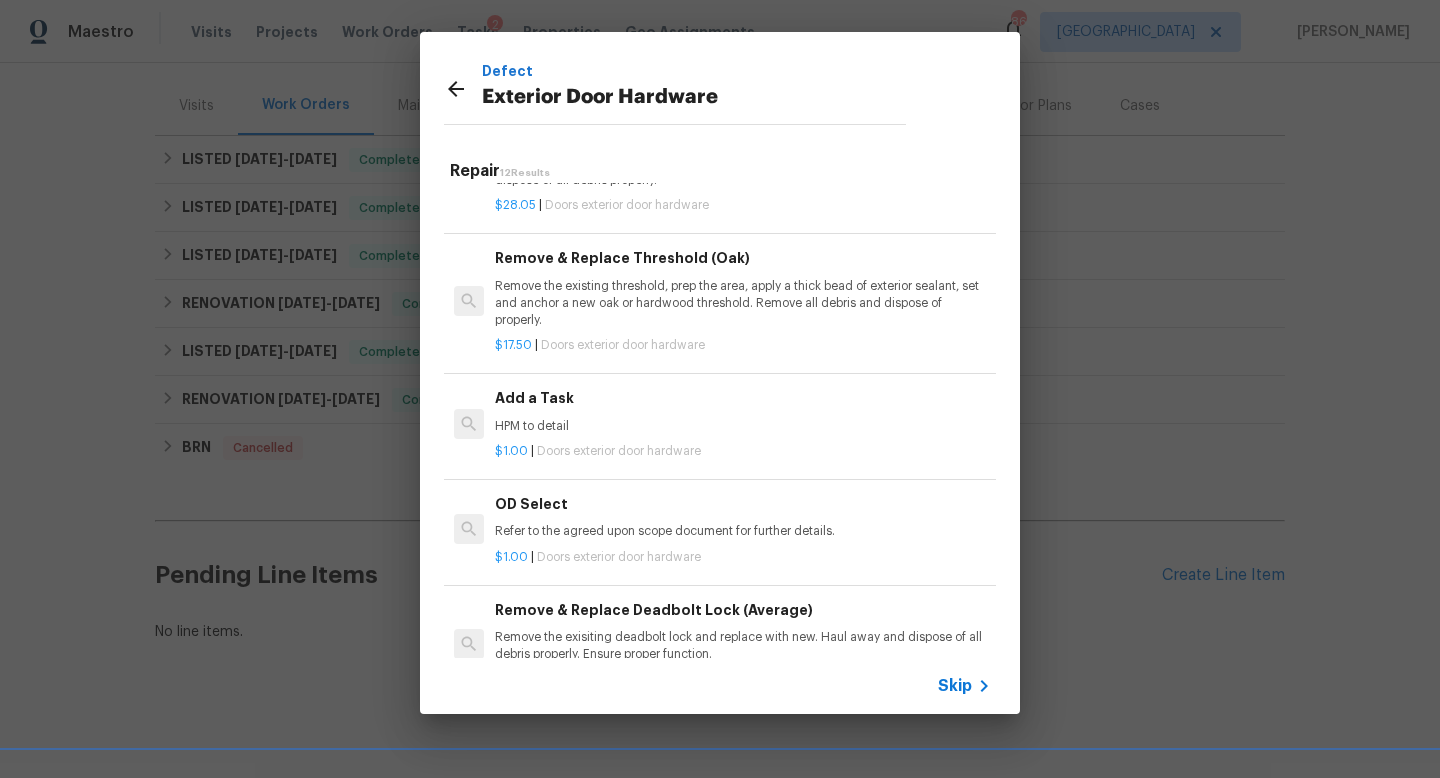 click on "$1.00   |   Doors exterior door hardware" at bounding box center (743, 447) 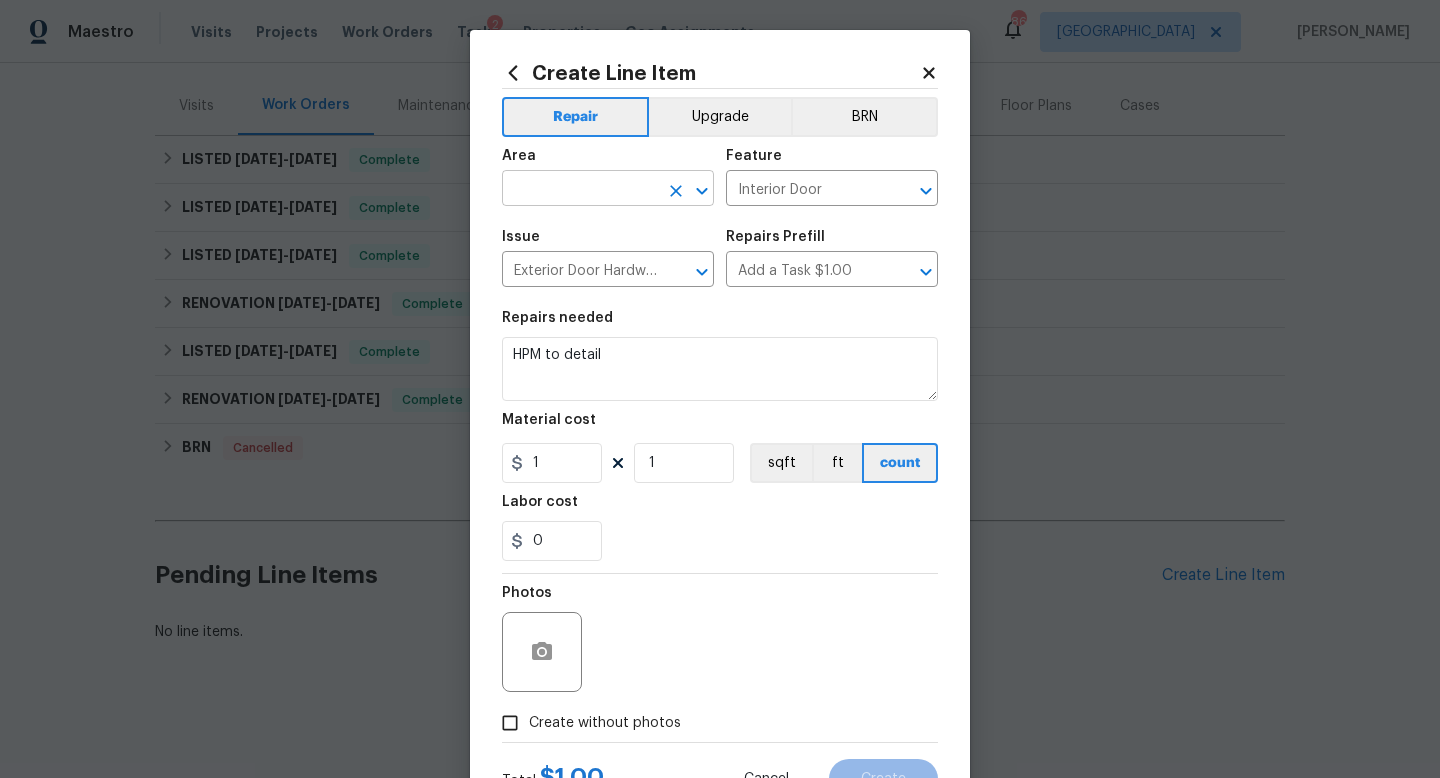 click at bounding box center (580, 190) 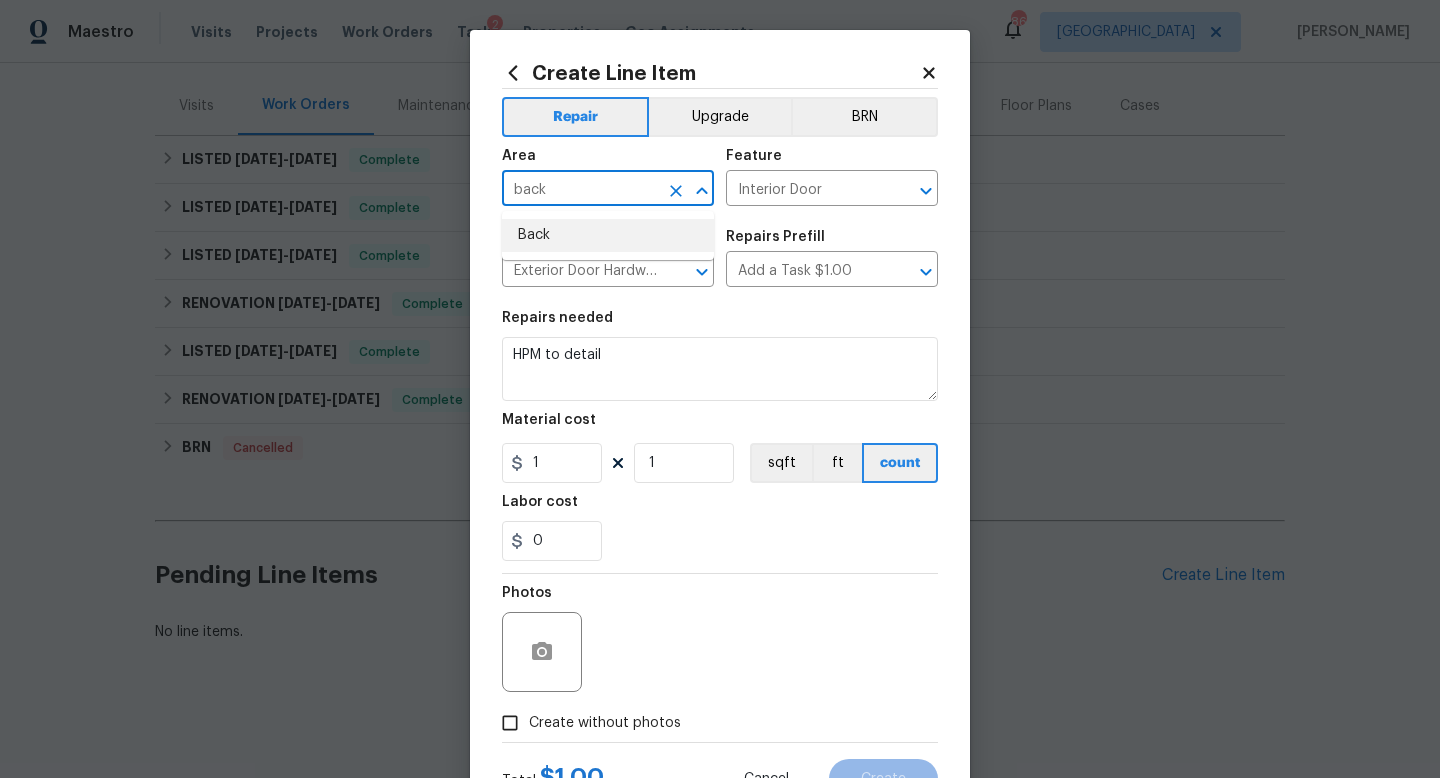 click on "Back" at bounding box center (608, 235) 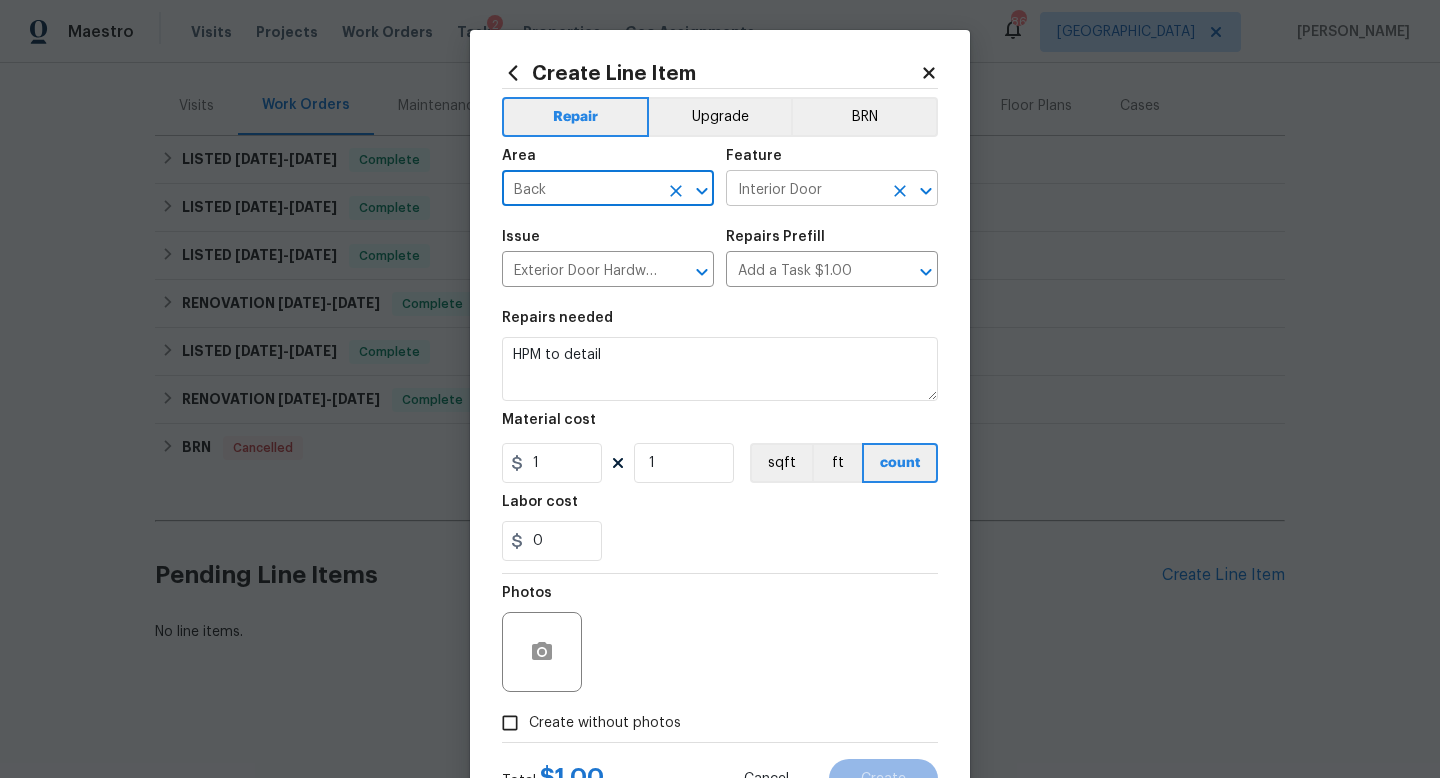 type on "Back" 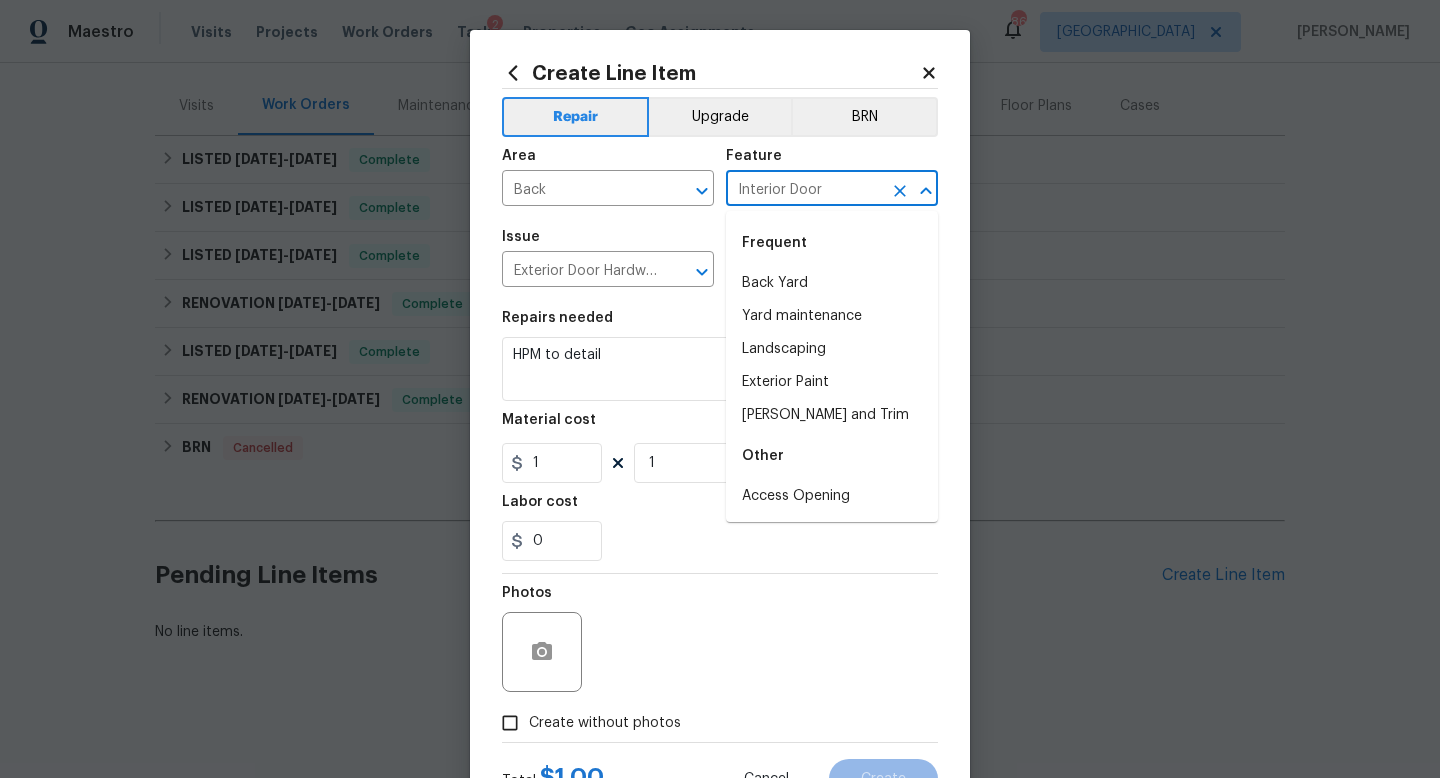 click on "Interior Door" at bounding box center (804, 190) 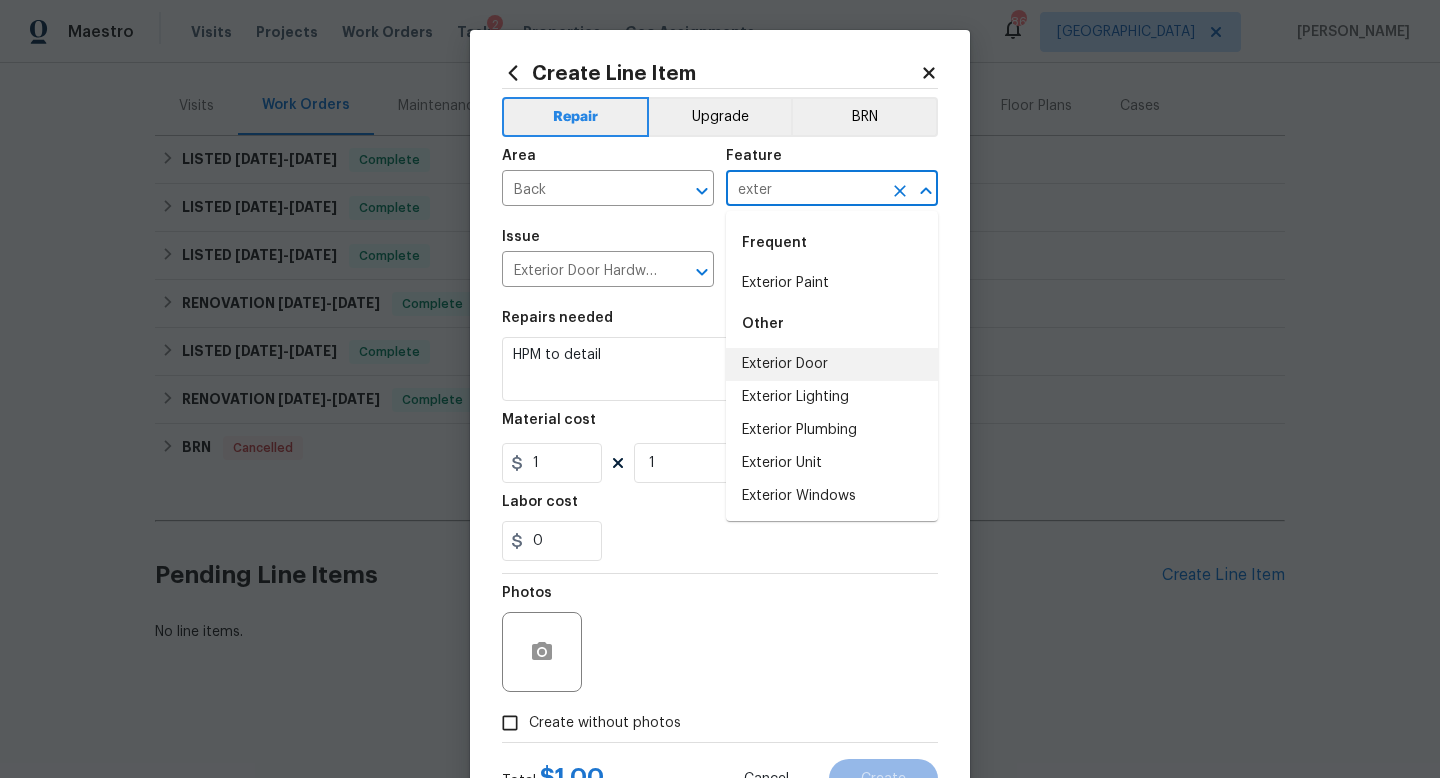 click on "Exterior Door" at bounding box center (832, 364) 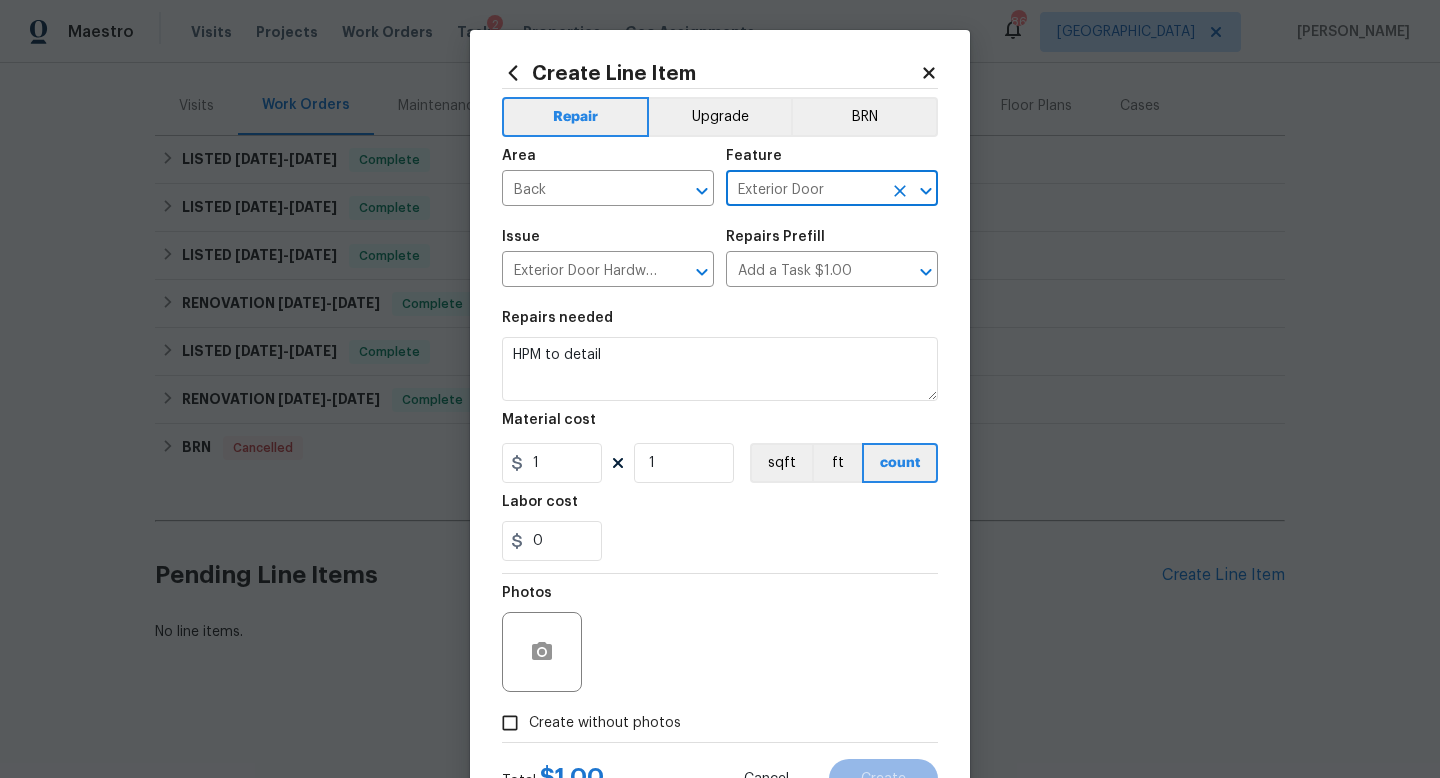 type on "Exterior Door" 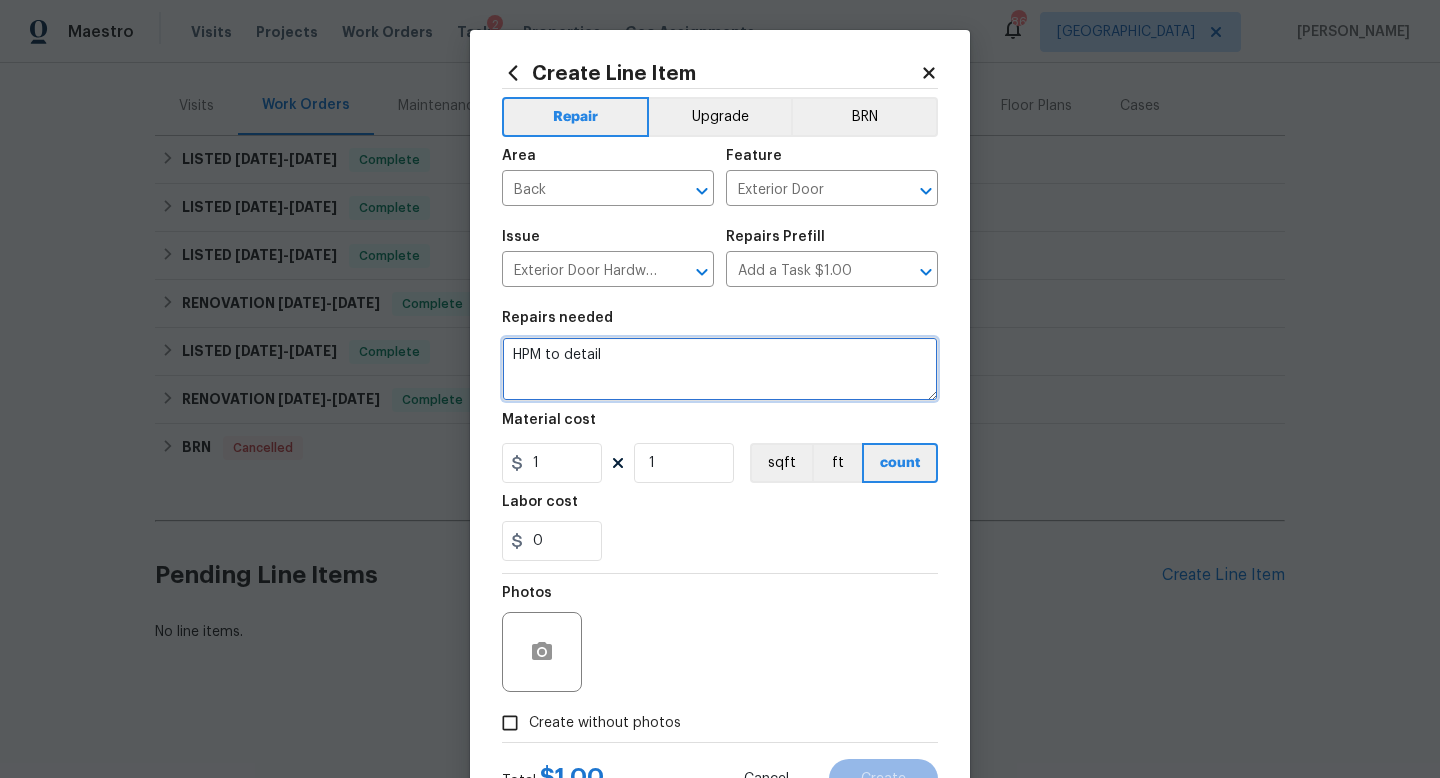 drag, startPoint x: 611, startPoint y: 359, endPoint x: 483, endPoint y: 354, distance: 128.09763 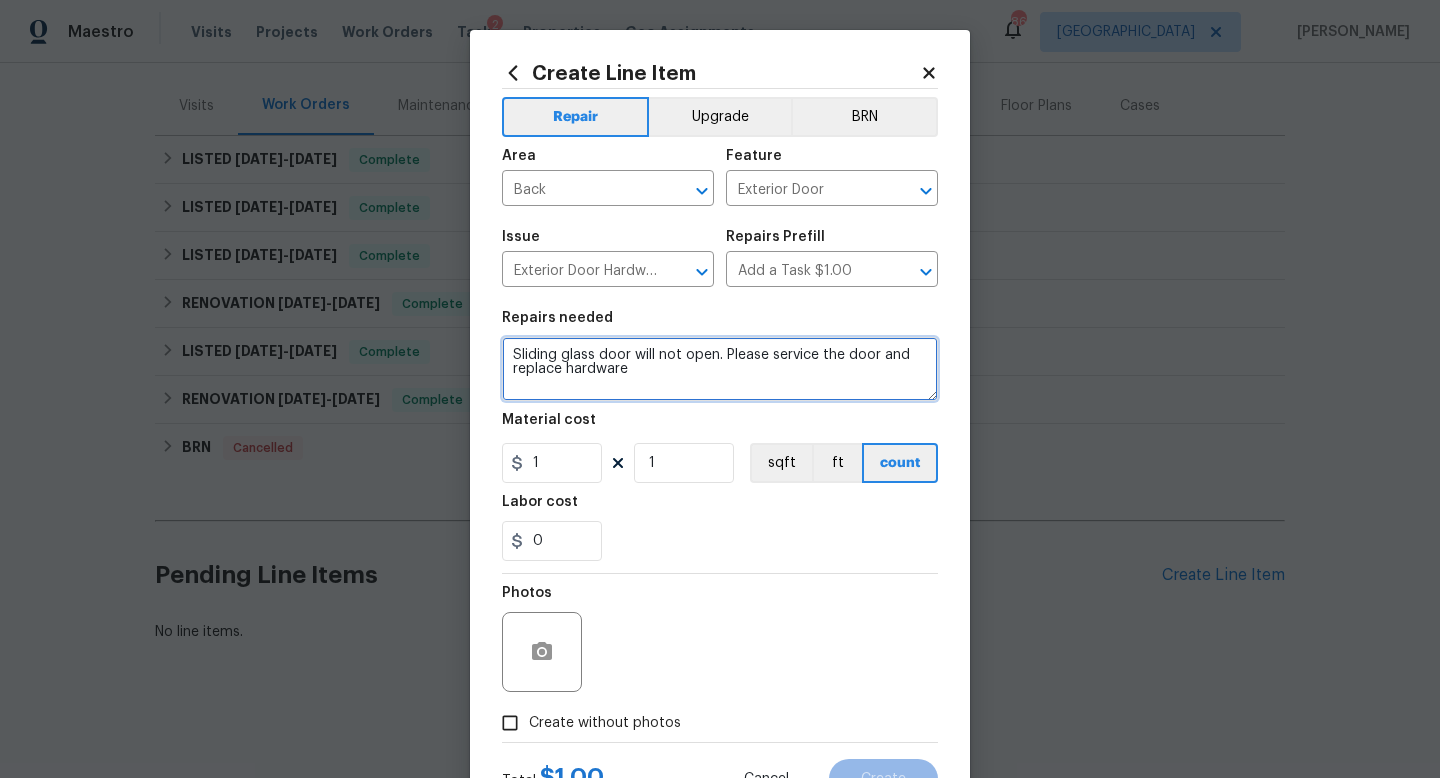 type on "Sliding glass door will not open. Please service the door and replace hardware" 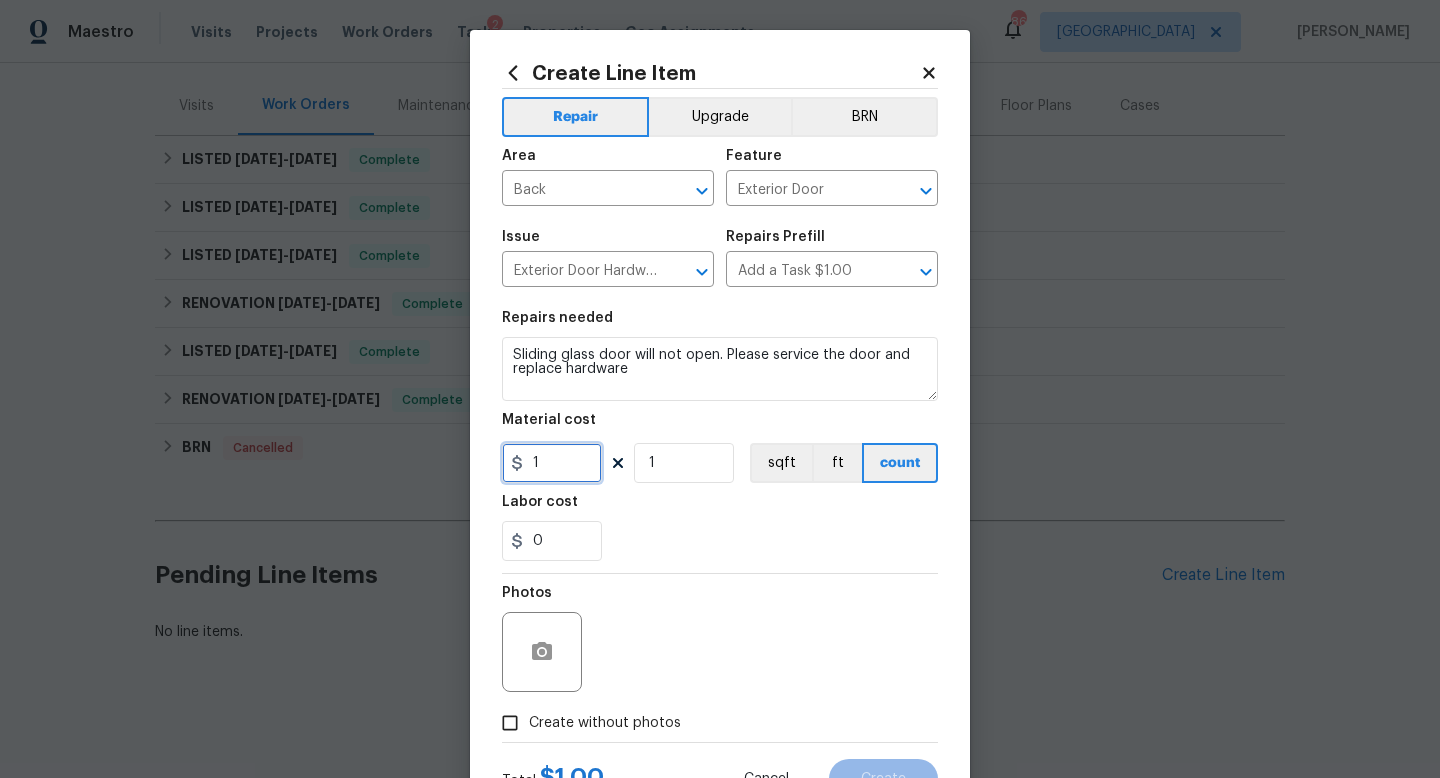 click on "1" at bounding box center (552, 463) 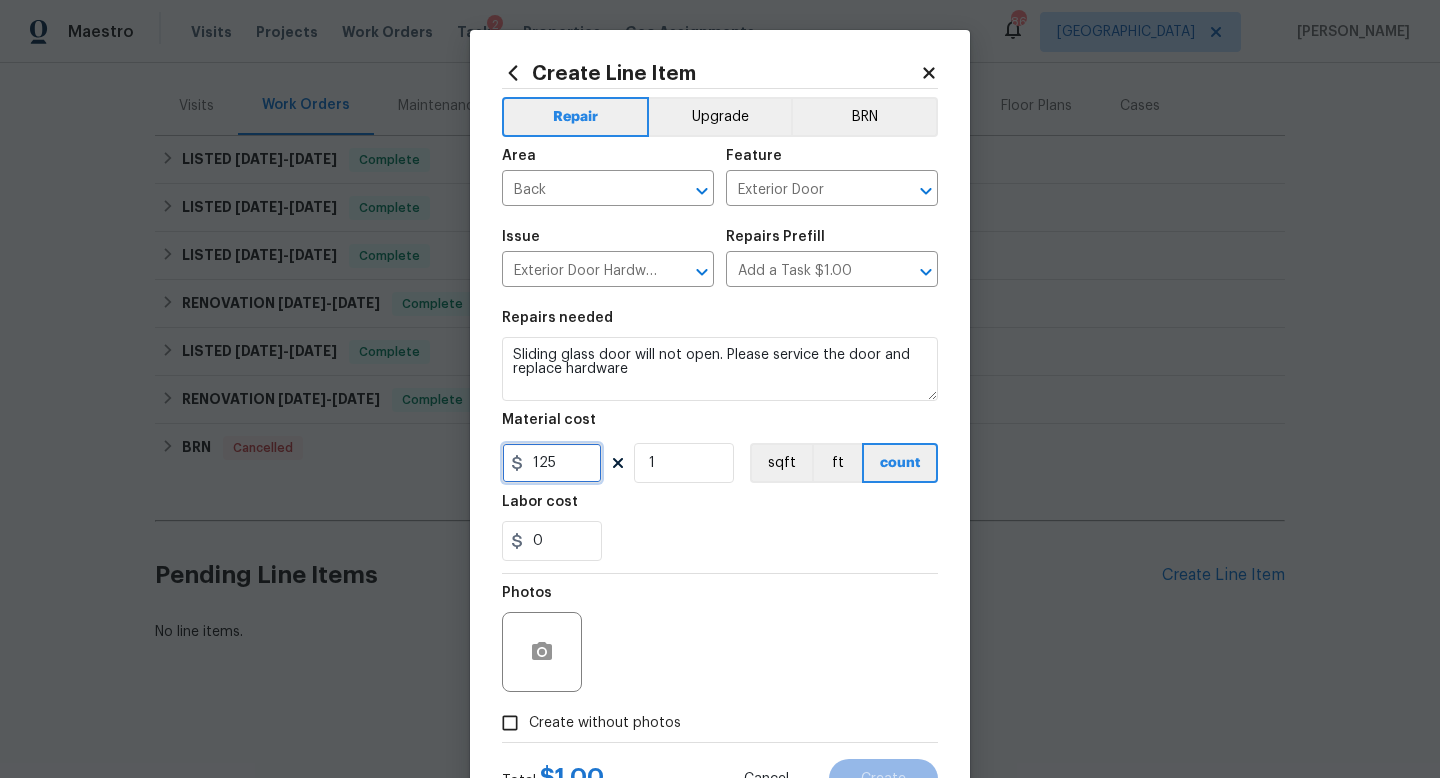 type on "125" 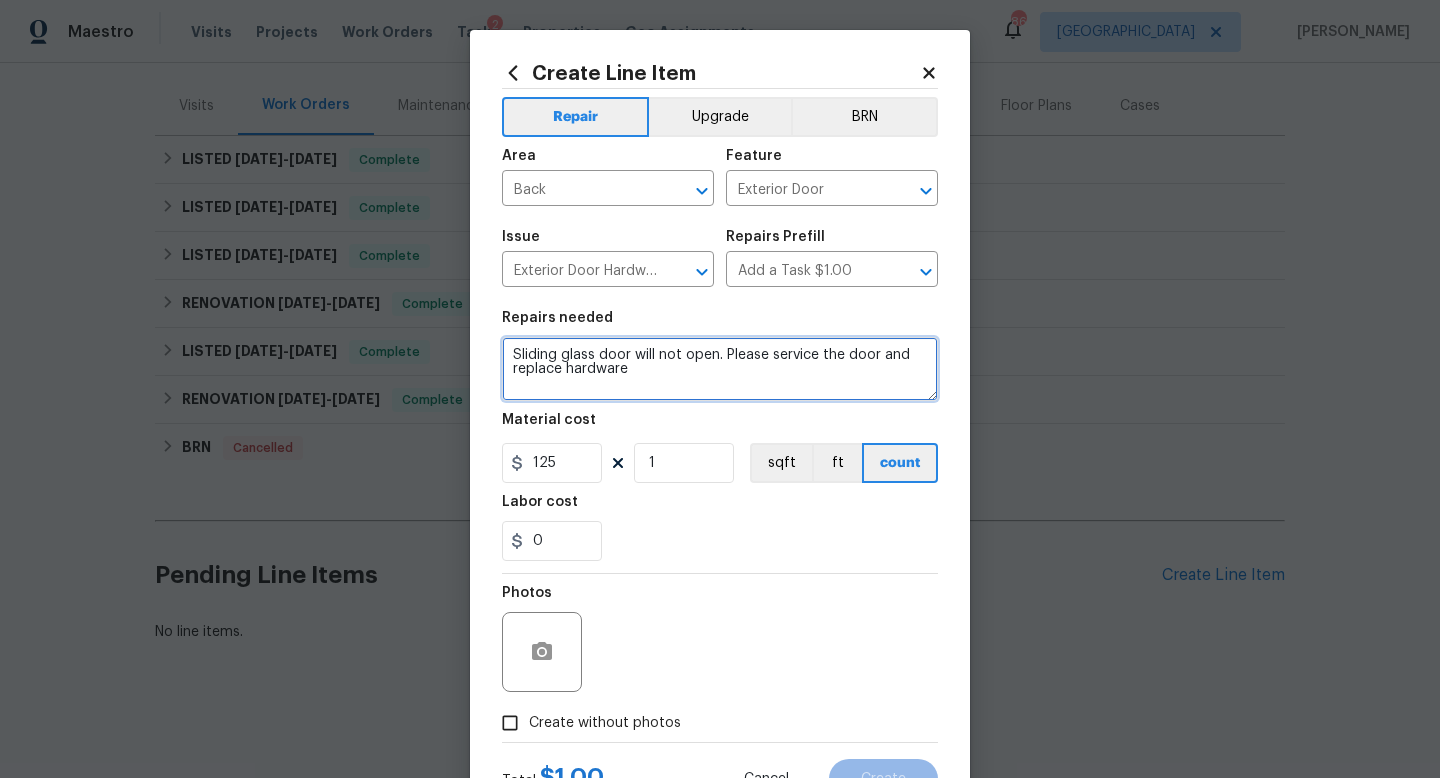 click on "Sliding glass door will not open. Please service the door and replace hardware" at bounding box center (720, 369) 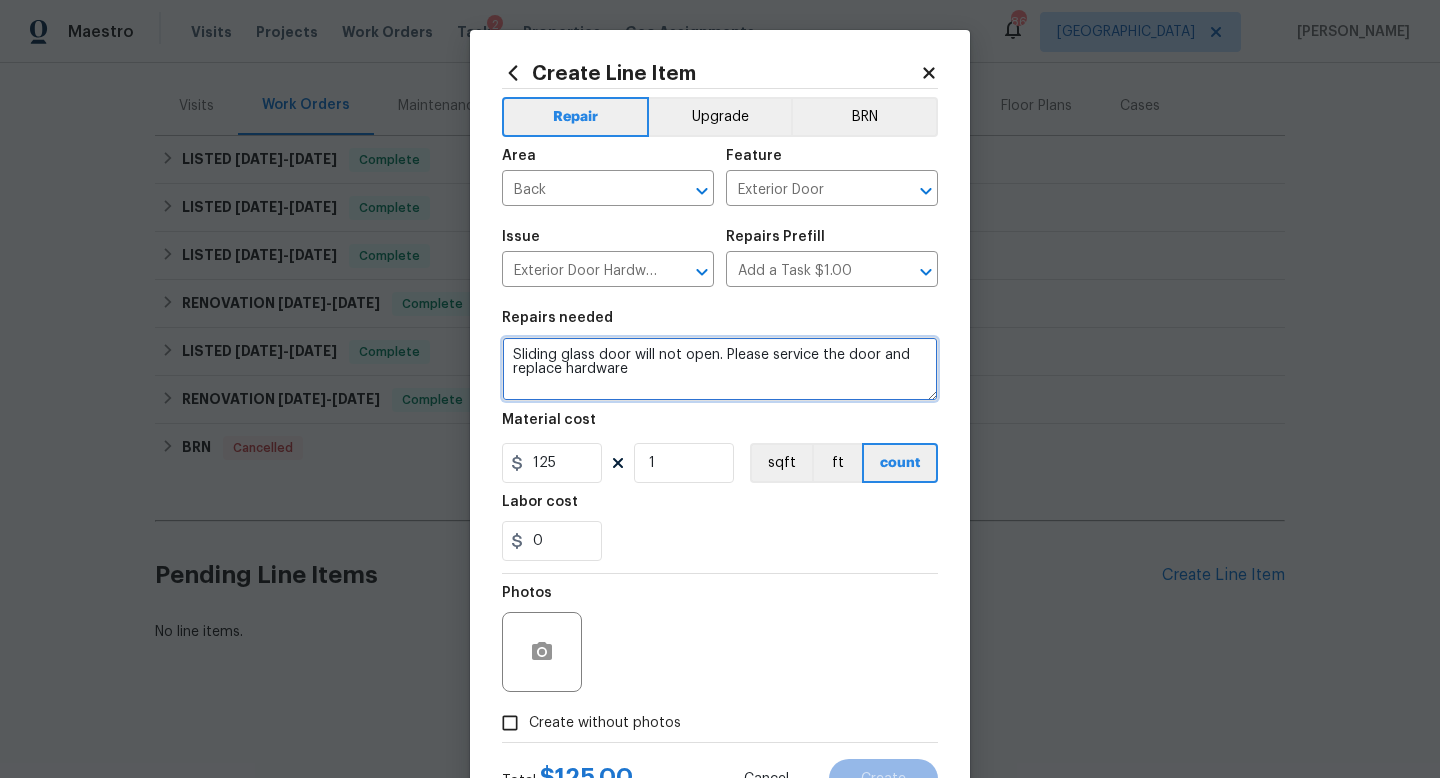 click on "Sliding glass door will not open. Please service the door and replace hardware" at bounding box center [720, 369] 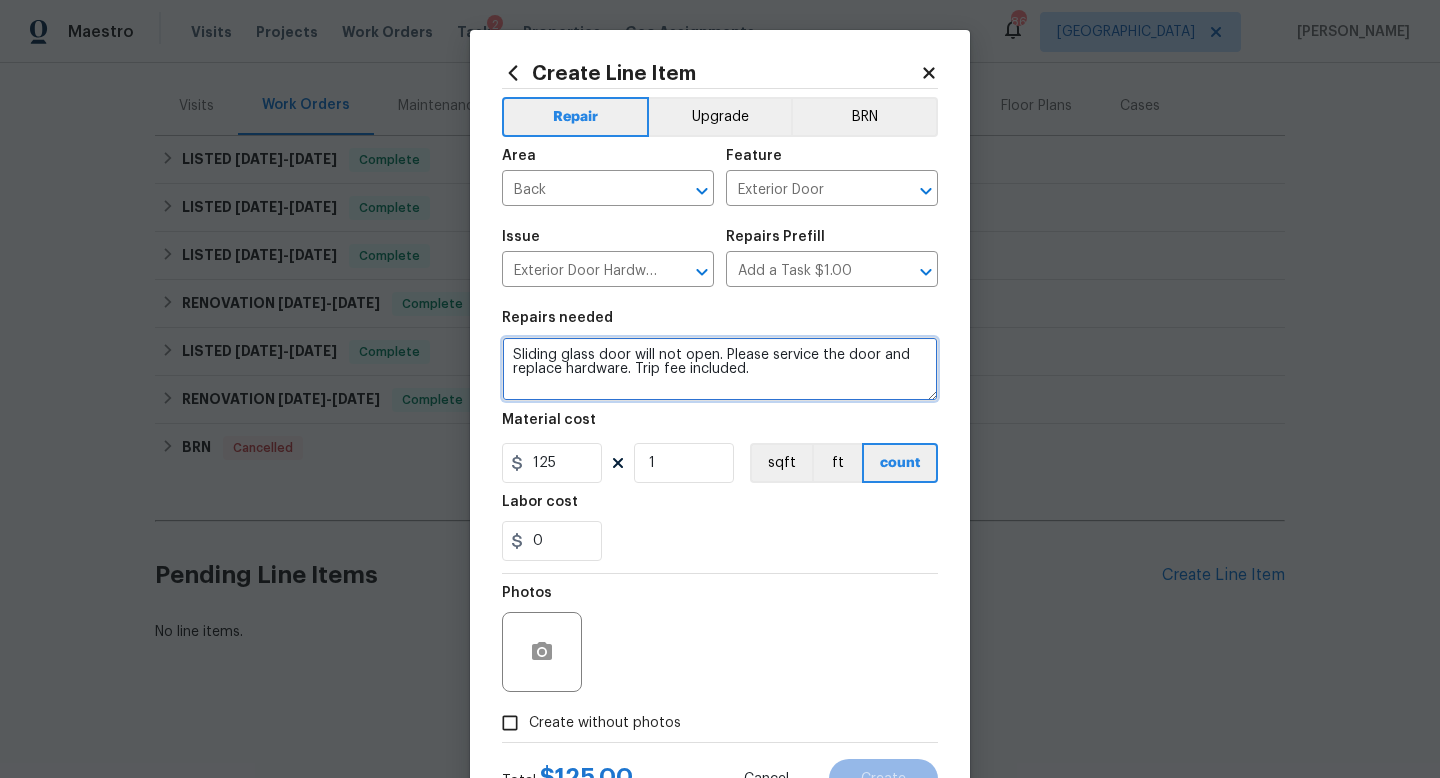scroll, scrollTop: 84, scrollLeft: 0, axis: vertical 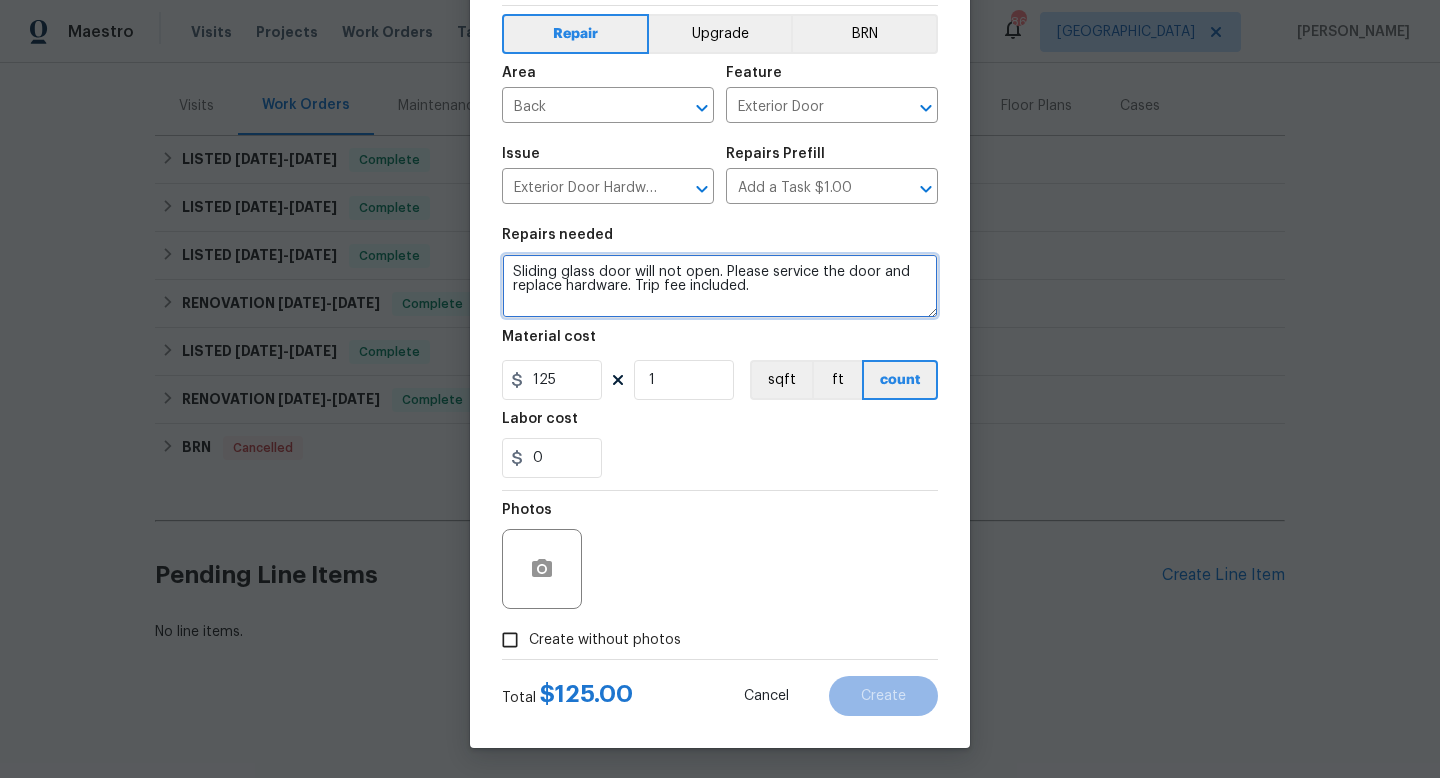 type on "Sliding glass door will not open. Please service the door and replace hardware. Trip fee included." 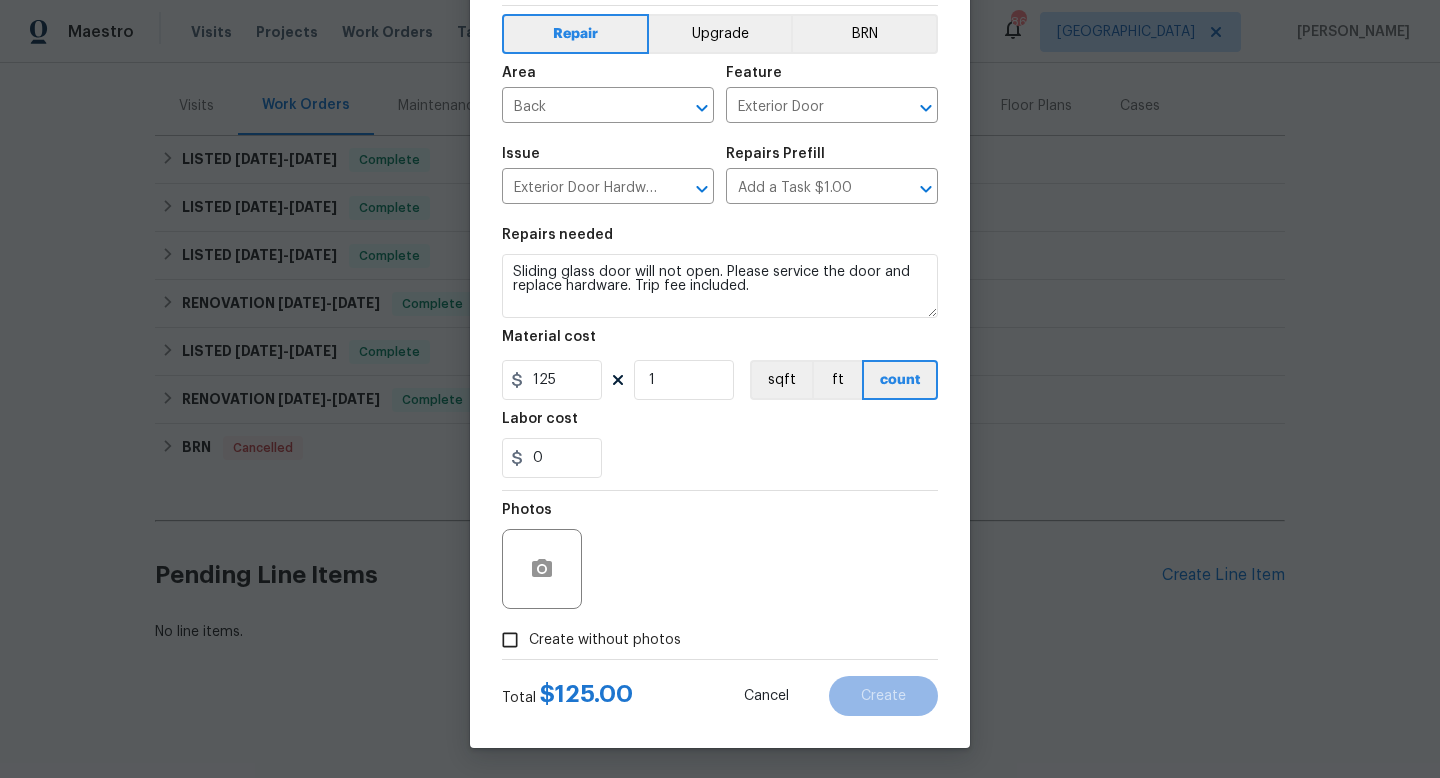 click at bounding box center [542, 569] 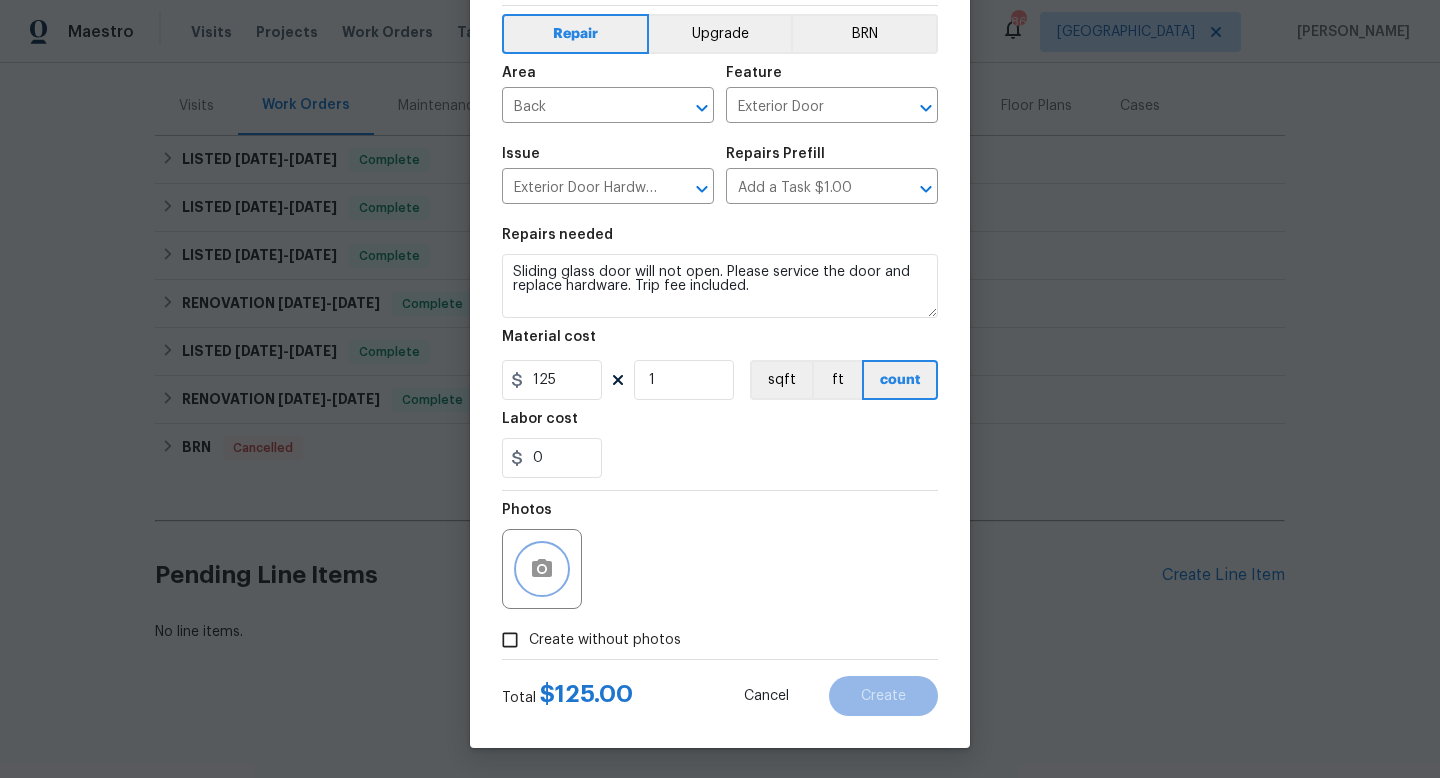 click at bounding box center (542, 569) 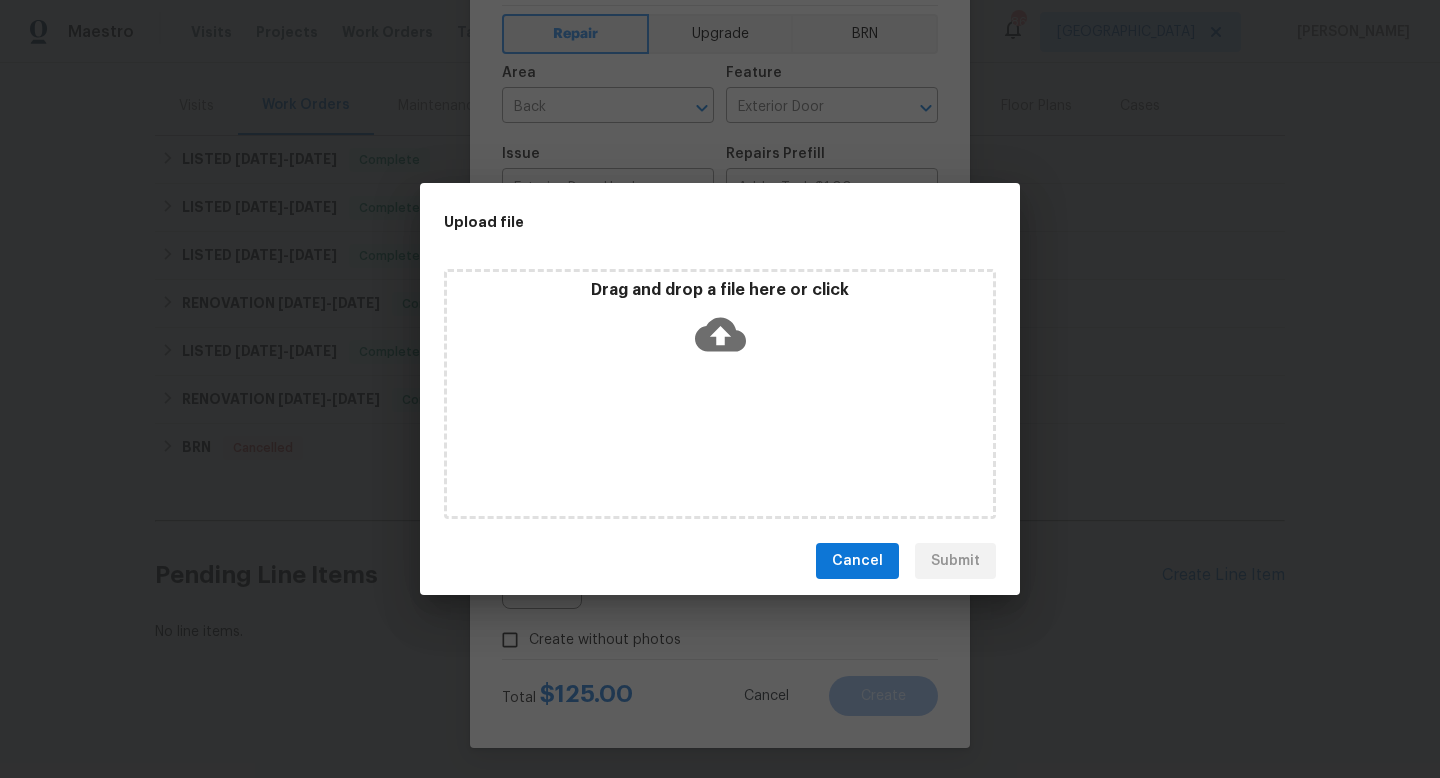 click on "Drag and drop a file here or click" at bounding box center (720, 394) 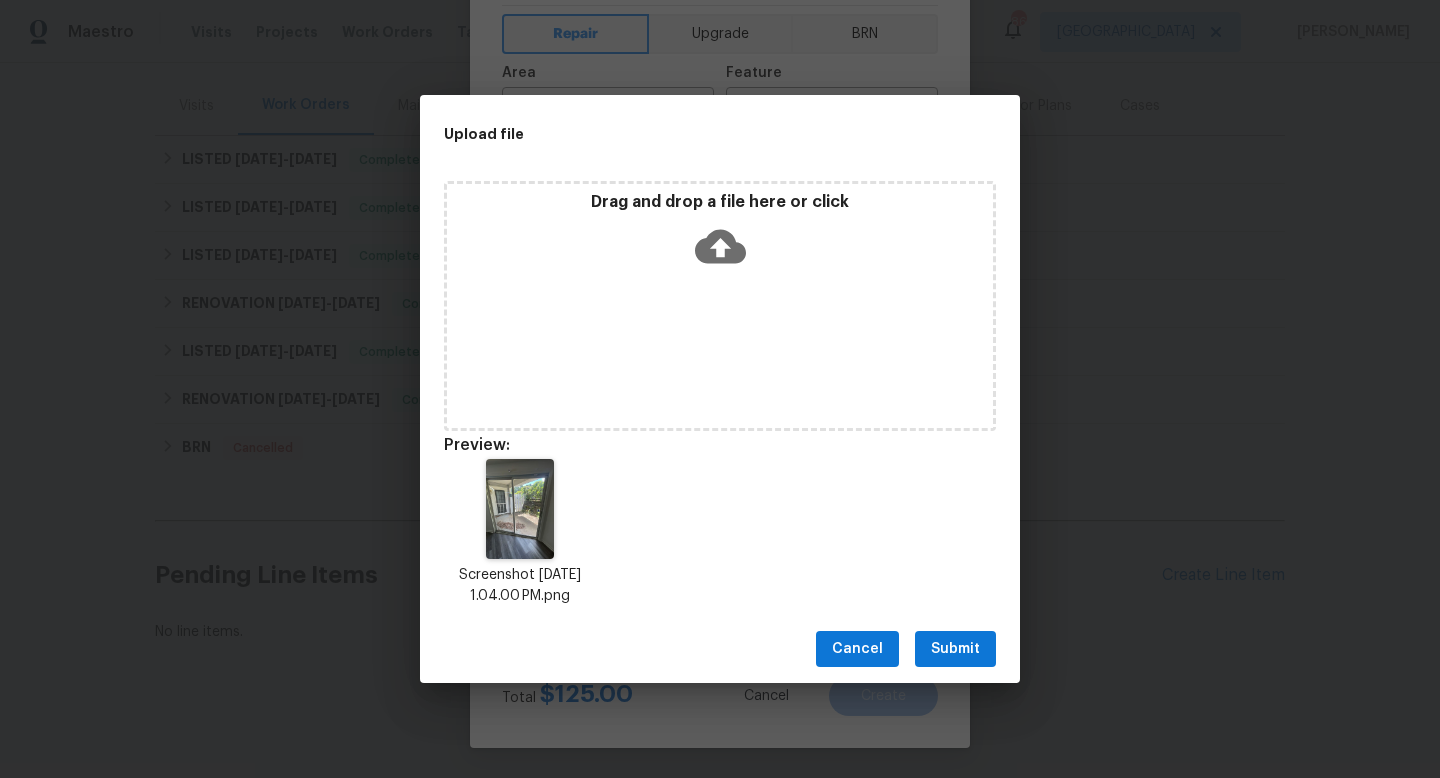 click on "Submit" at bounding box center [955, 649] 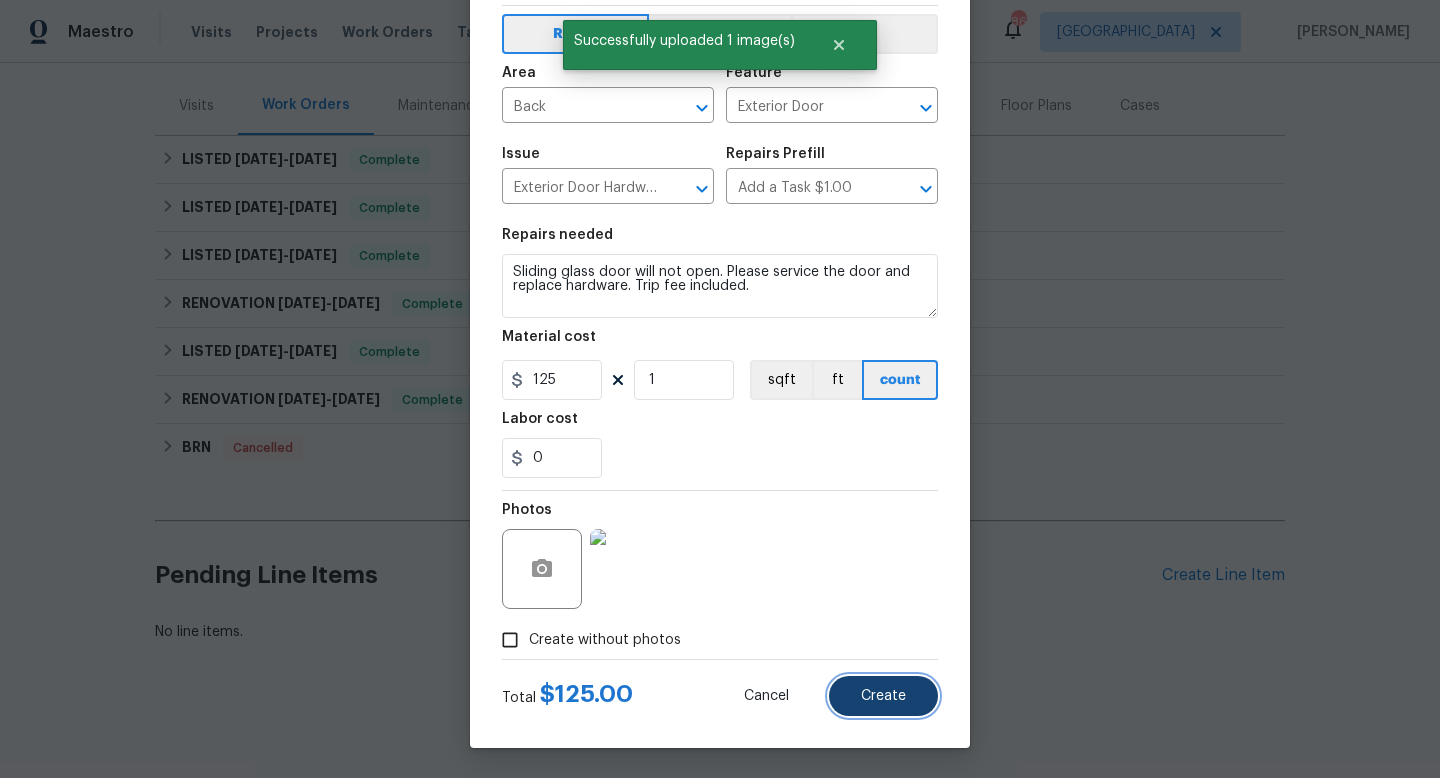 click on "Create" at bounding box center [883, 696] 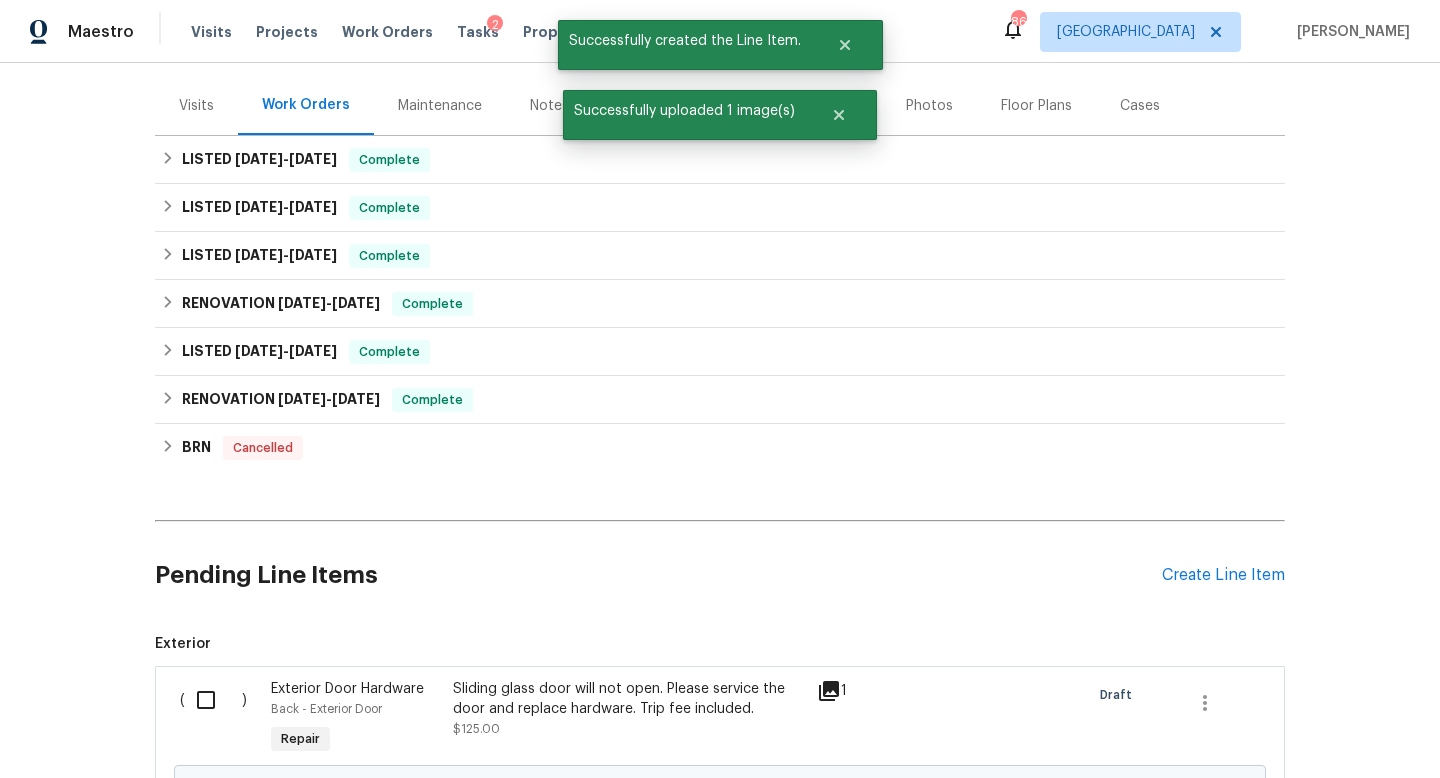 scroll, scrollTop: 455, scrollLeft: 0, axis: vertical 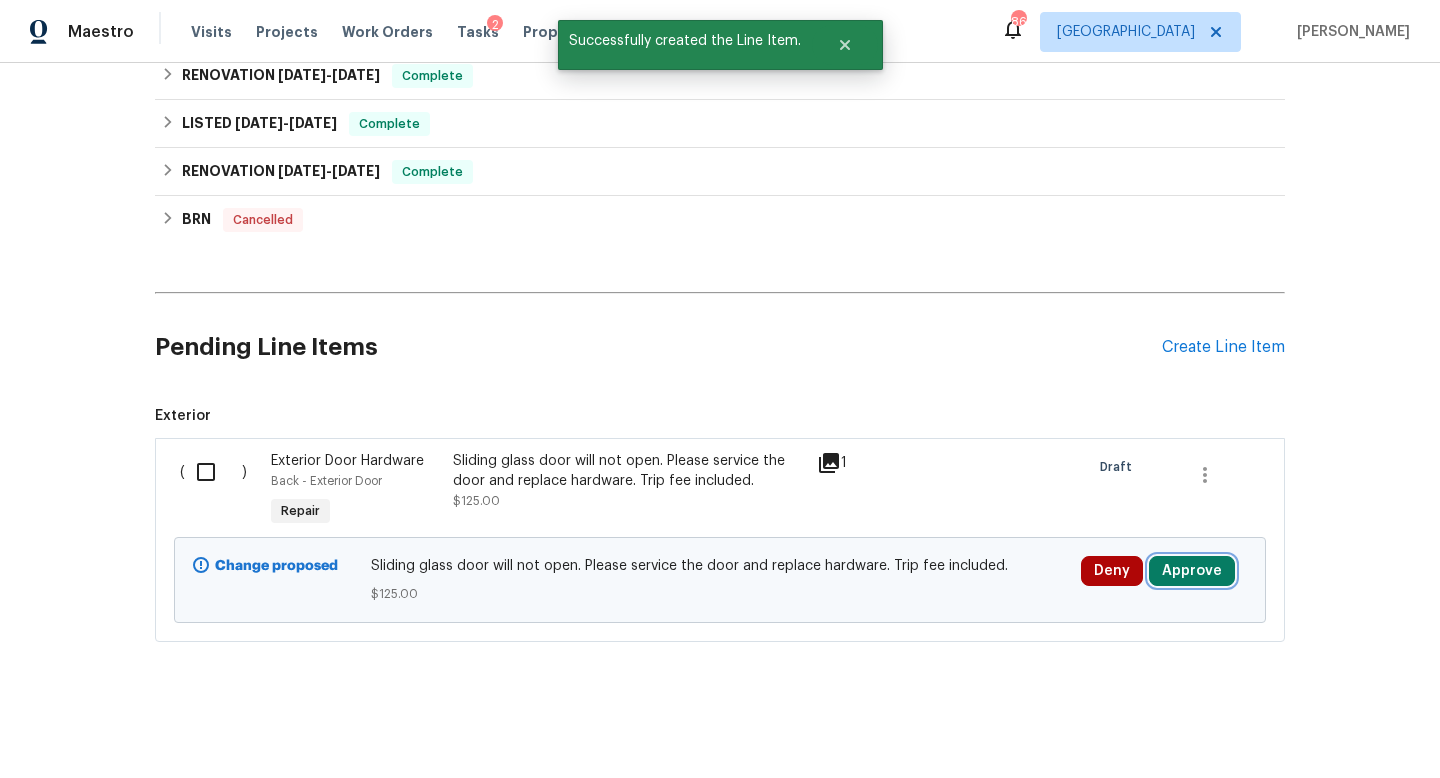 click on "Approve" at bounding box center (1192, 571) 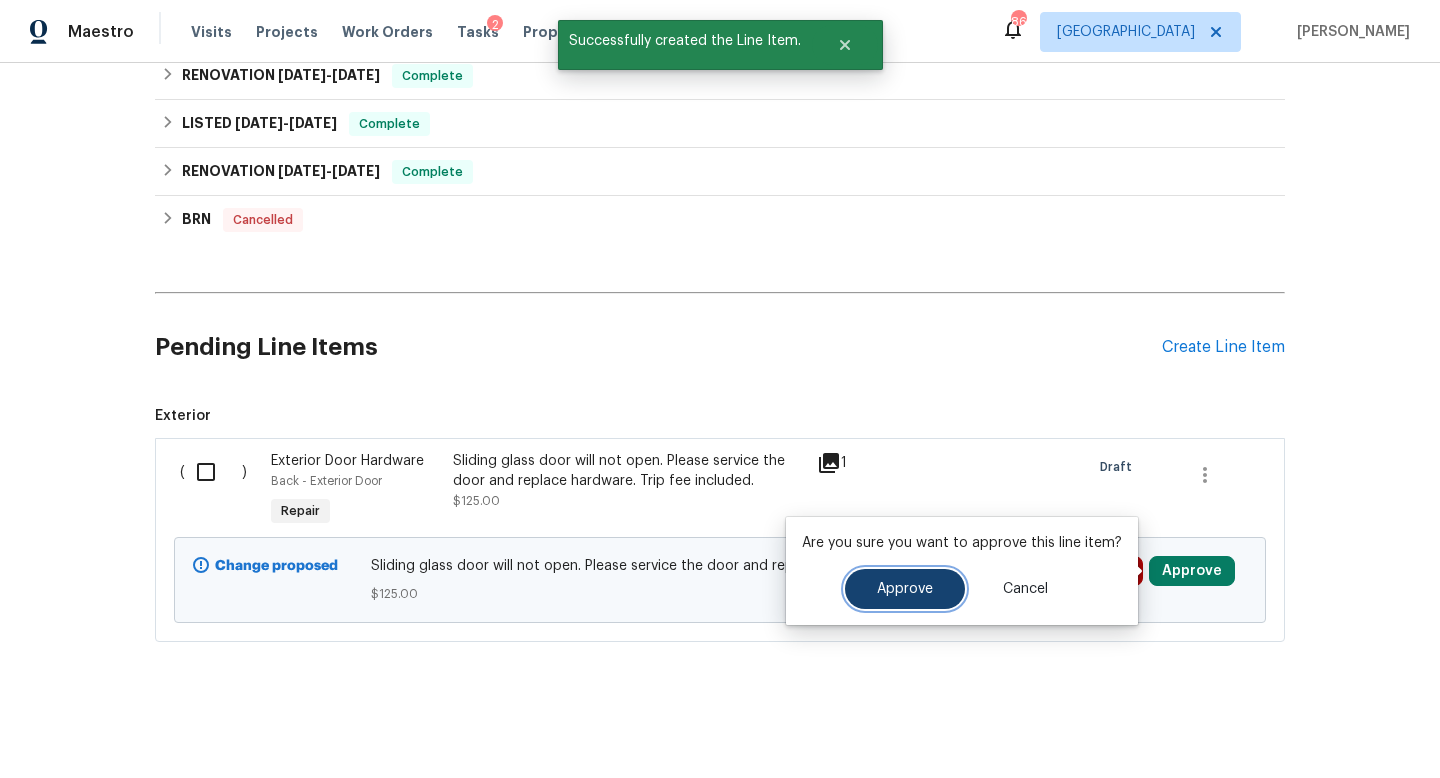 click on "Approve" at bounding box center [905, 589] 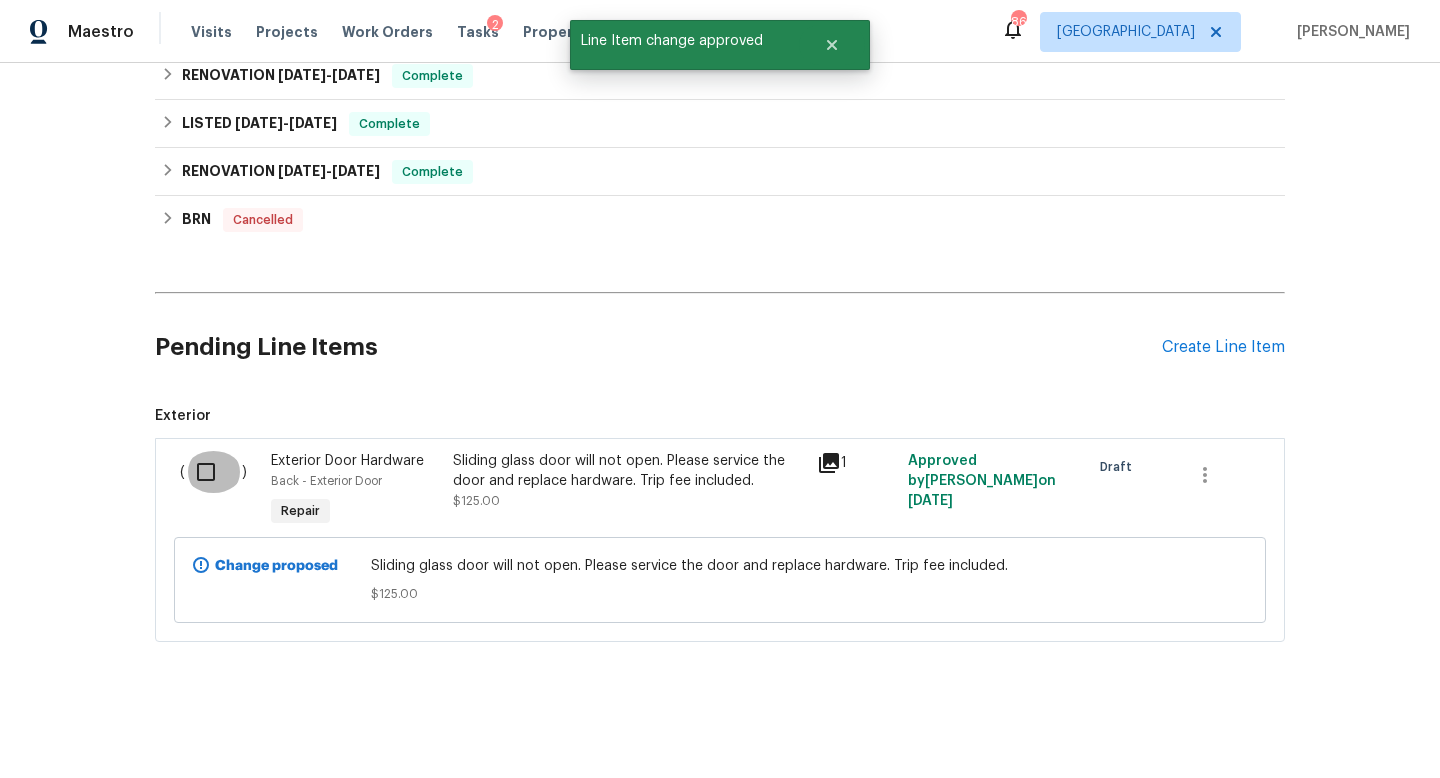 click at bounding box center (213, 472) 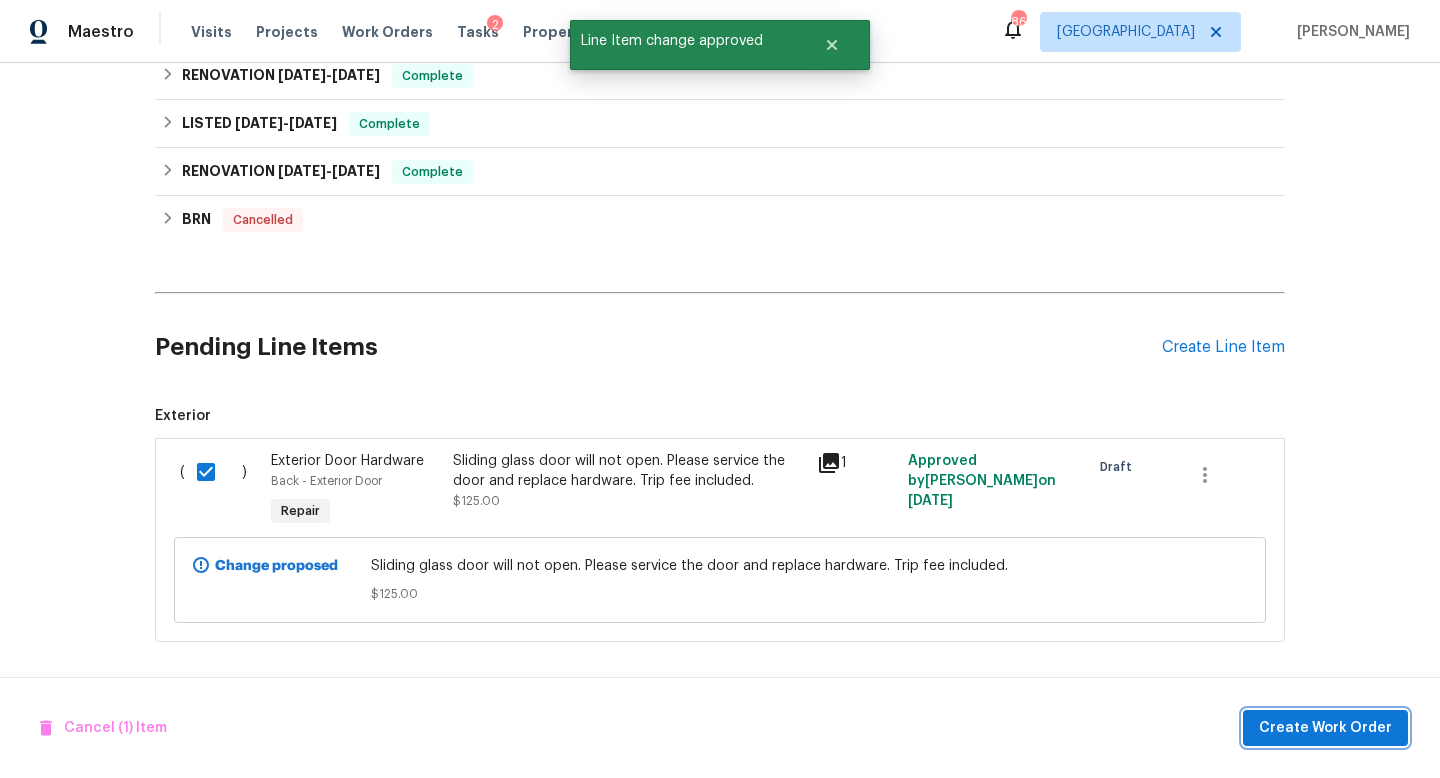 click on "Create Work Order" at bounding box center (1325, 728) 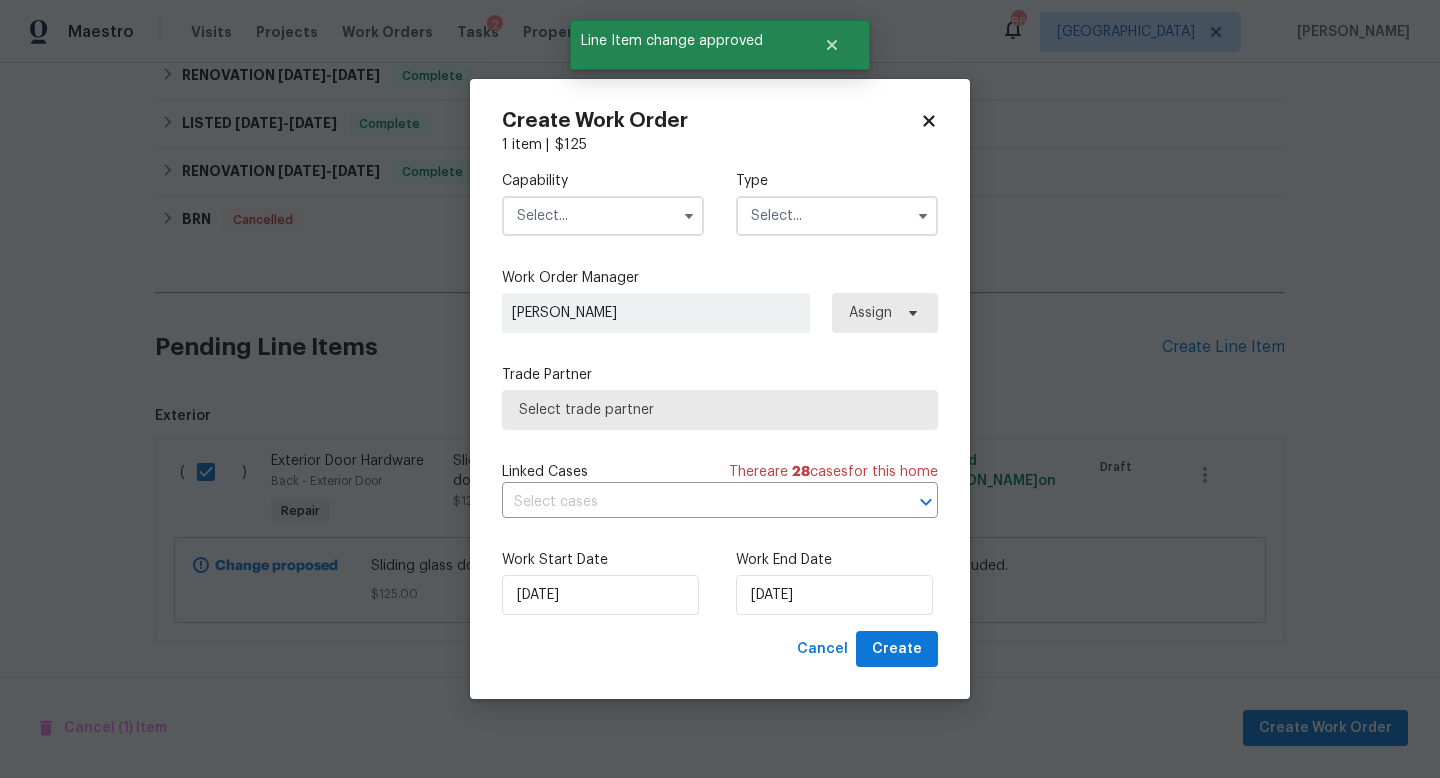 click at bounding box center (603, 216) 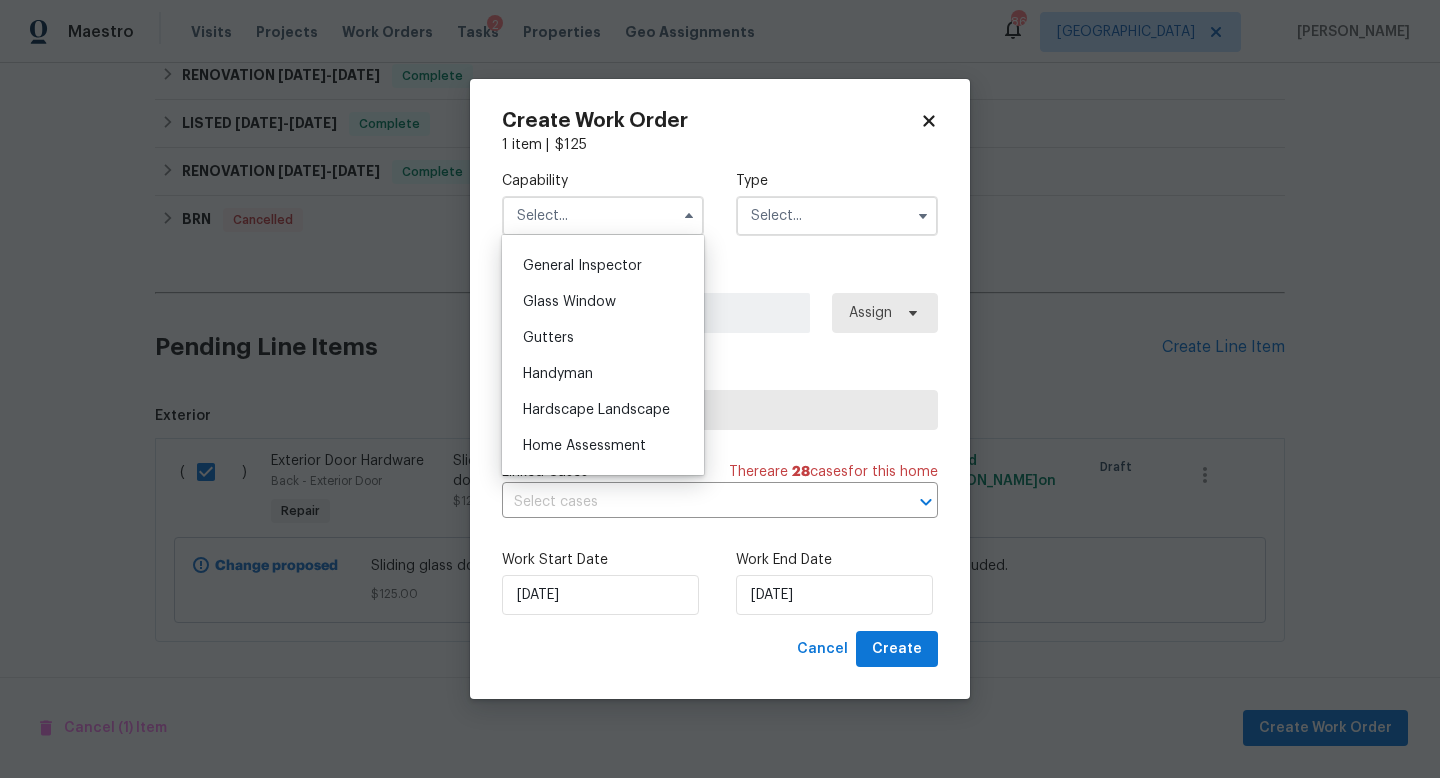 scroll, scrollTop: 989, scrollLeft: 0, axis: vertical 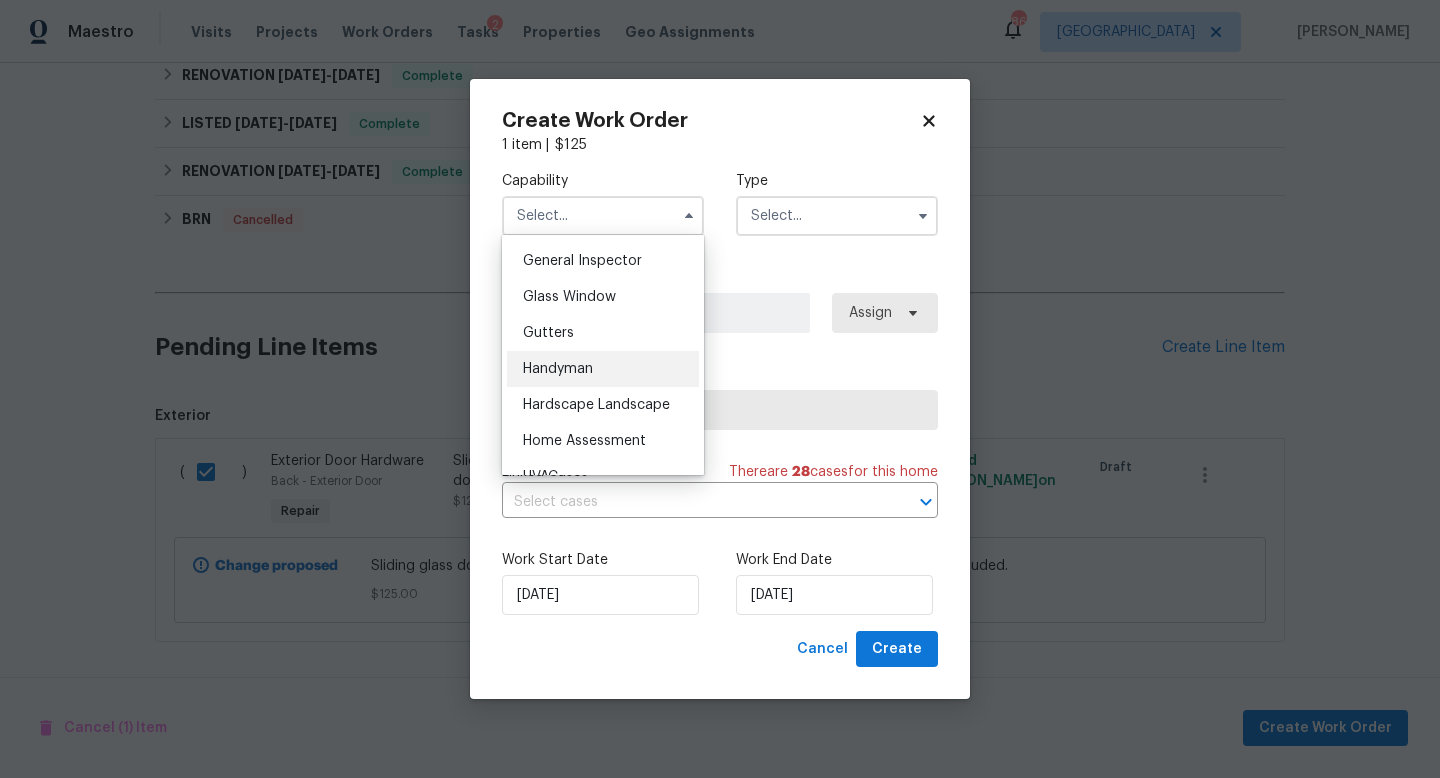 click on "Handyman" at bounding box center [603, 369] 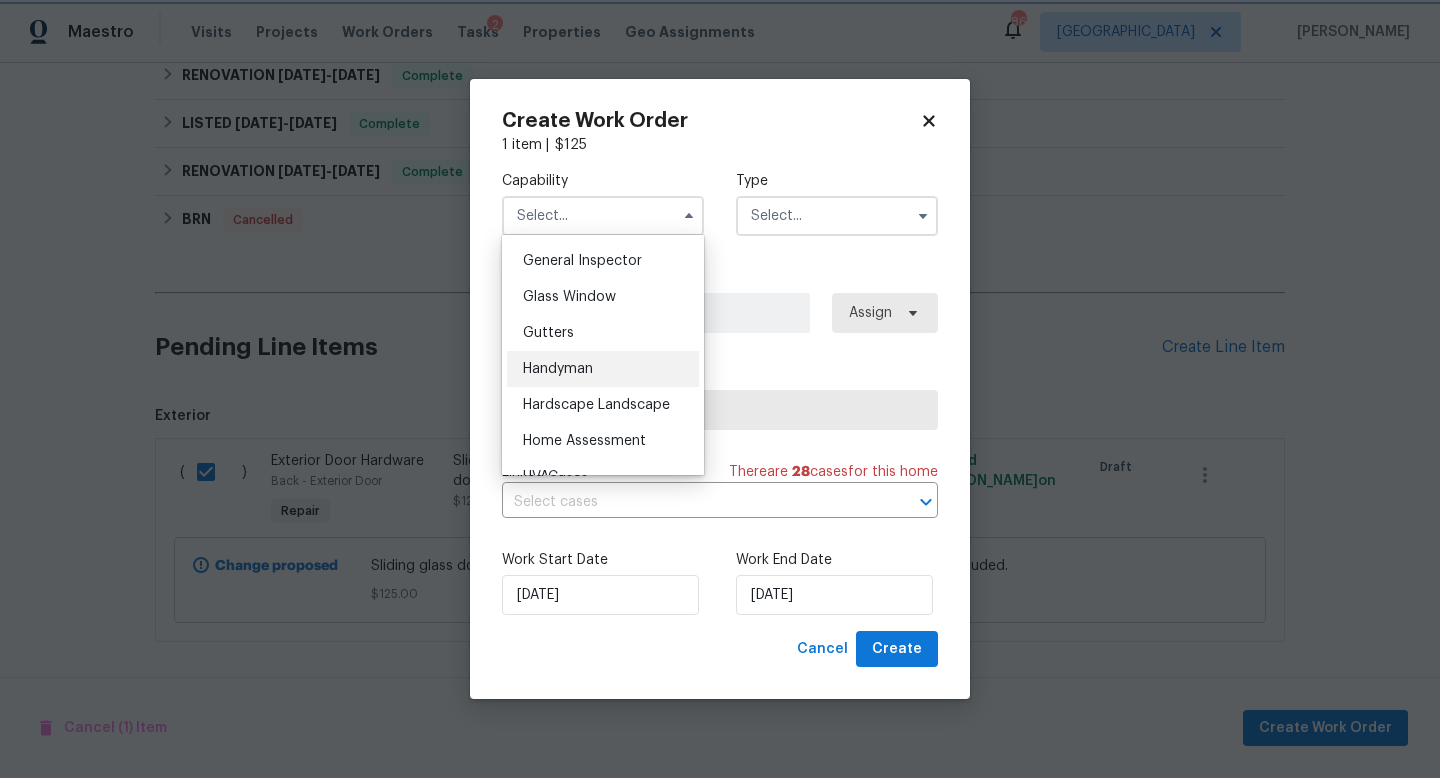 type on "Handyman" 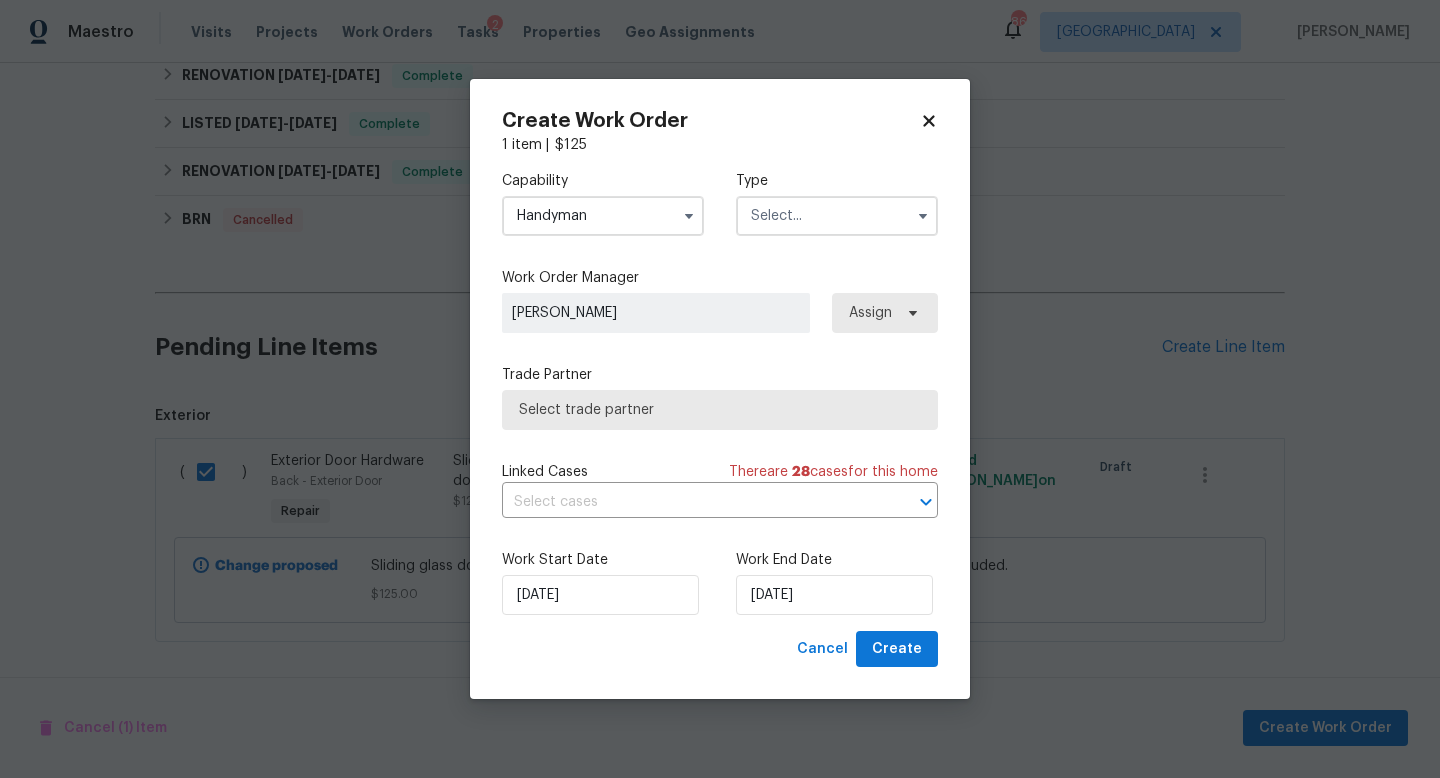 click at bounding box center (837, 216) 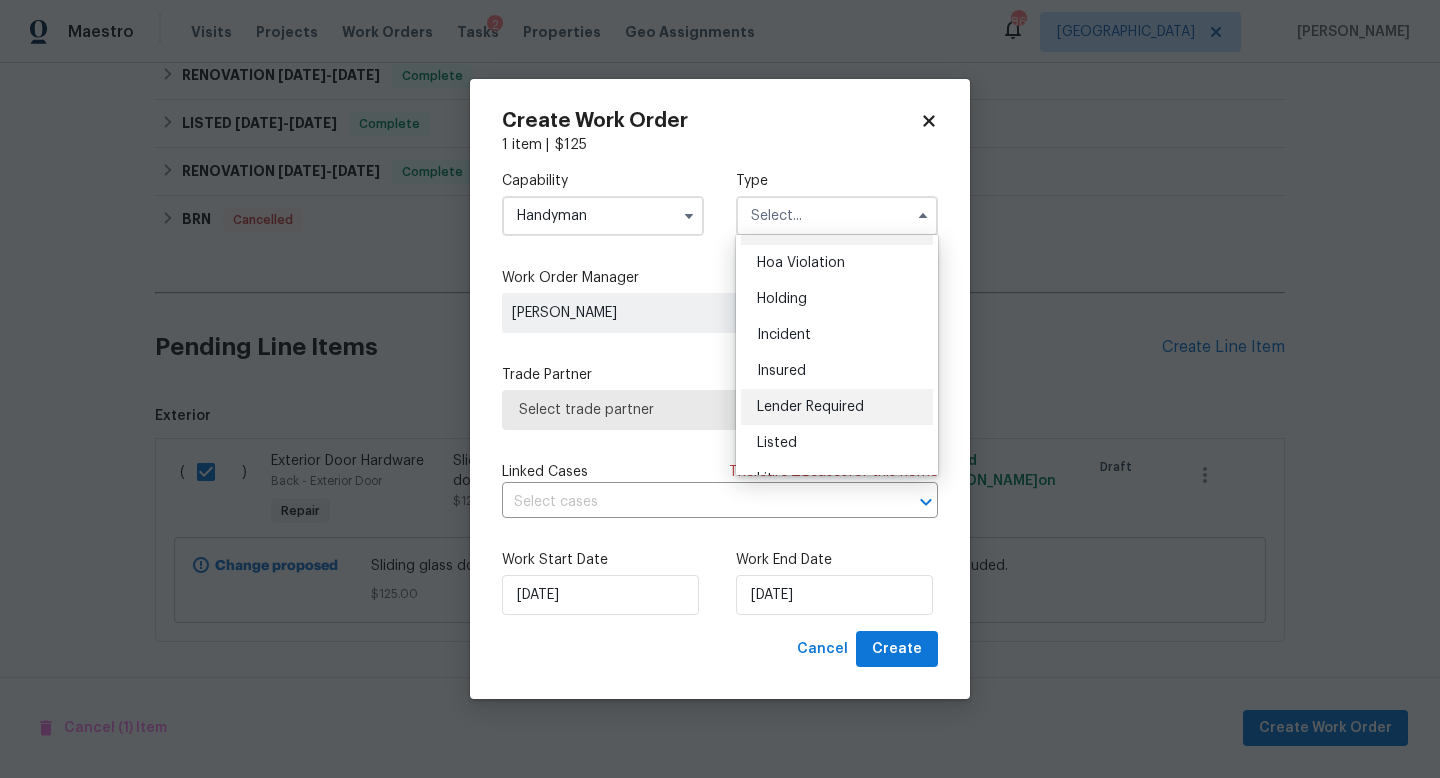scroll, scrollTop: 51, scrollLeft: 0, axis: vertical 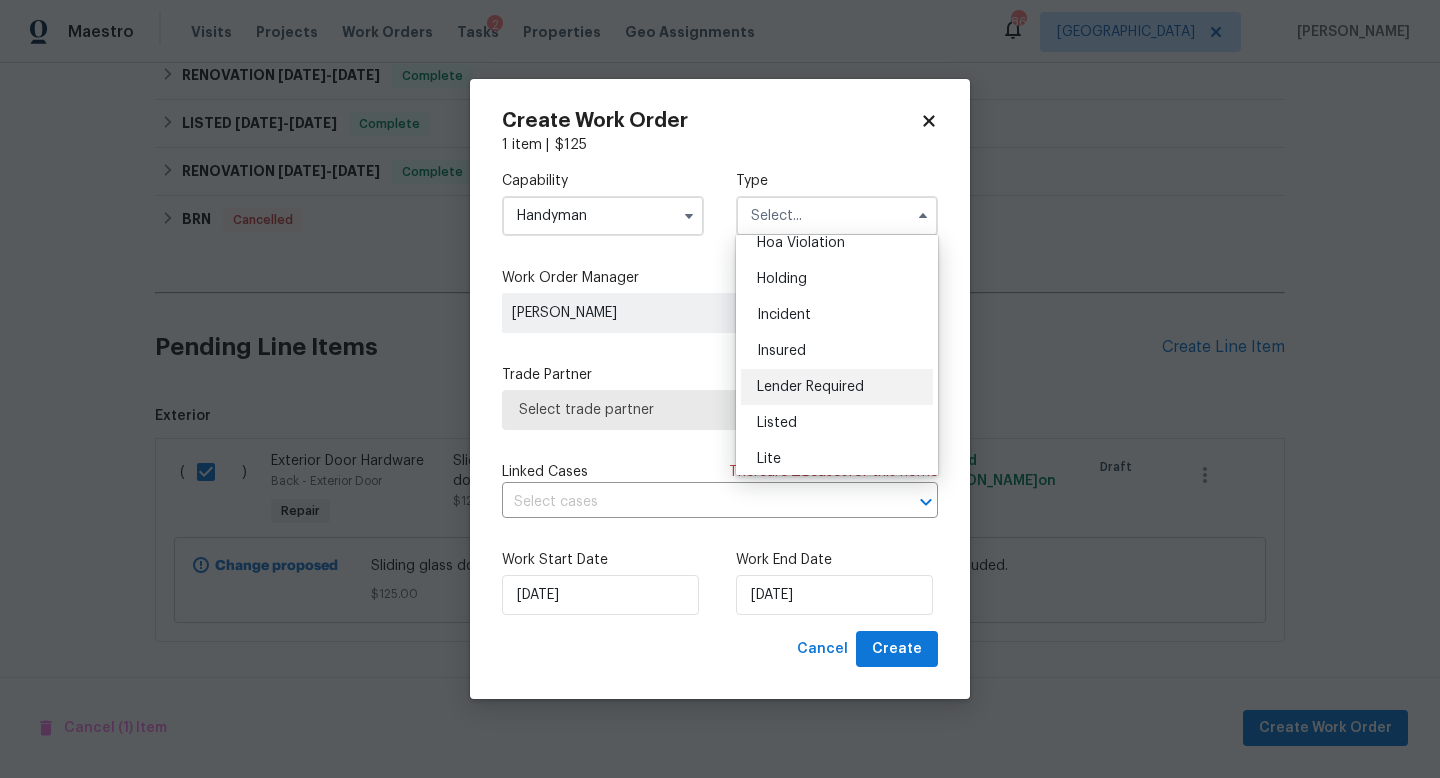 click on "Listed" at bounding box center [837, 423] 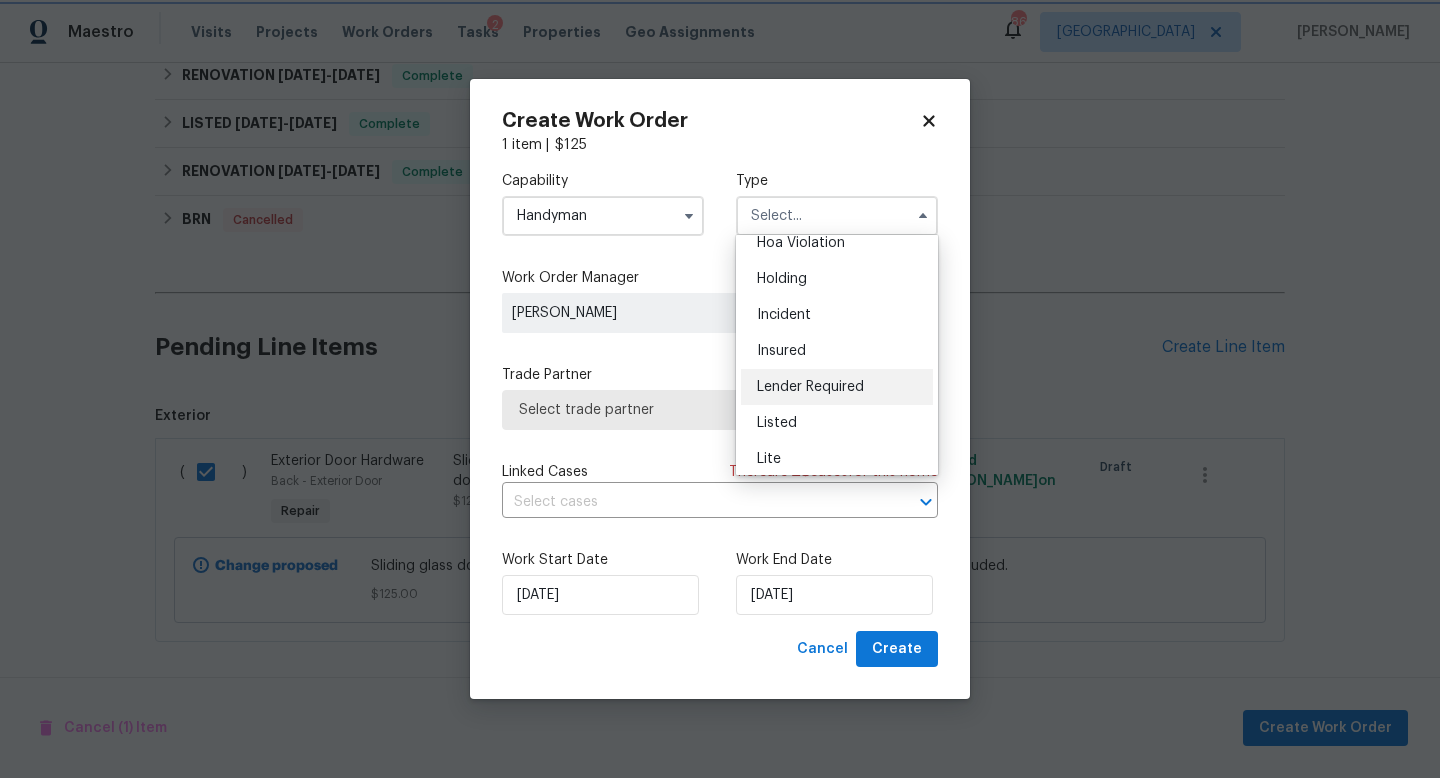 type on "Listed" 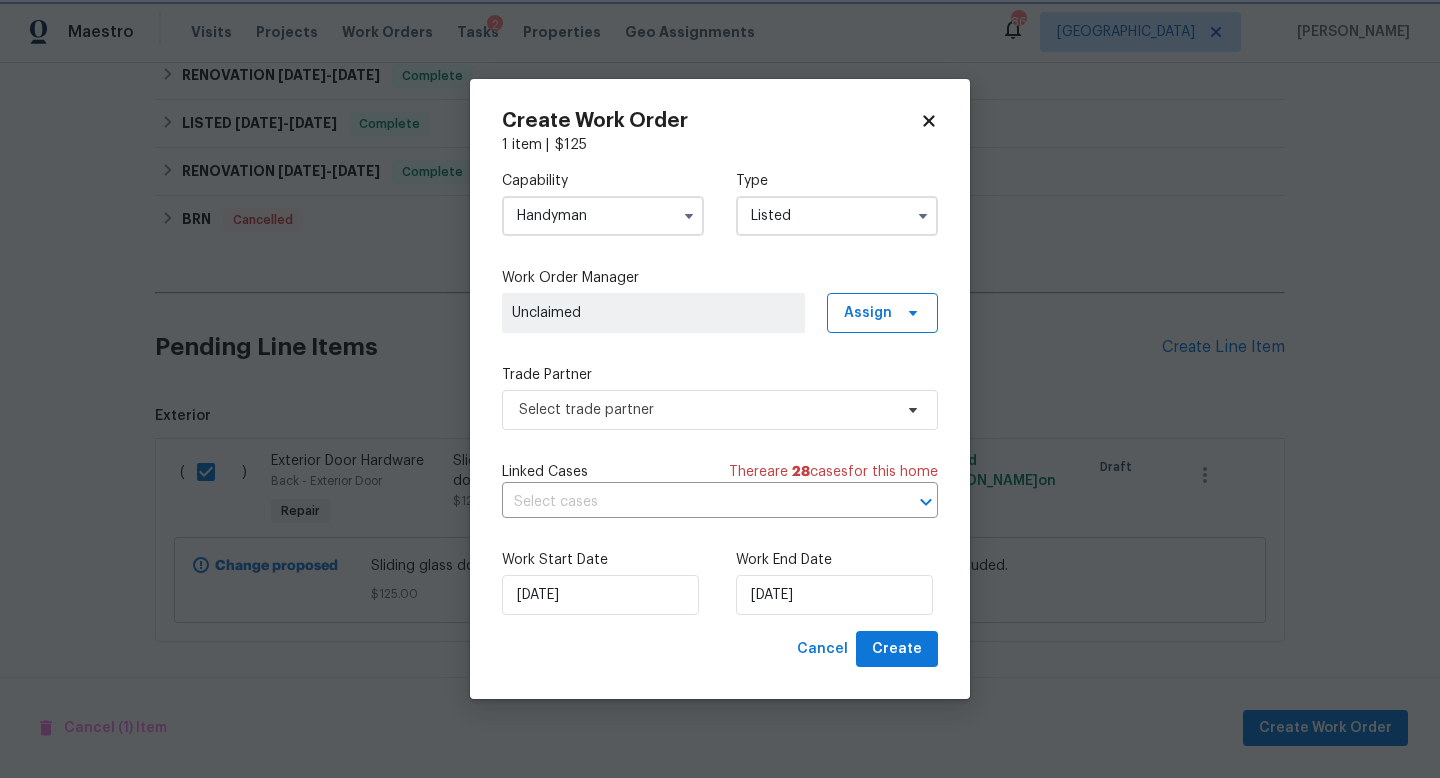 scroll, scrollTop: 0, scrollLeft: 0, axis: both 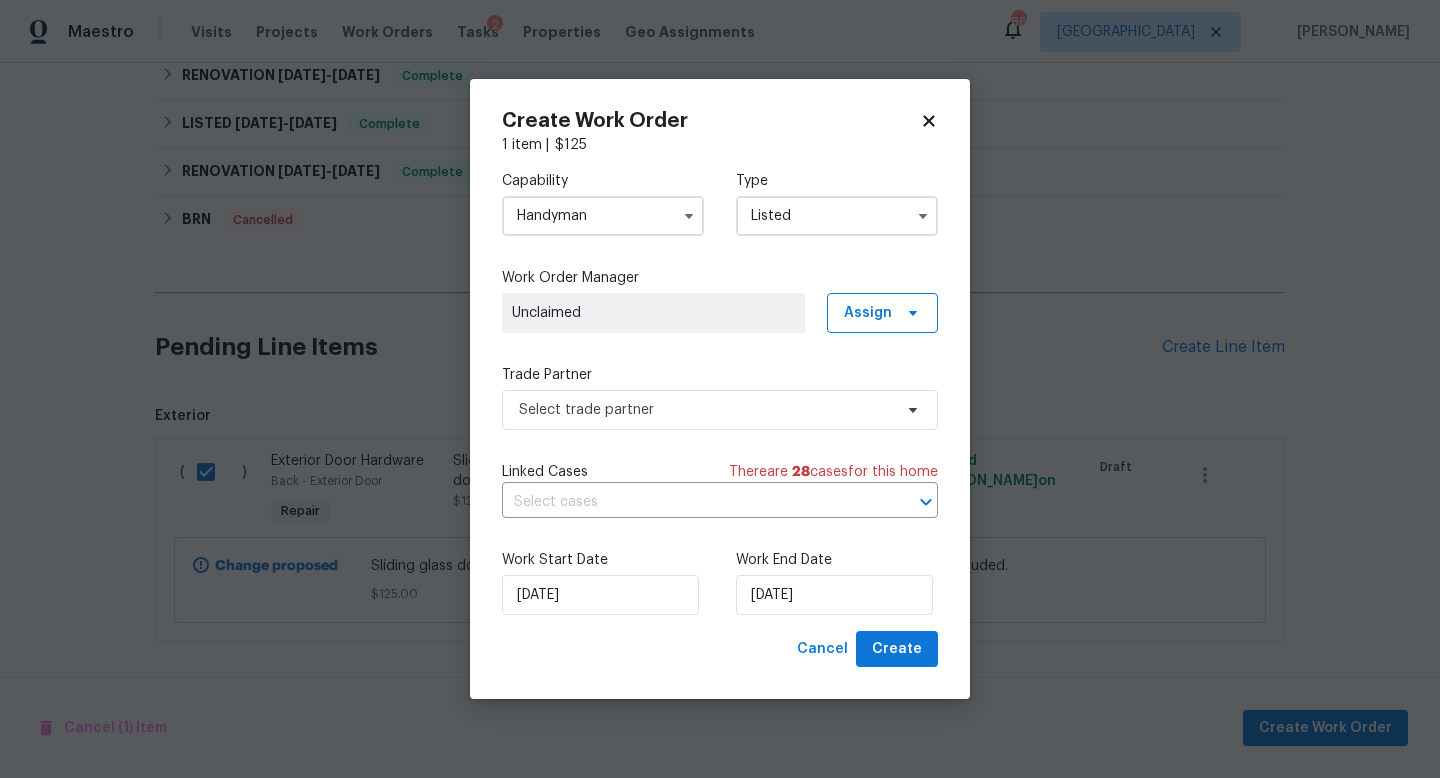 click on "Unclaimed" at bounding box center [653, 313] 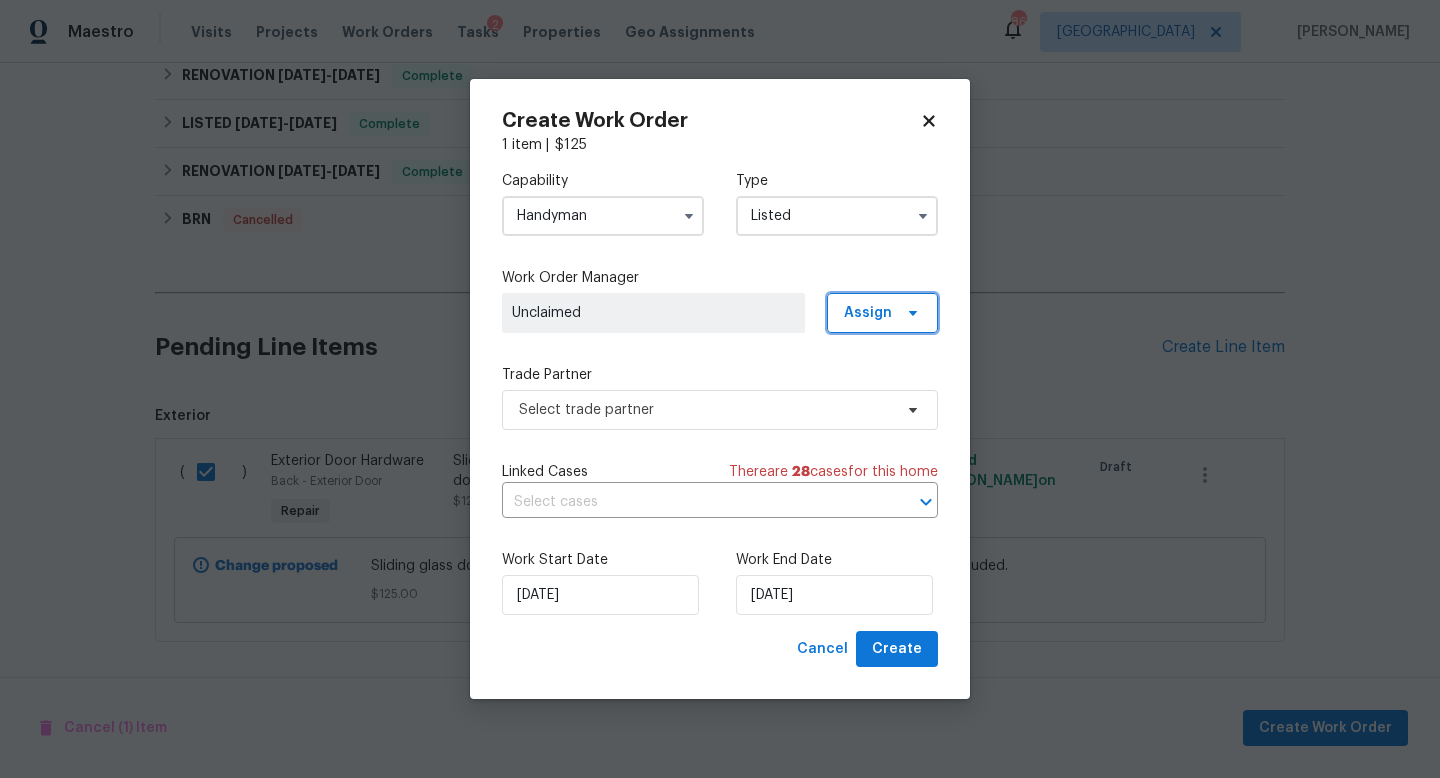 click on "Assign" at bounding box center (882, 313) 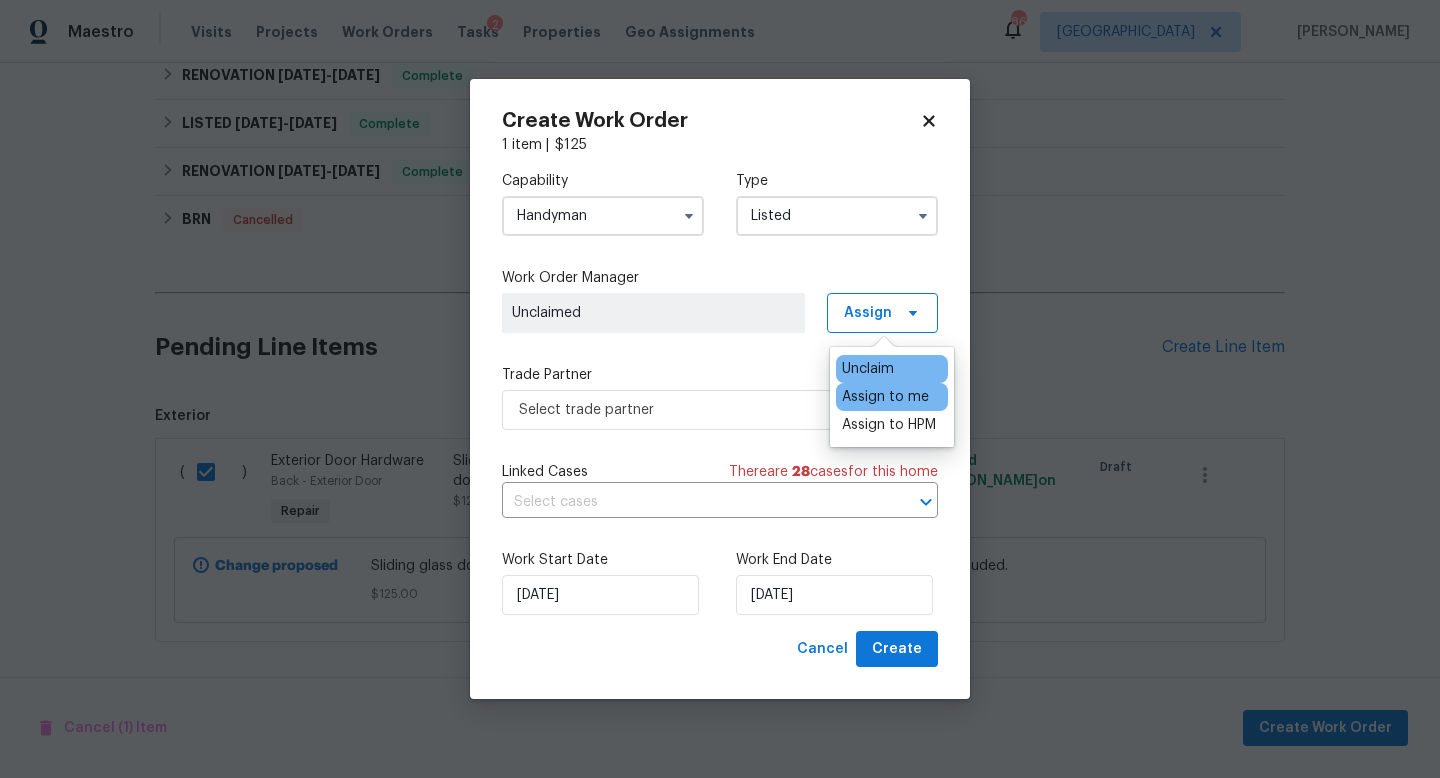 click on "Assign to me" at bounding box center (892, 397) 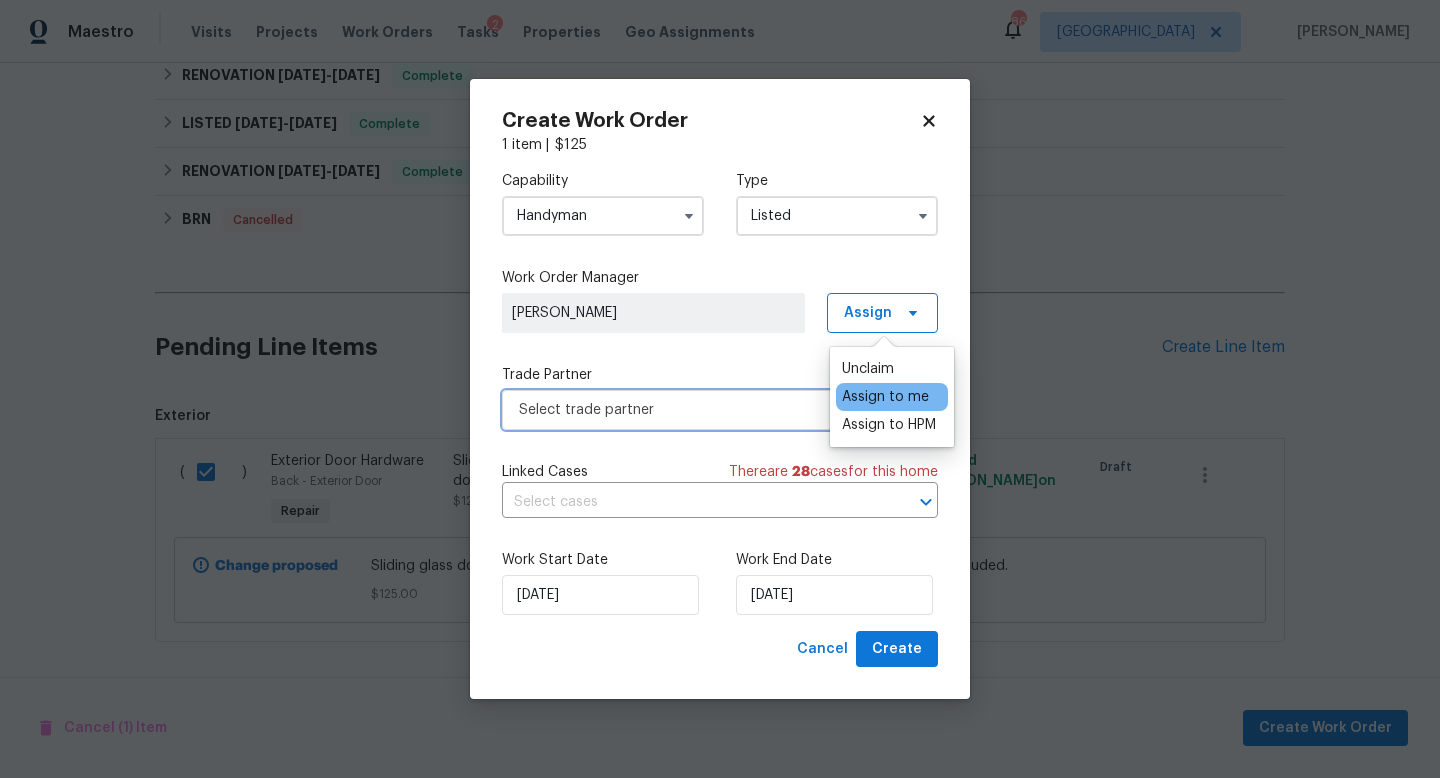 click on "Select trade partner" at bounding box center [720, 410] 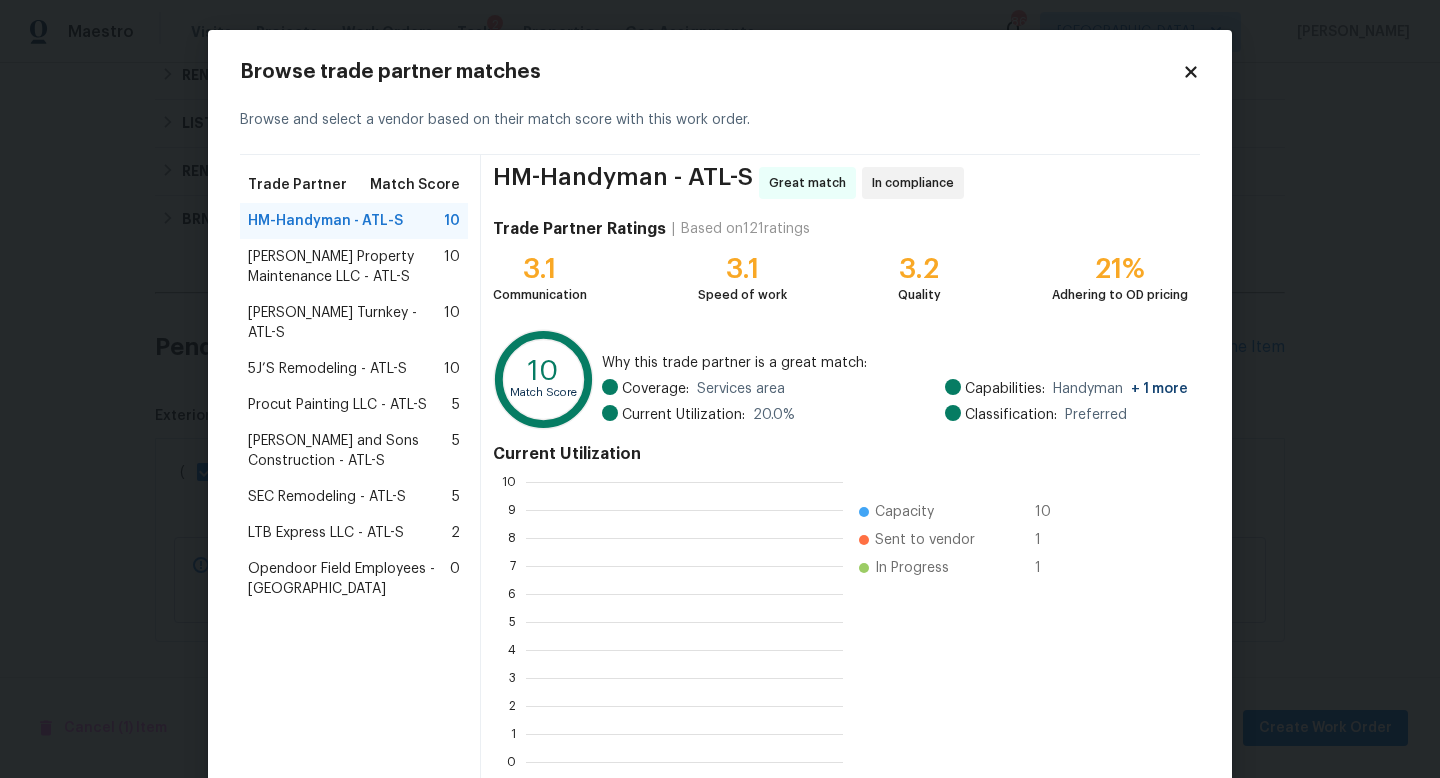 scroll, scrollTop: 2, scrollLeft: 2, axis: both 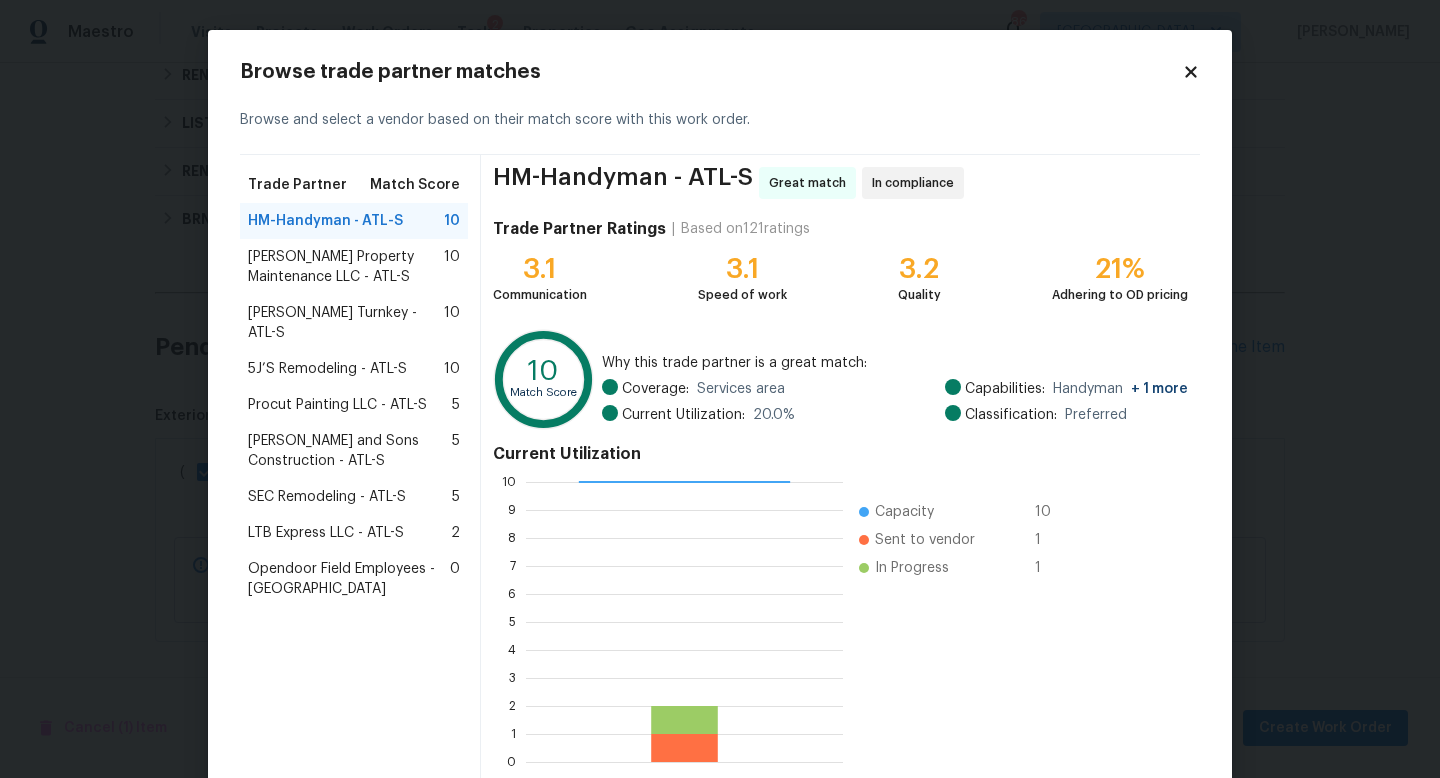 click on "Davis Turnkey - ATL-S" at bounding box center (346, 323) 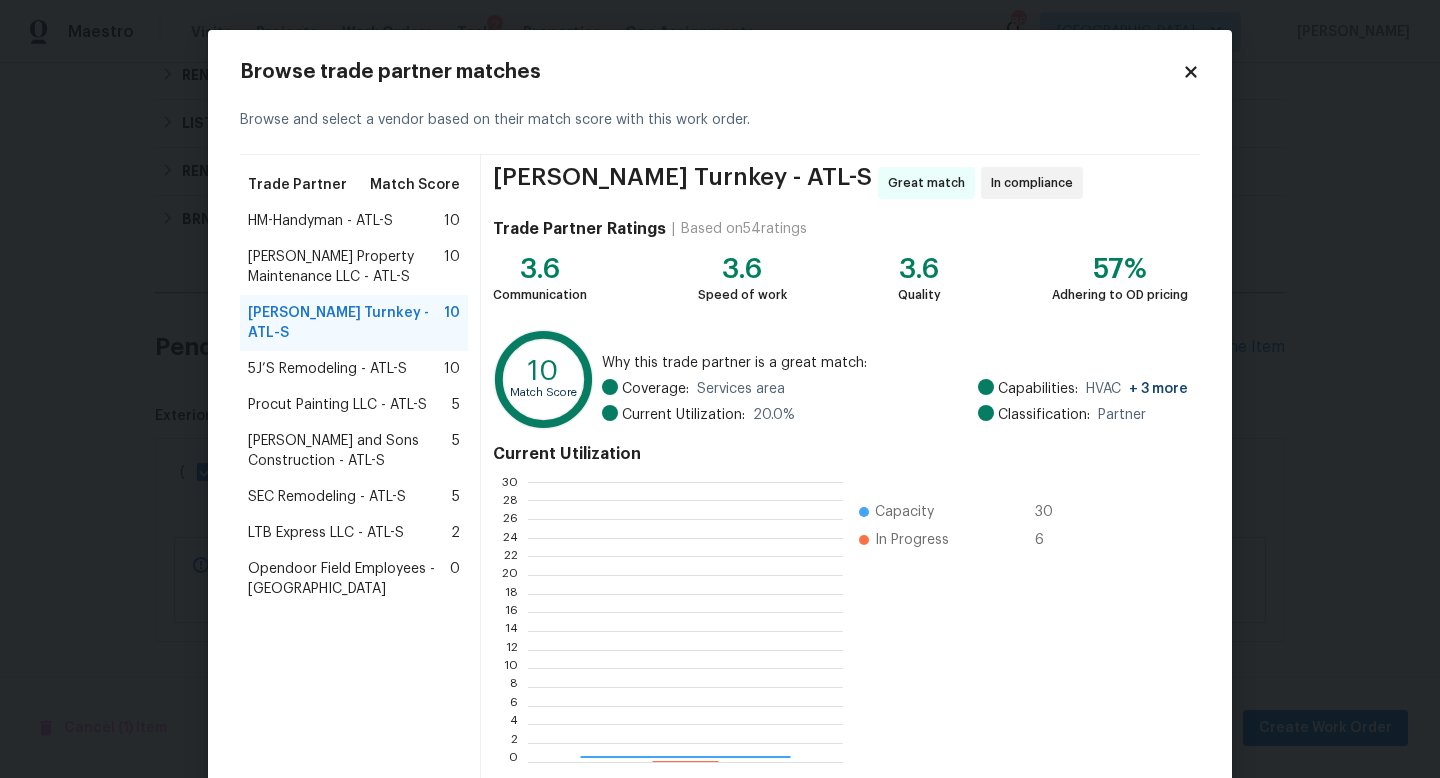 scroll, scrollTop: 2, scrollLeft: 2, axis: both 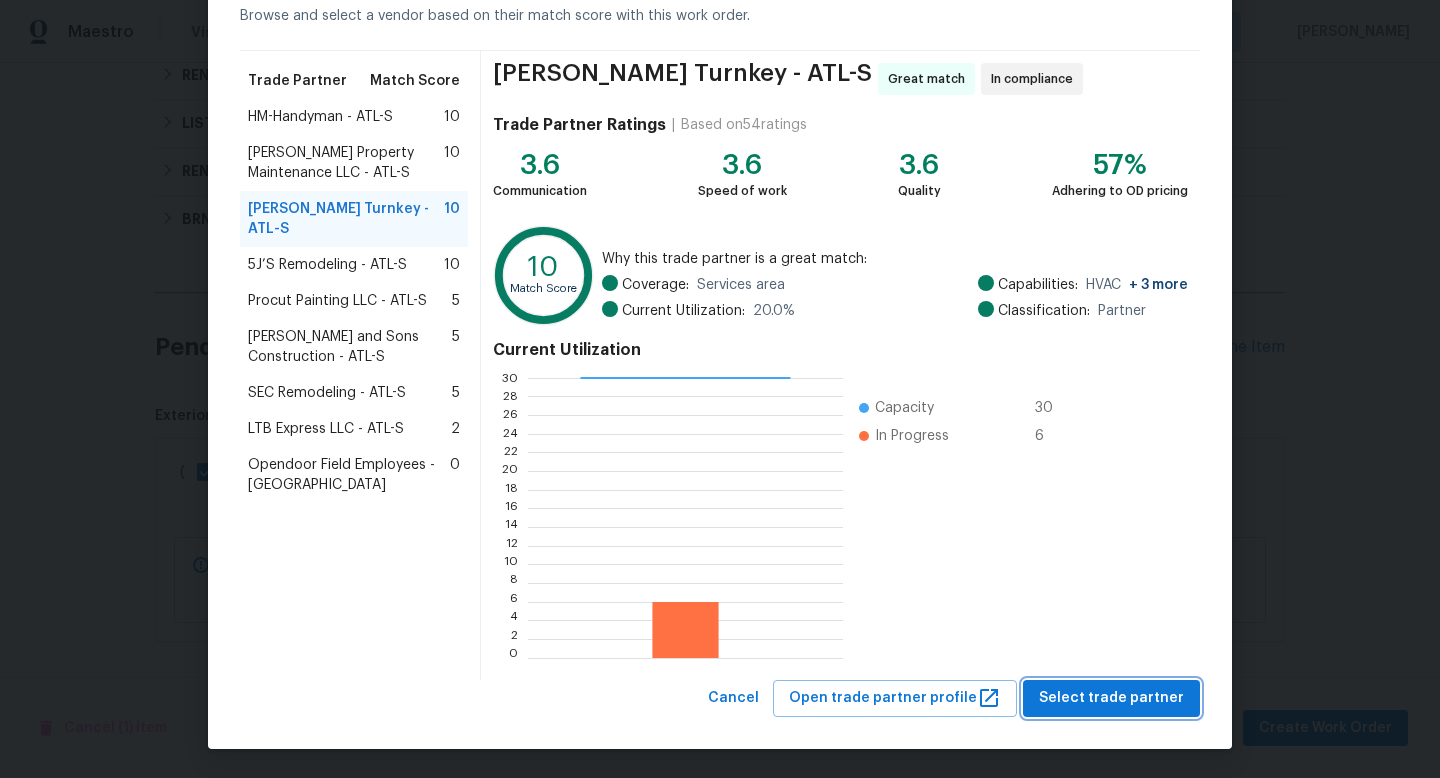 click on "Select trade partner" at bounding box center [1111, 698] 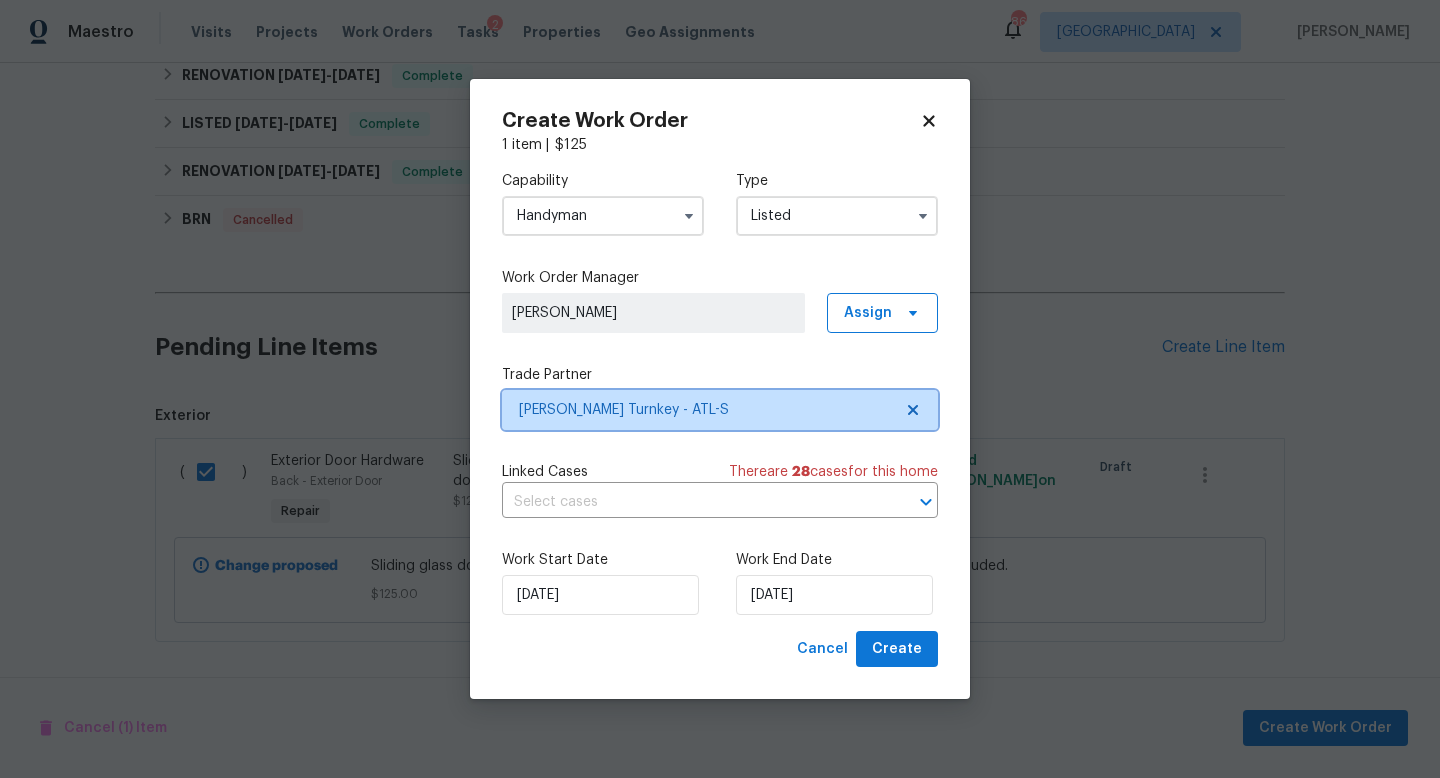 scroll, scrollTop: 0, scrollLeft: 0, axis: both 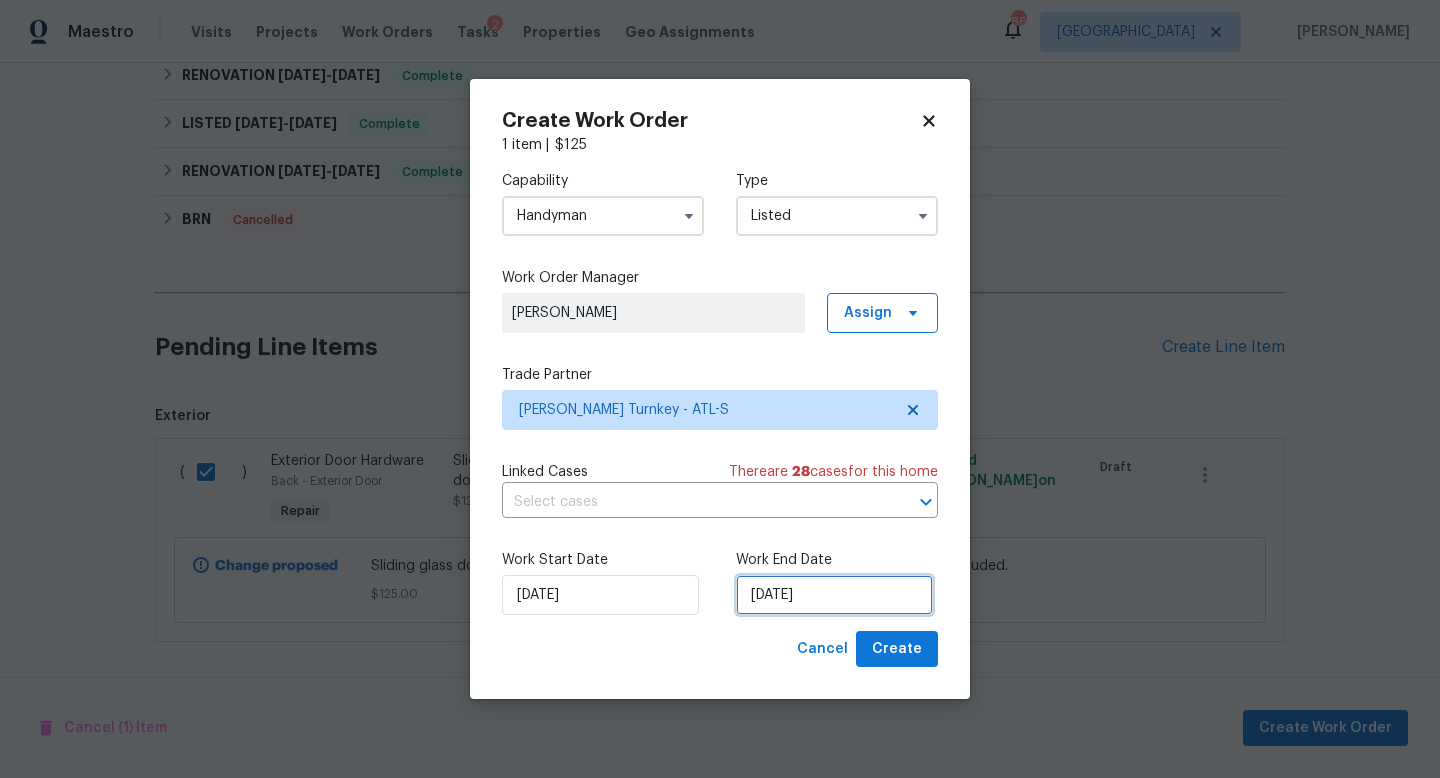 click on "[DATE]" at bounding box center [834, 595] 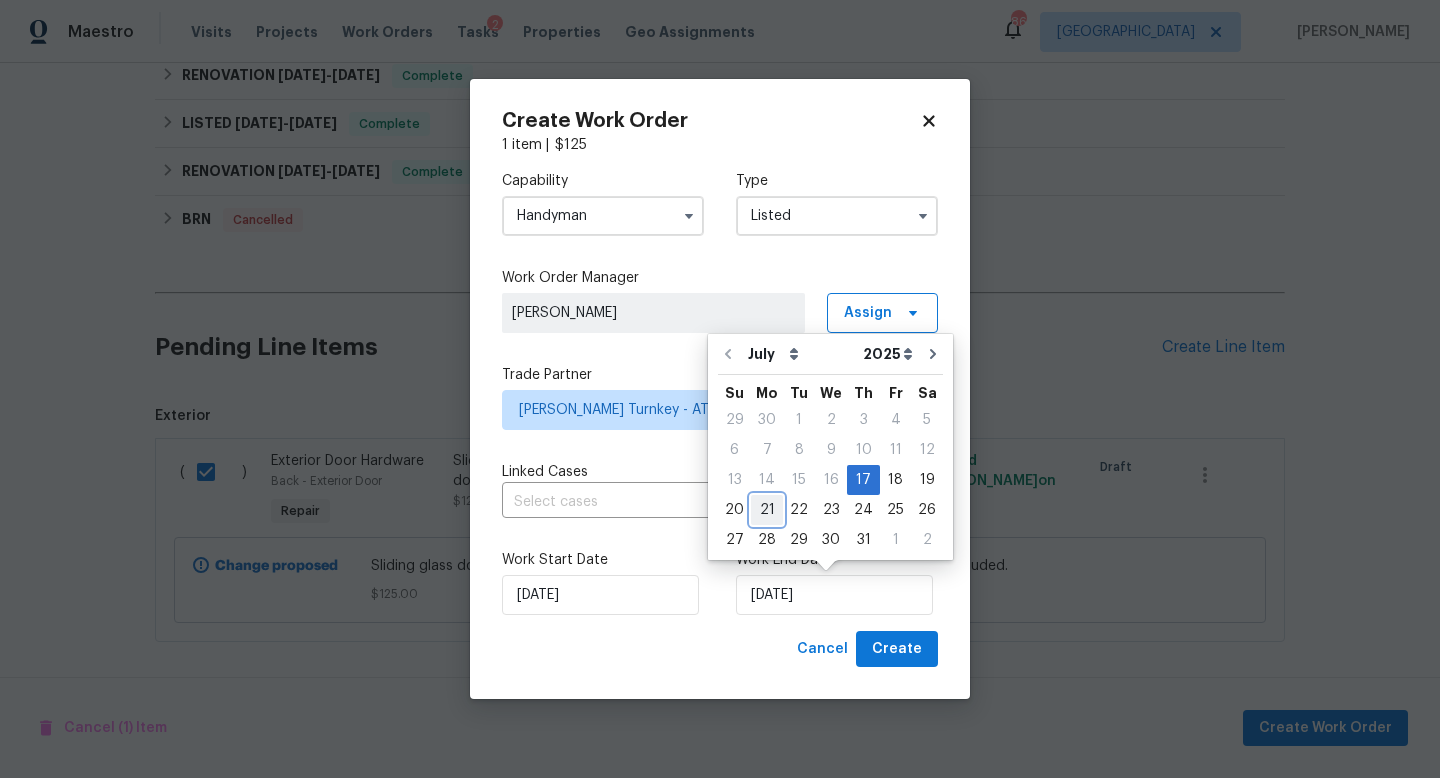 click on "21" at bounding box center [767, 510] 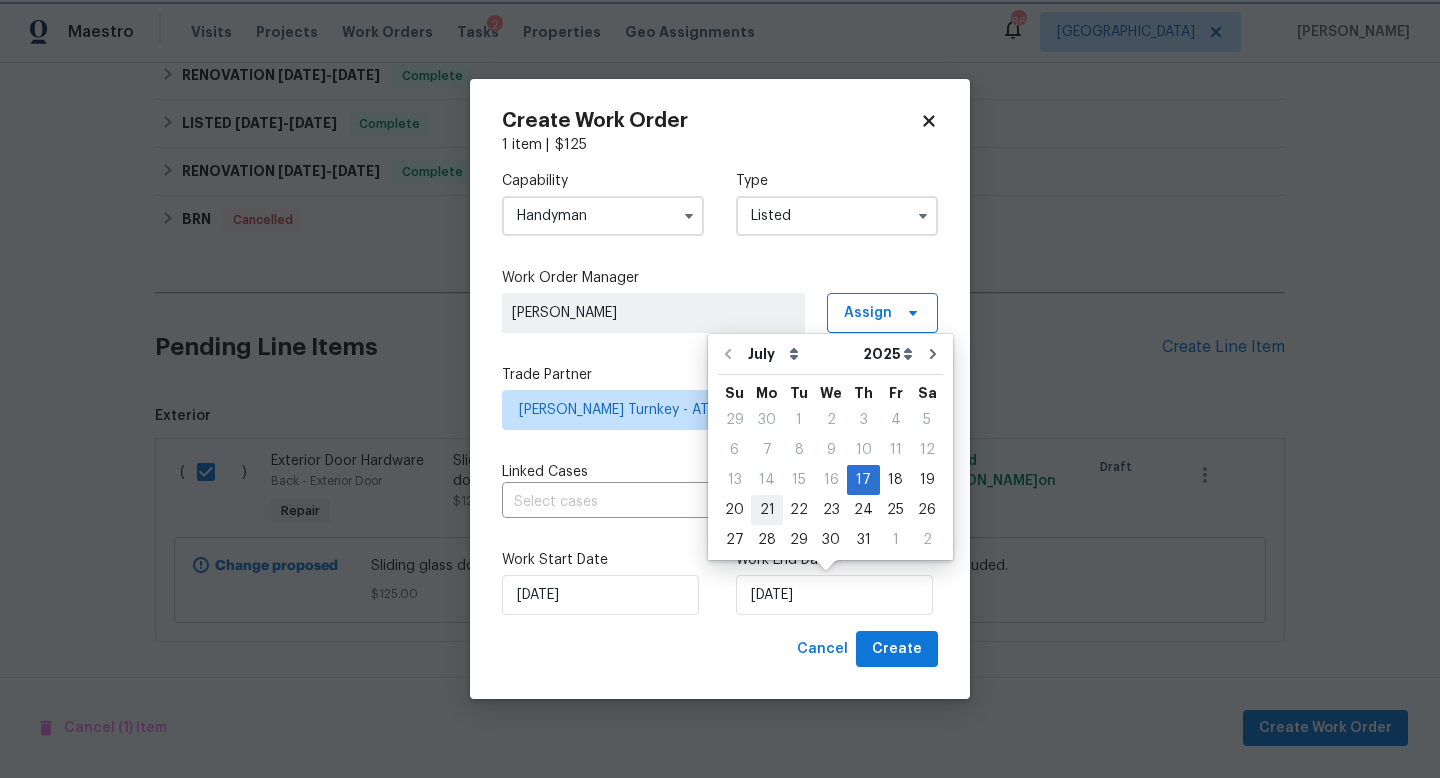 type on "[DATE]" 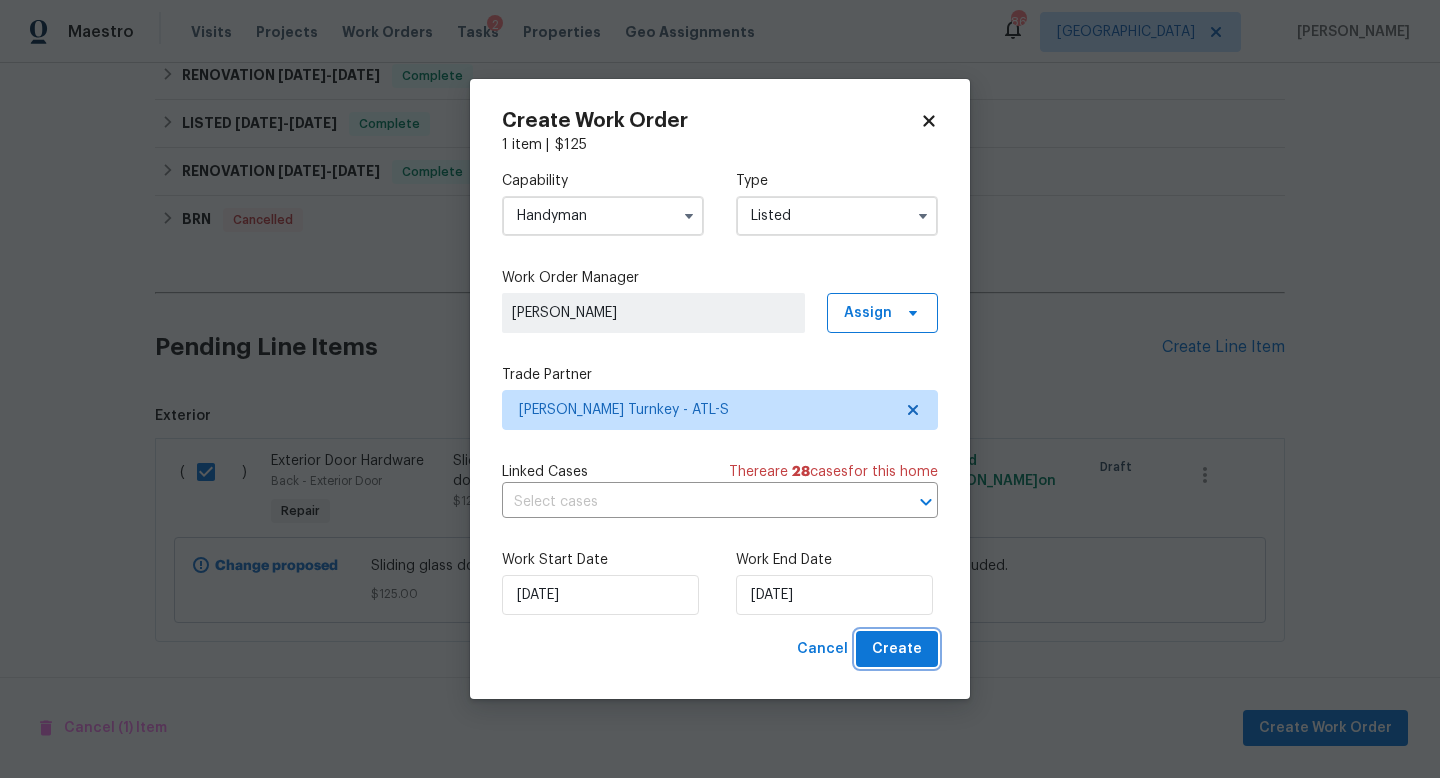 click on "Create" at bounding box center [897, 649] 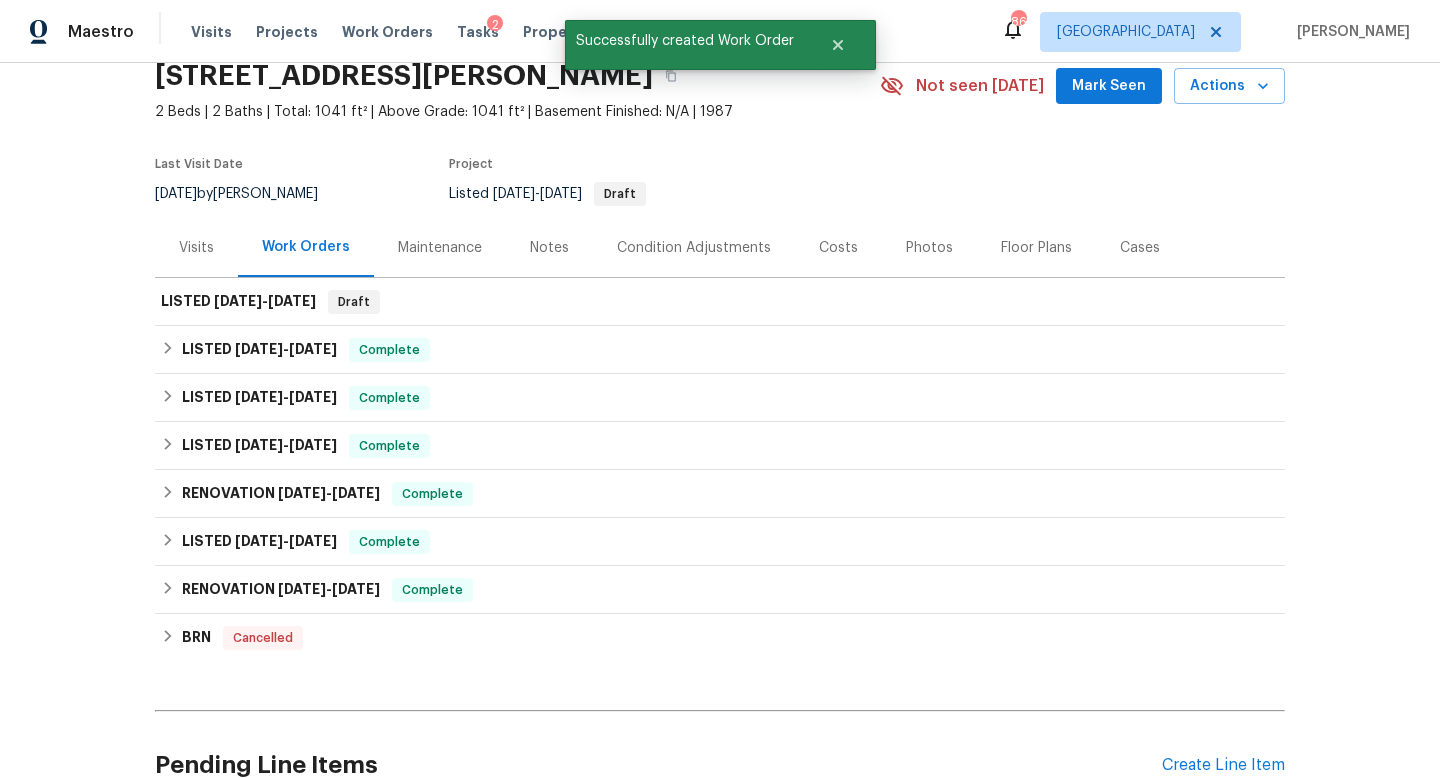 scroll, scrollTop: 0, scrollLeft: 0, axis: both 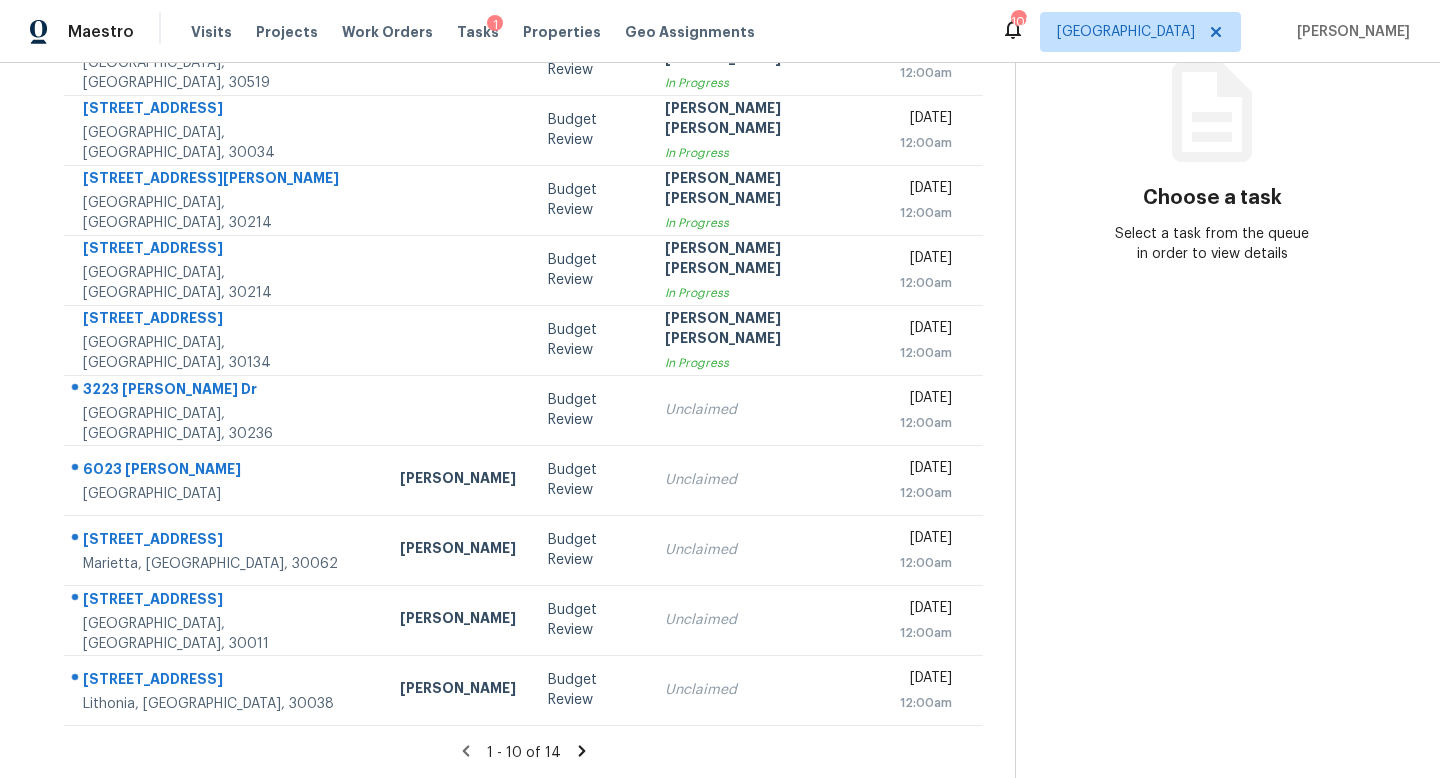 click 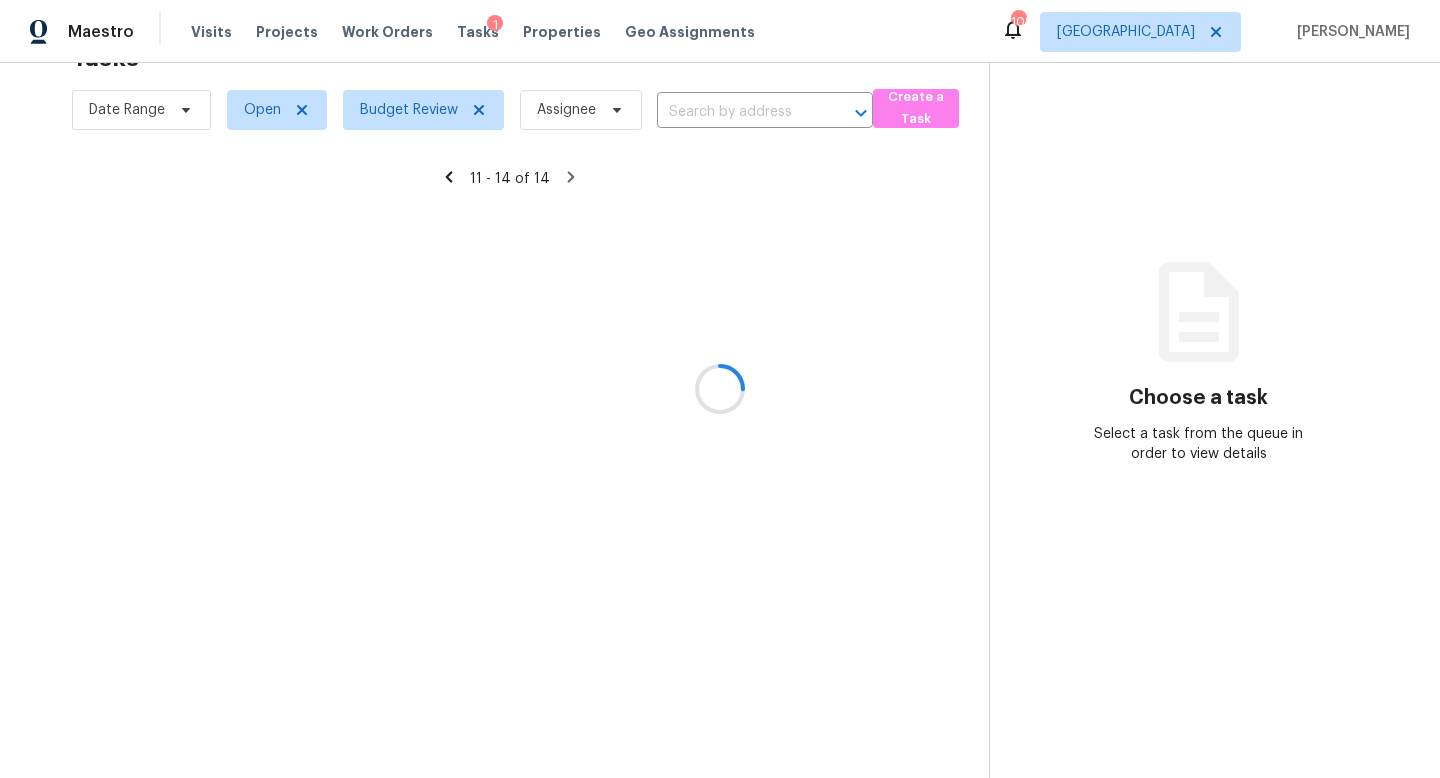 scroll, scrollTop: 63, scrollLeft: 0, axis: vertical 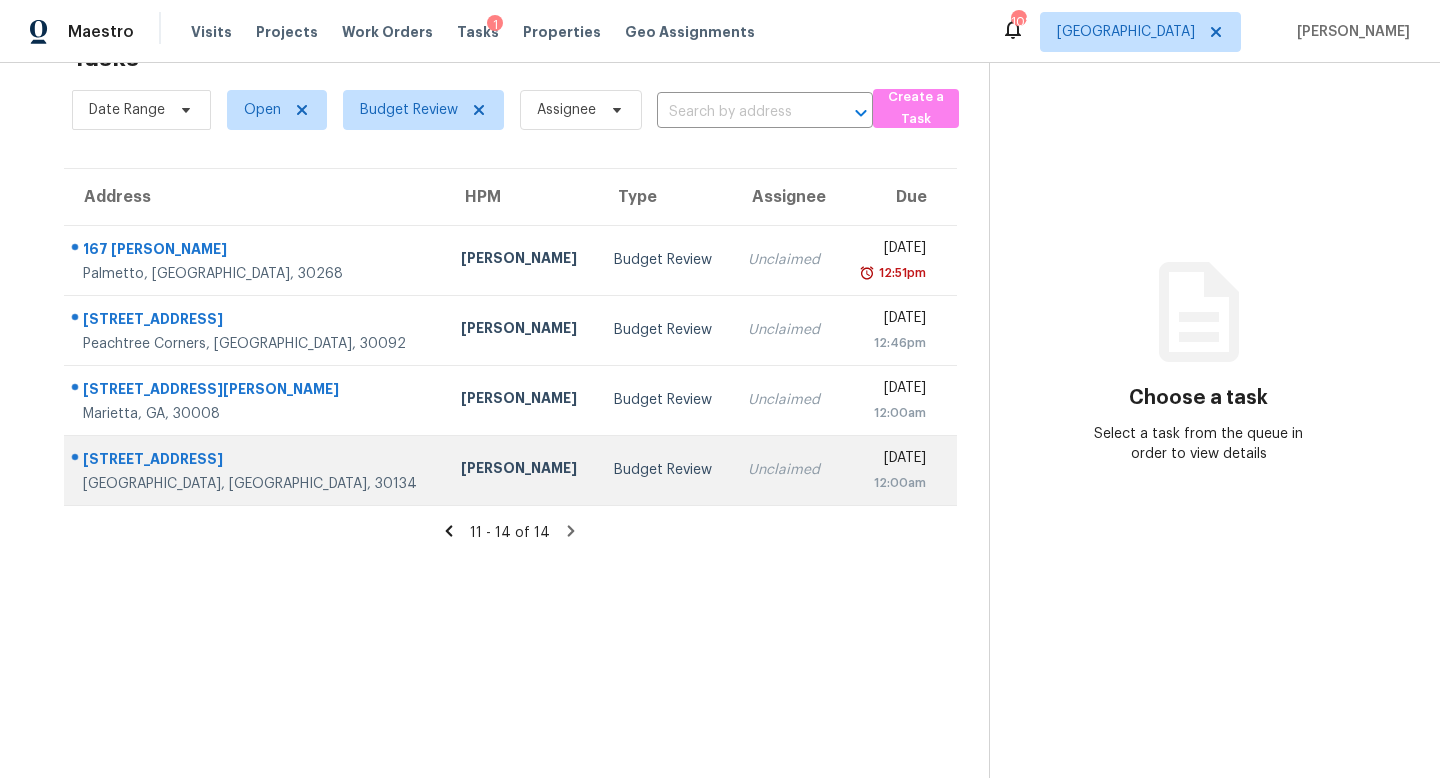 click on "Unclaimed" at bounding box center [785, 470] 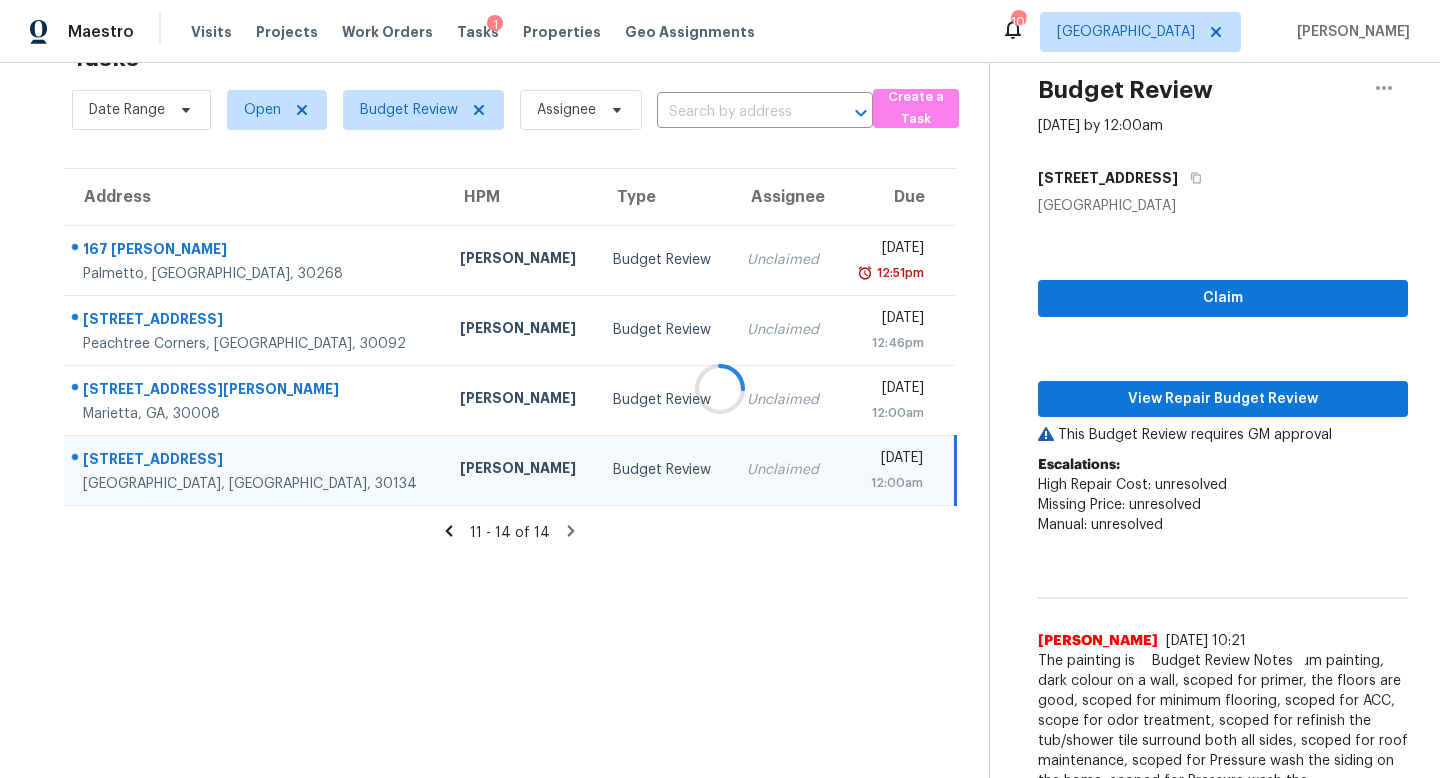 scroll, scrollTop: 216, scrollLeft: 0, axis: vertical 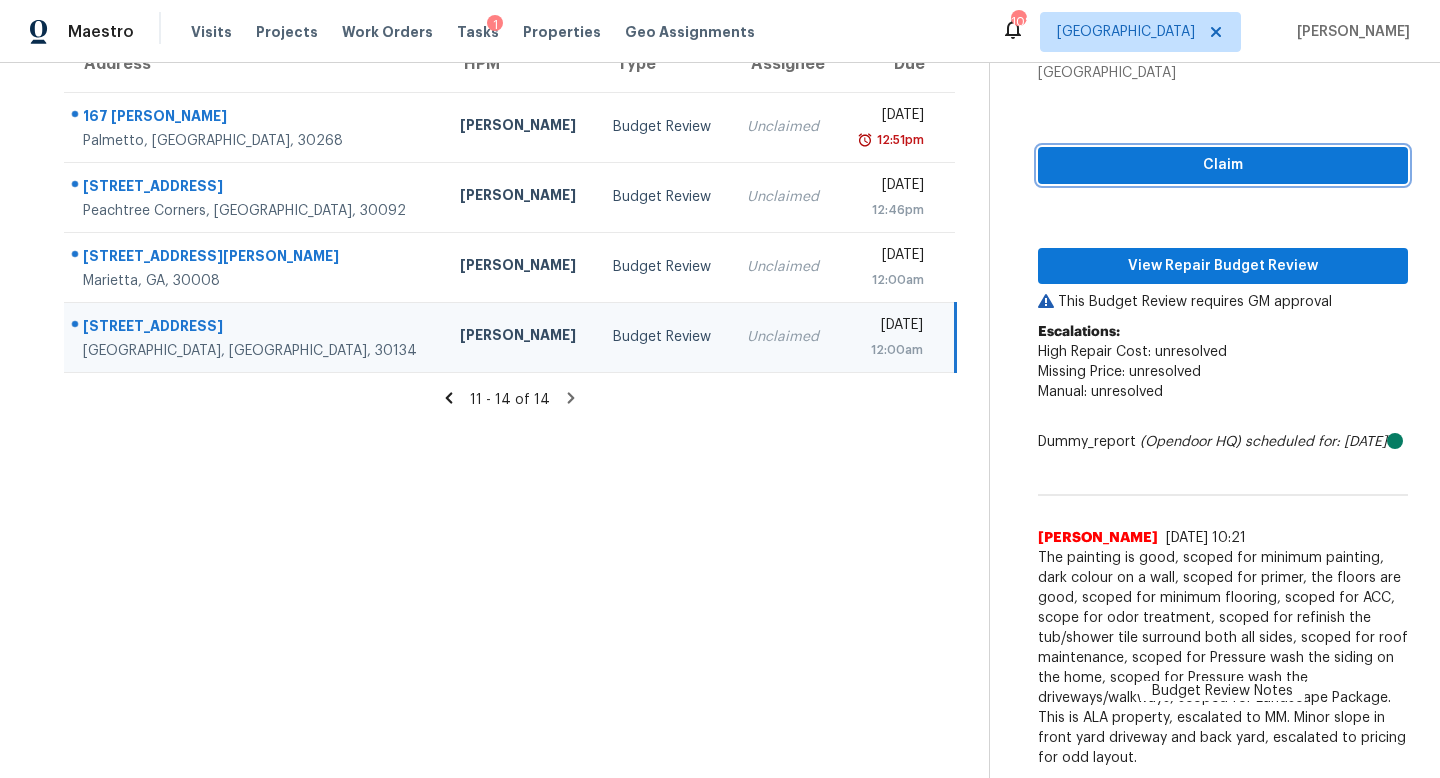 click on "Claim" at bounding box center [1223, 165] 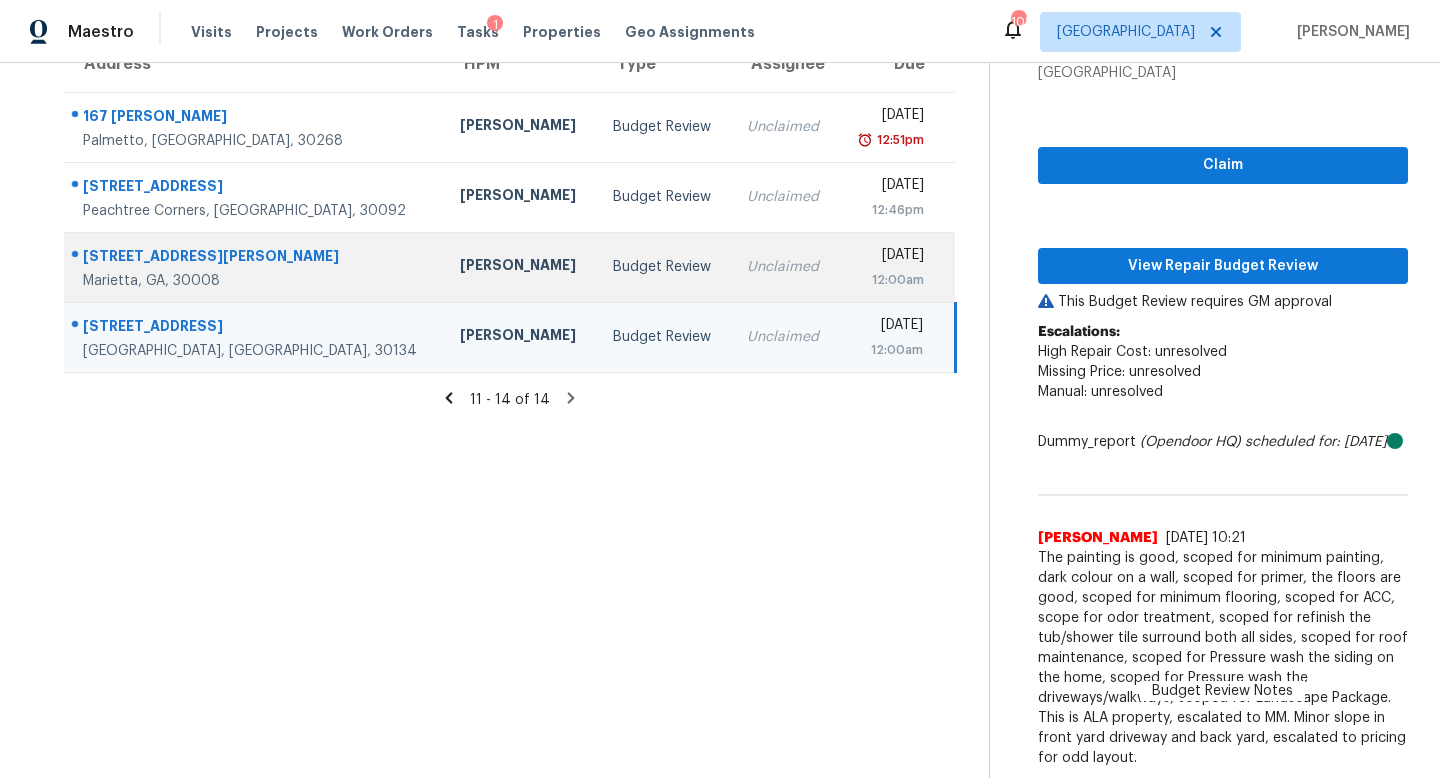 click on "Fri, Jul 18th 2025 12:00am" at bounding box center [897, 267] 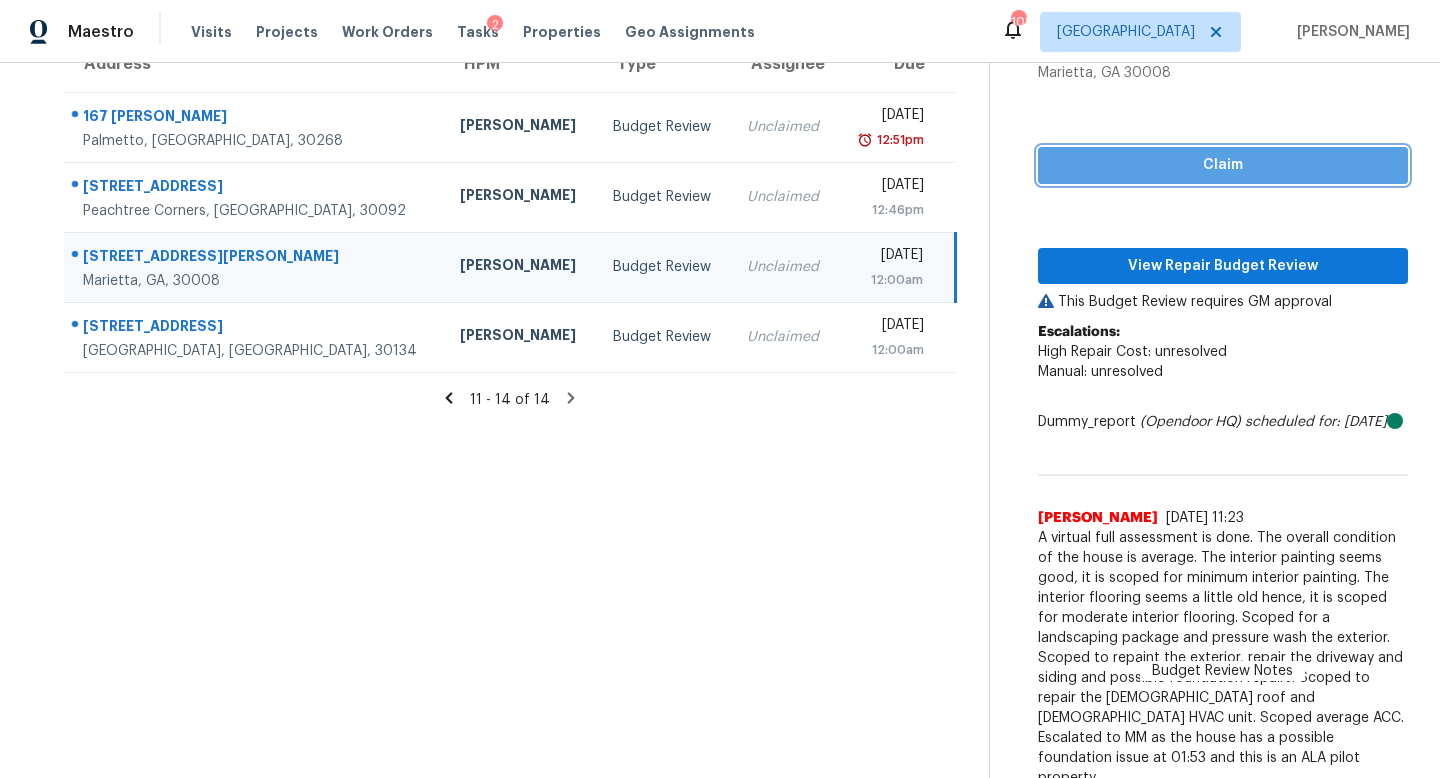 click on "Claim" at bounding box center (1223, 165) 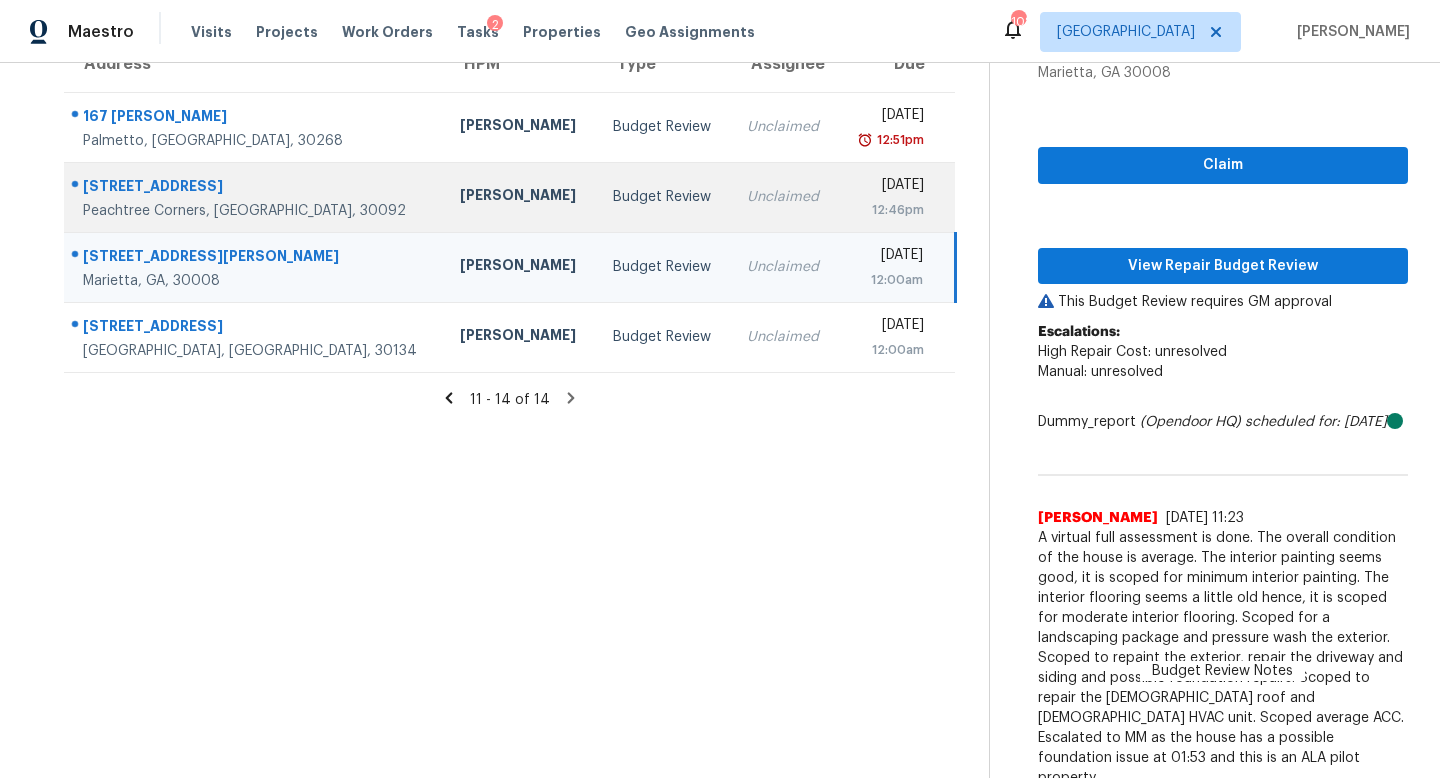 click on "Unclaimed" at bounding box center [784, 197] 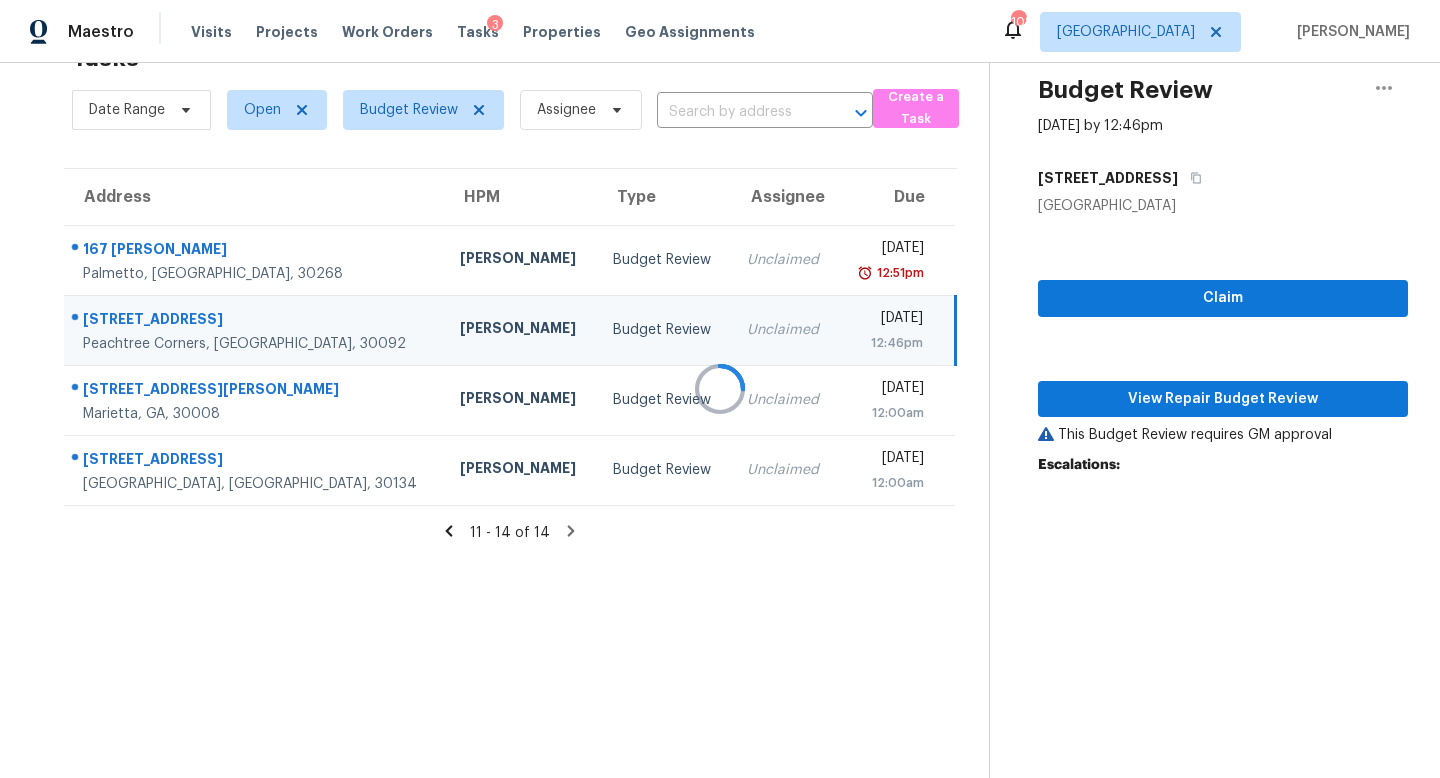 scroll, scrollTop: 63, scrollLeft: 0, axis: vertical 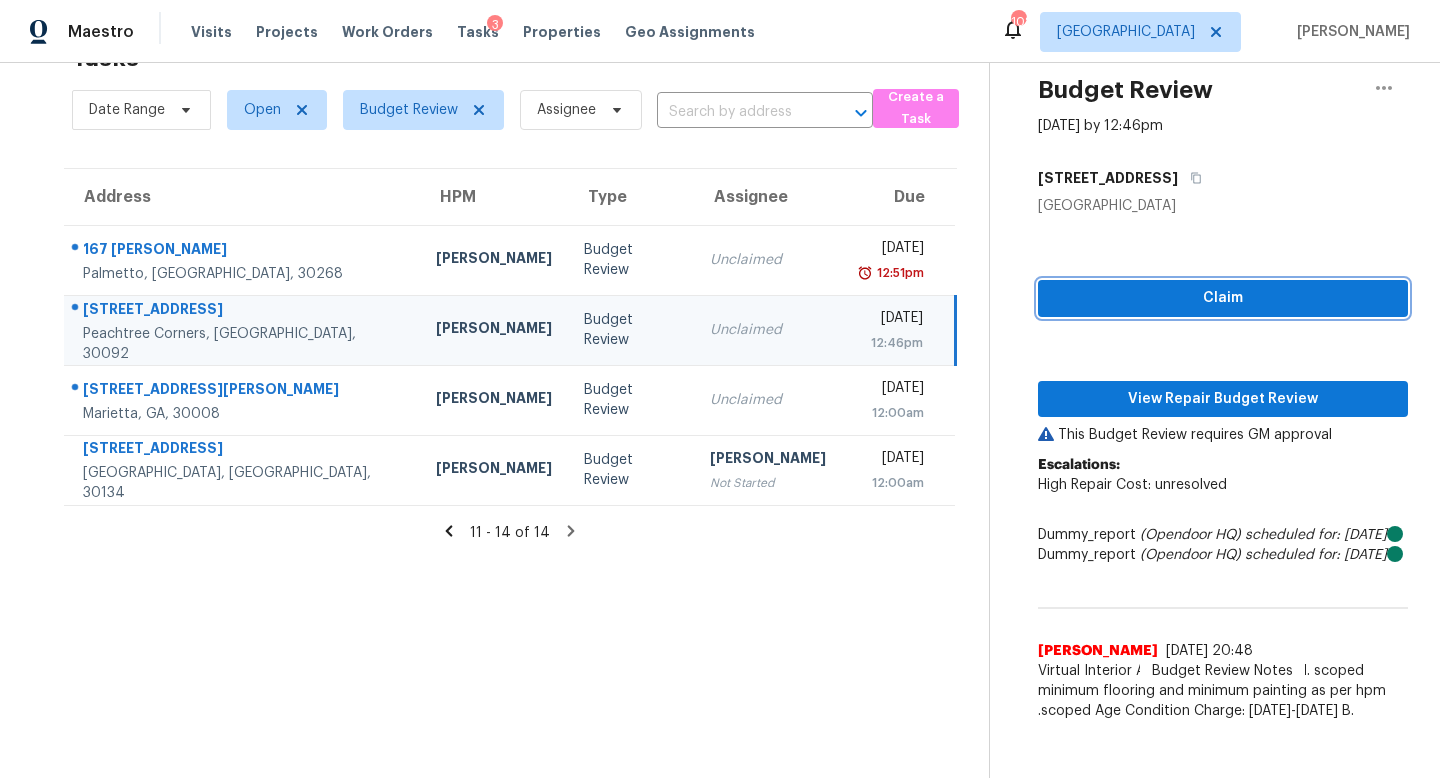 click on "Claim" at bounding box center [1223, 298] 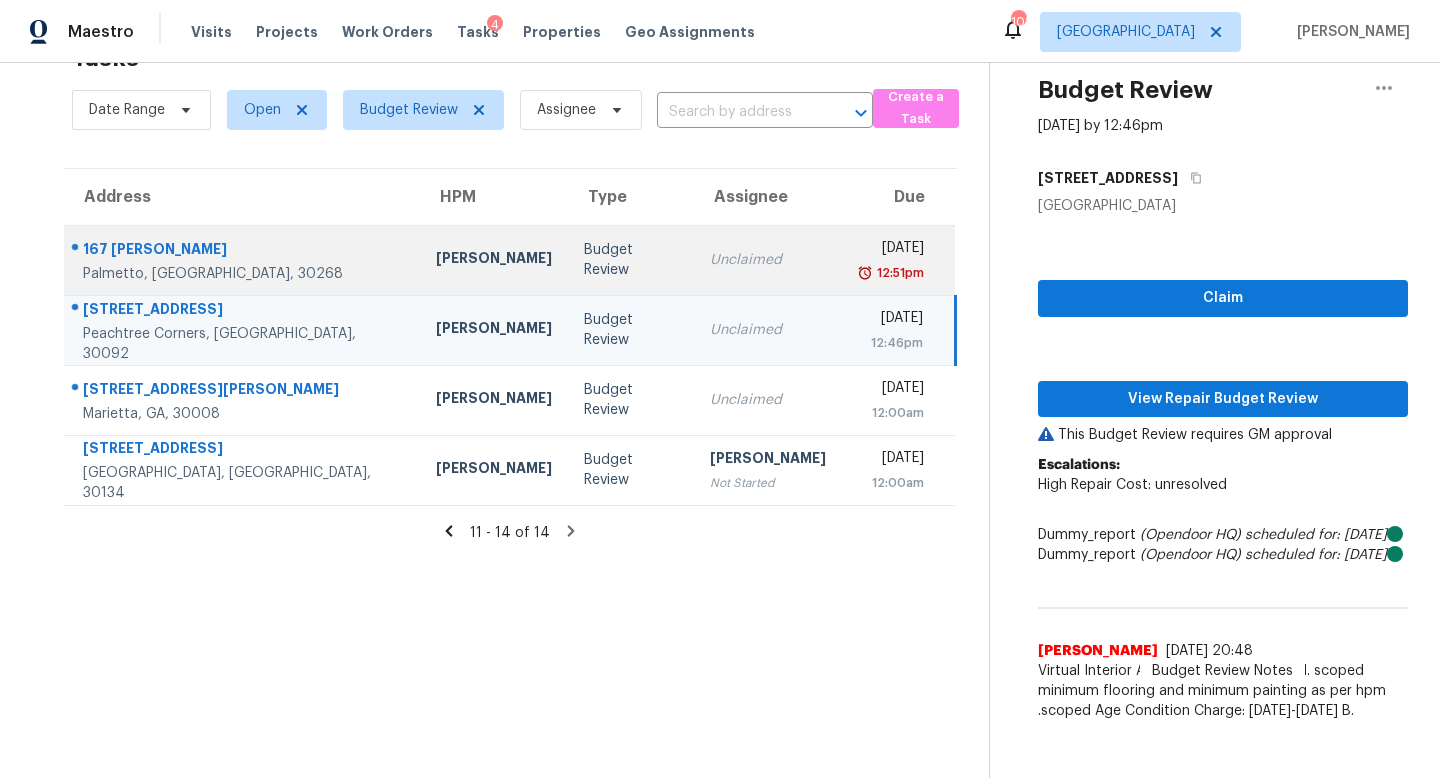 click on "Unclaimed" at bounding box center (768, 260) 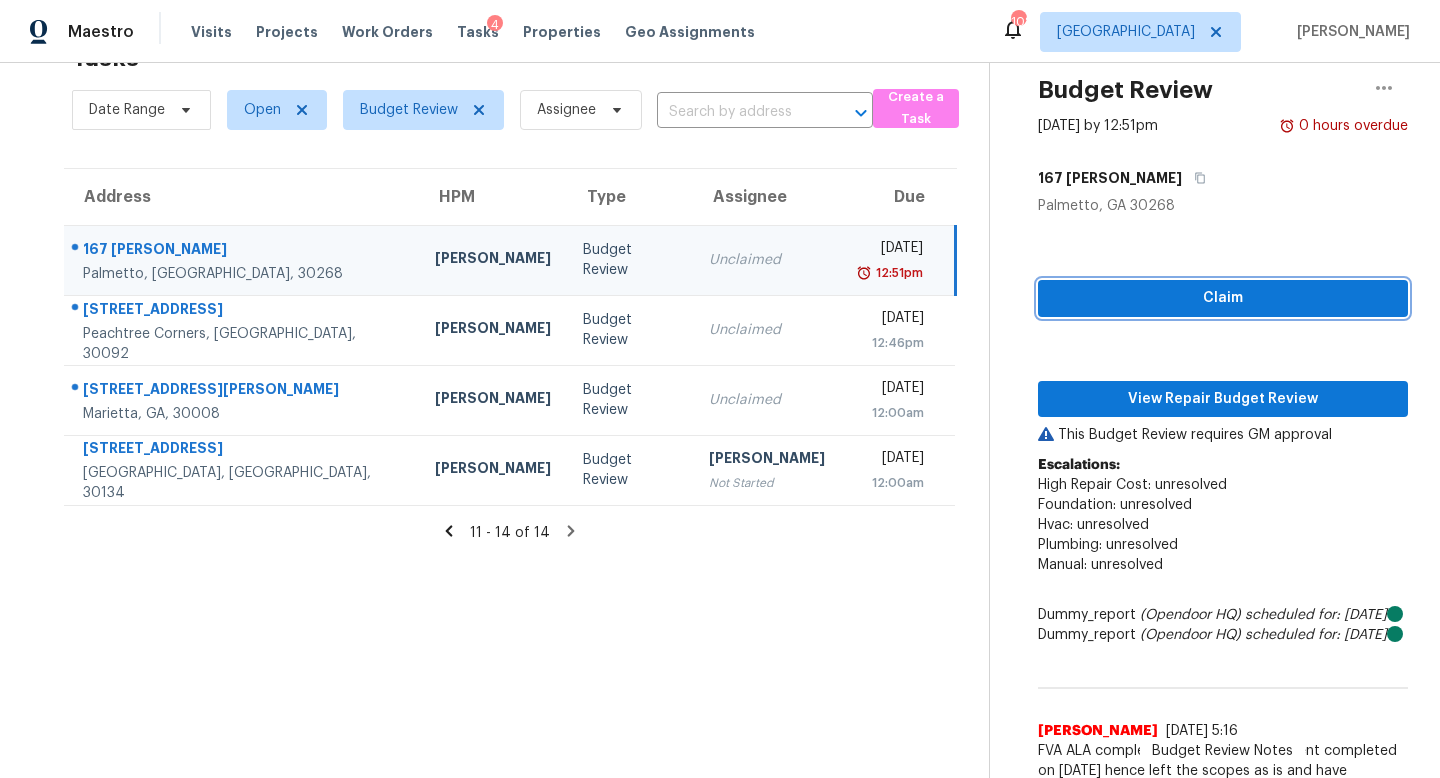 click on "Claim" at bounding box center [1223, 298] 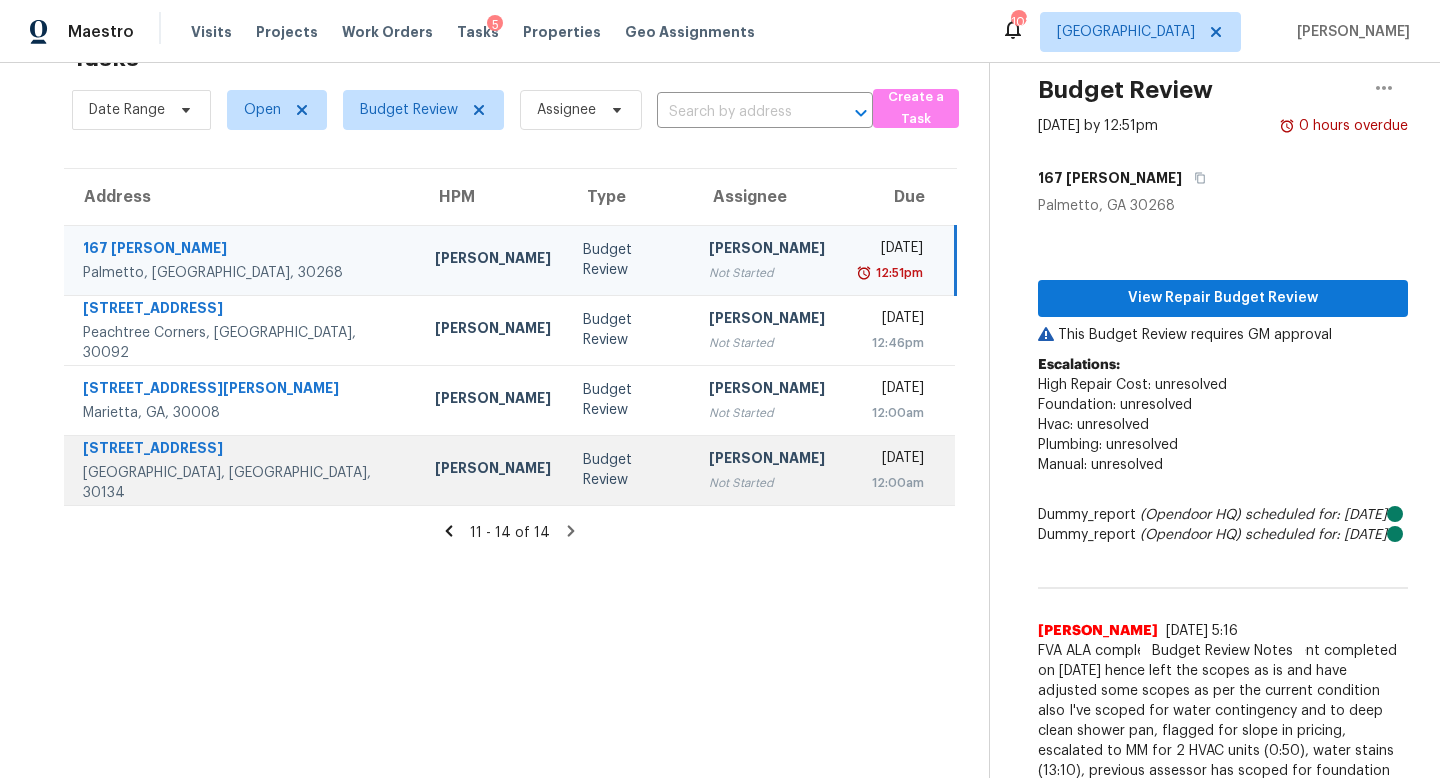 click on "Not Started" at bounding box center (767, 483) 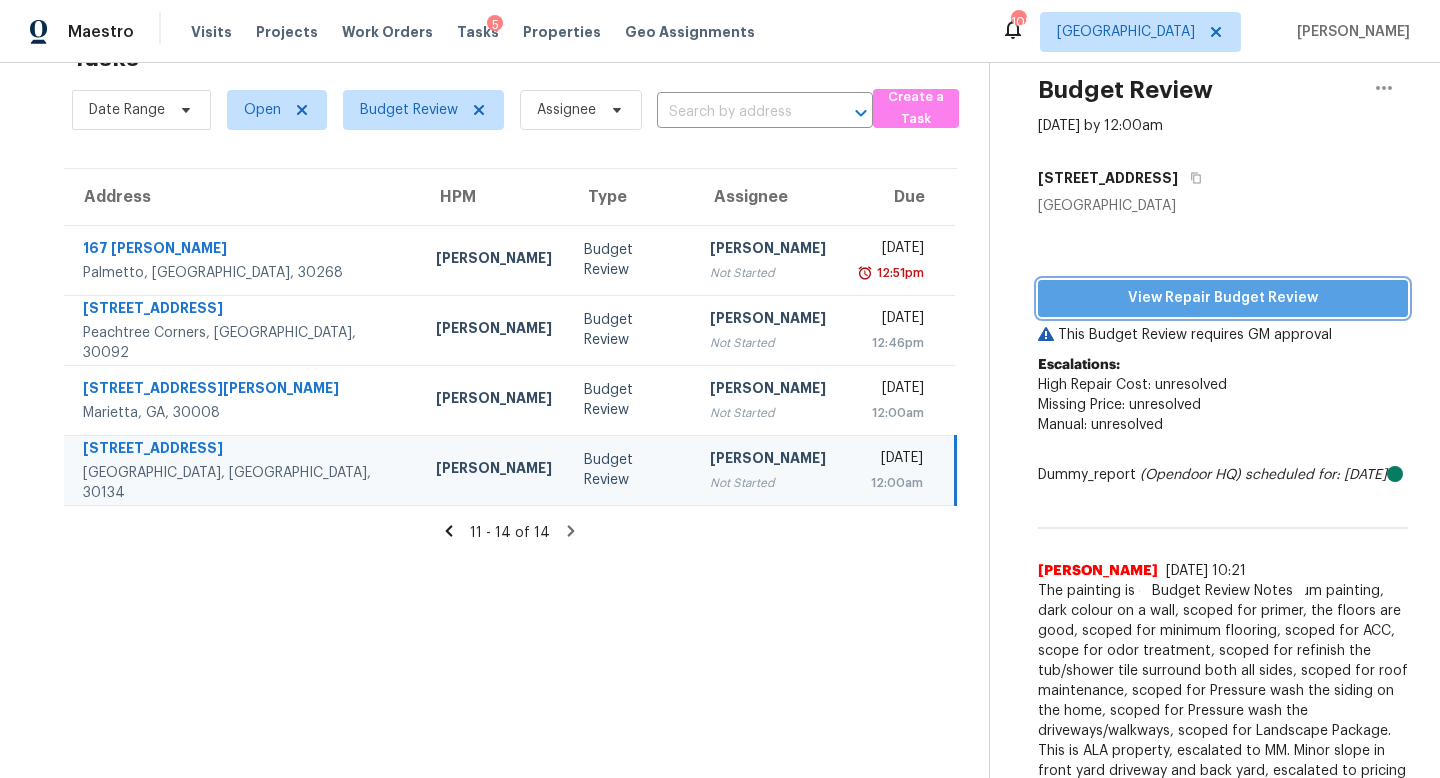 click on "View Repair Budget Review" at bounding box center [1223, 298] 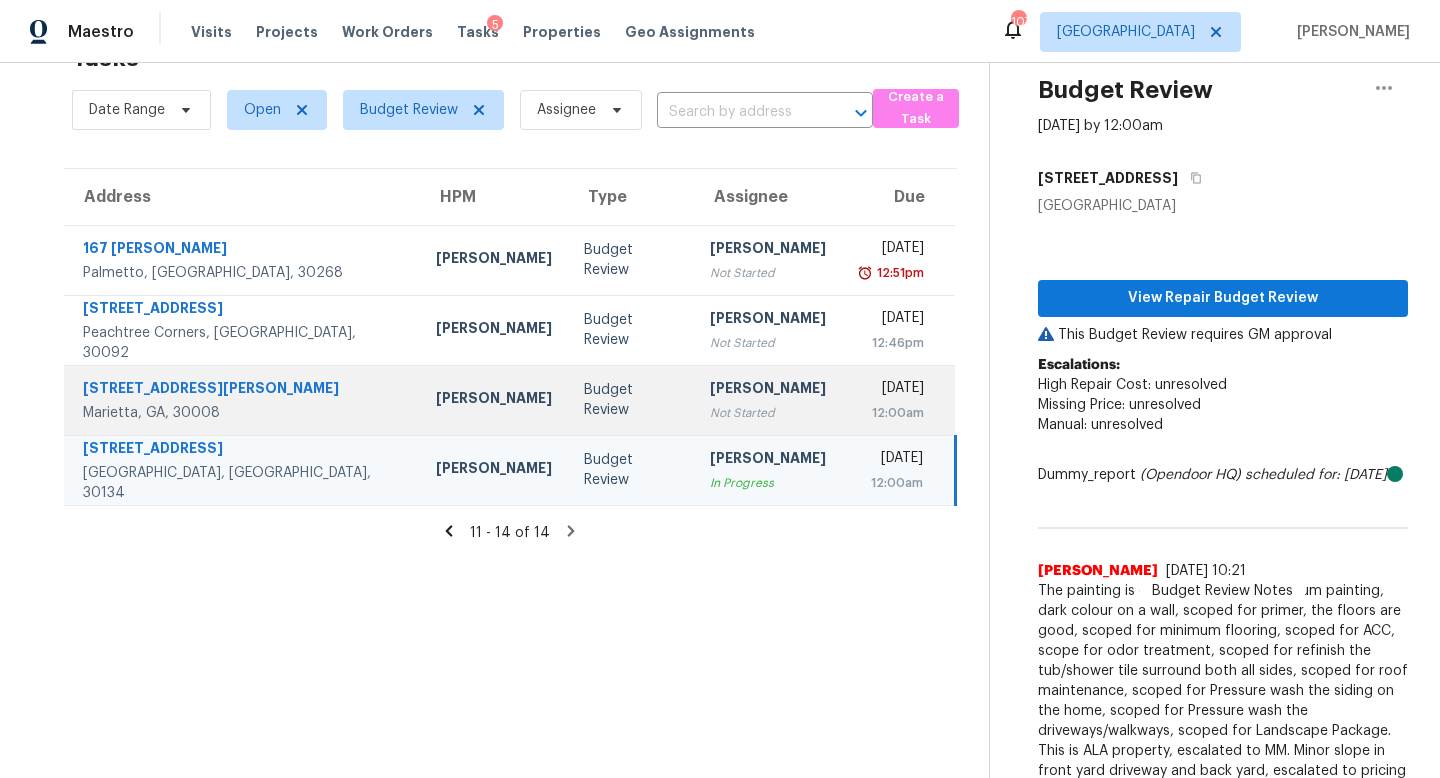 click on "Not Started" at bounding box center (768, 413) 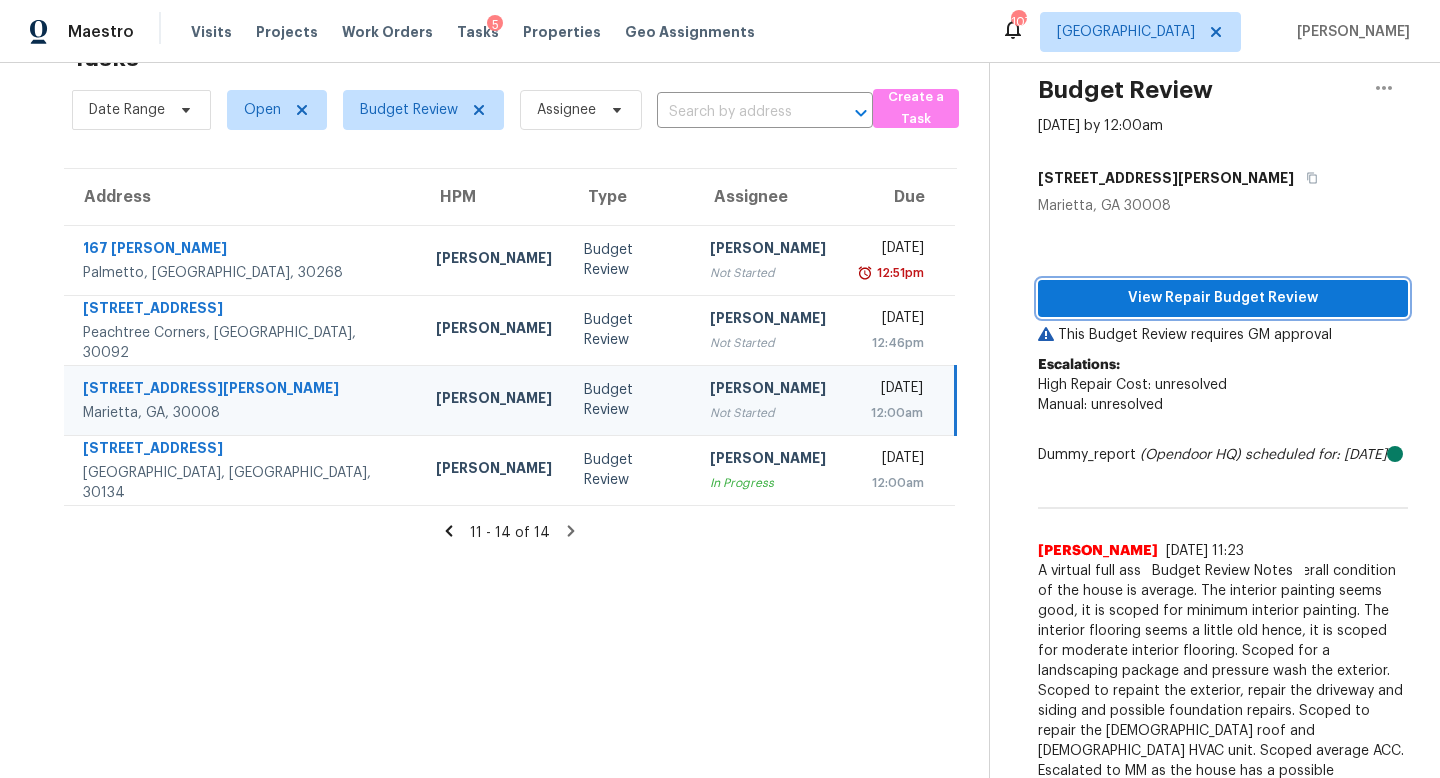 click on "View Repair Budget Review" at bounding box center (1223, 298) 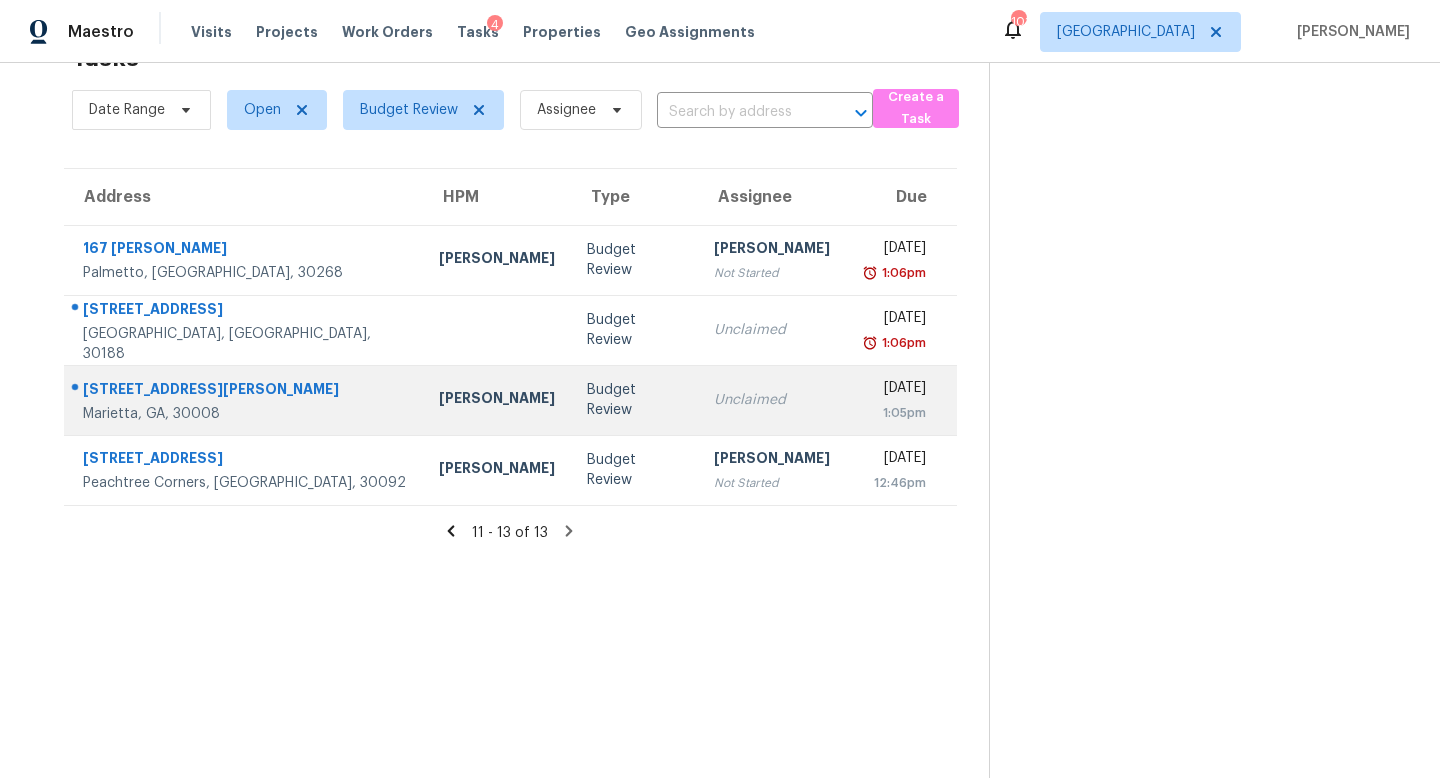 click on "Unclaimed" at bounding box center (772, 400) 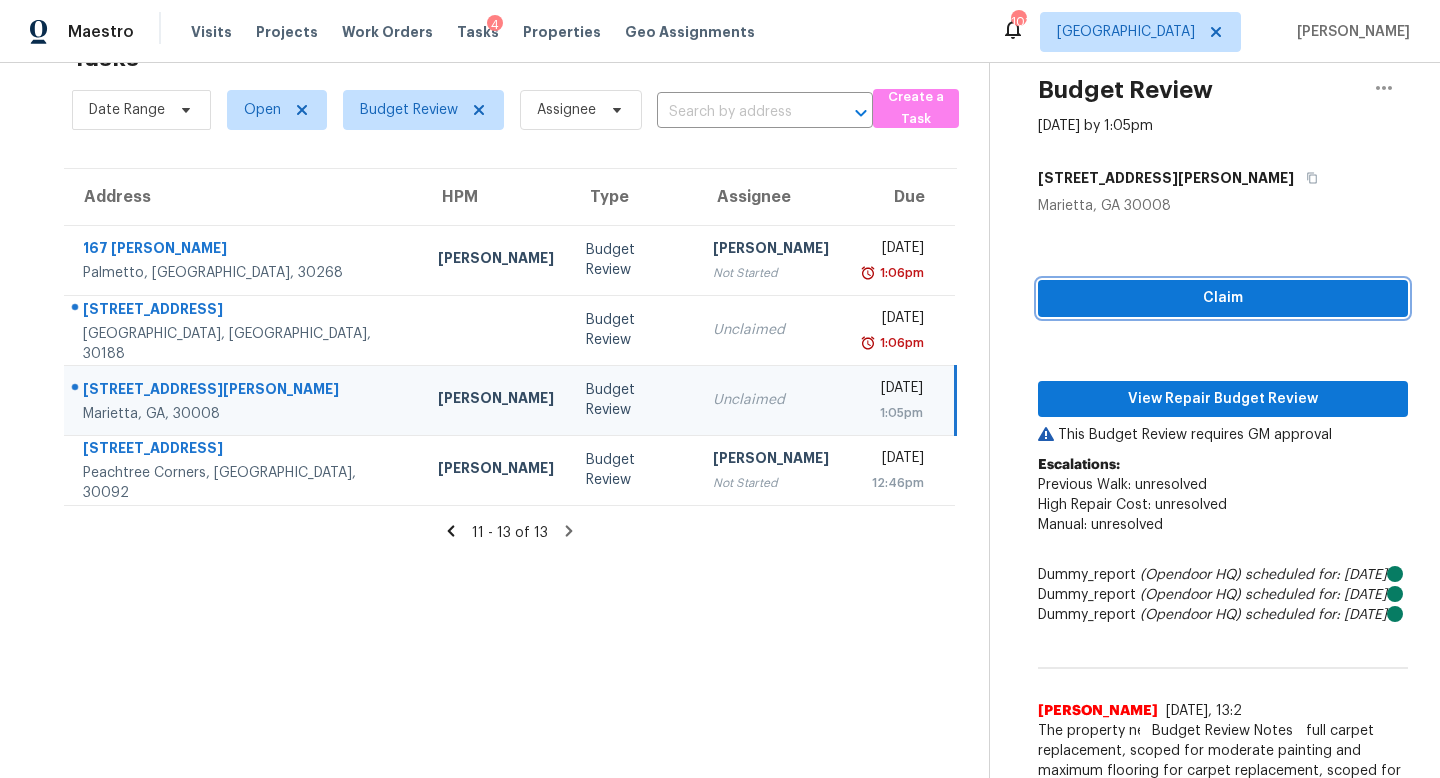 click on "Claim" at bounding box center [1223, 298] 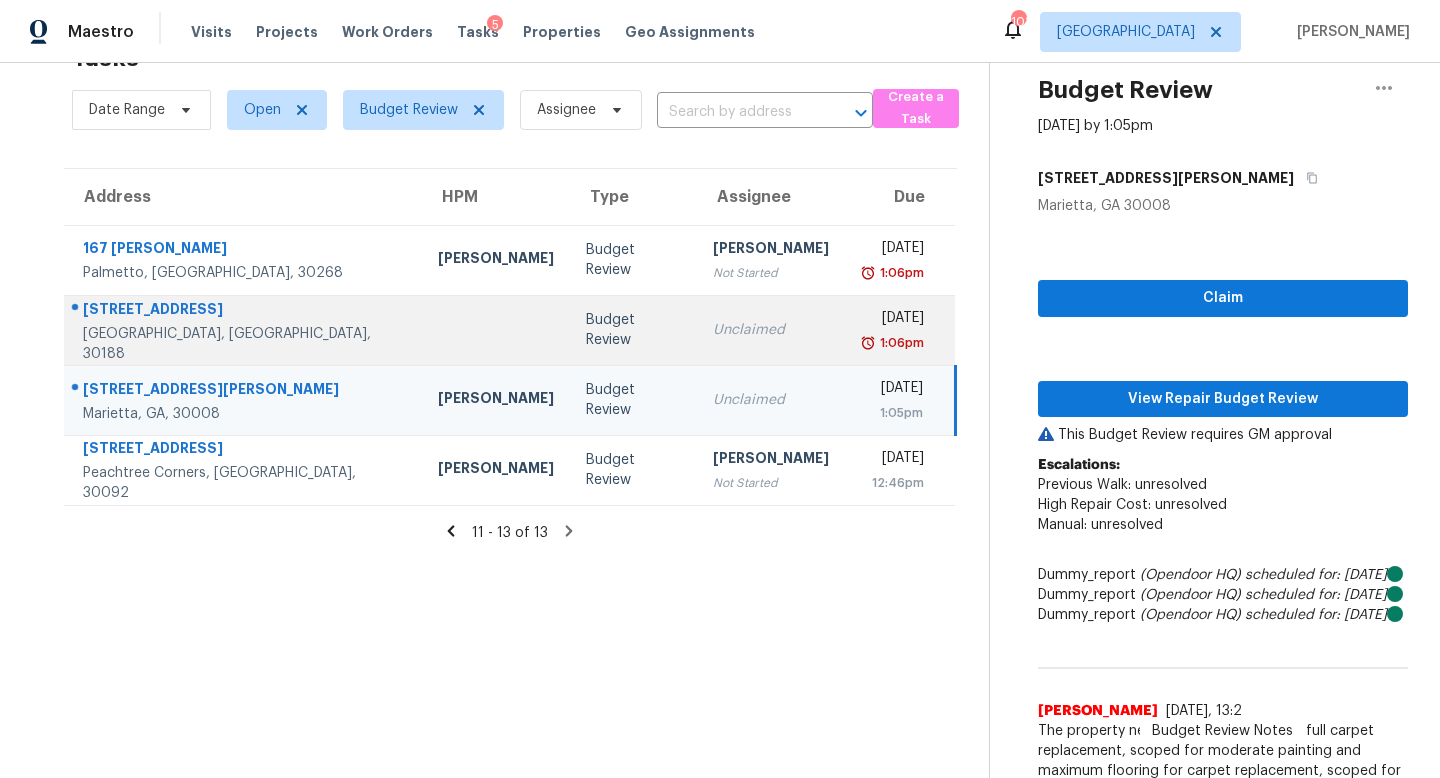 click on "Unclaimed" at bounding box center [771, 330] 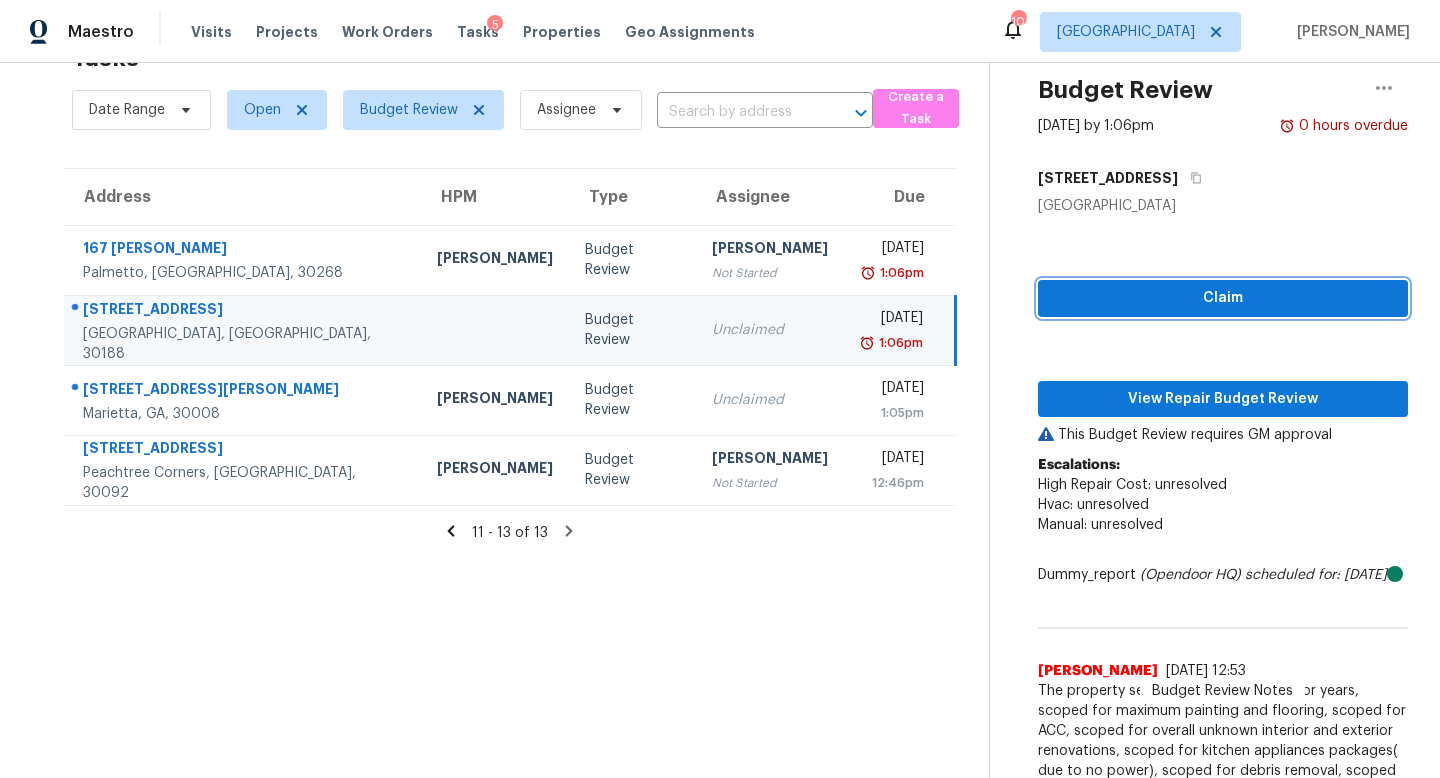 click on "Claim" at bounding box center (1223, 298) 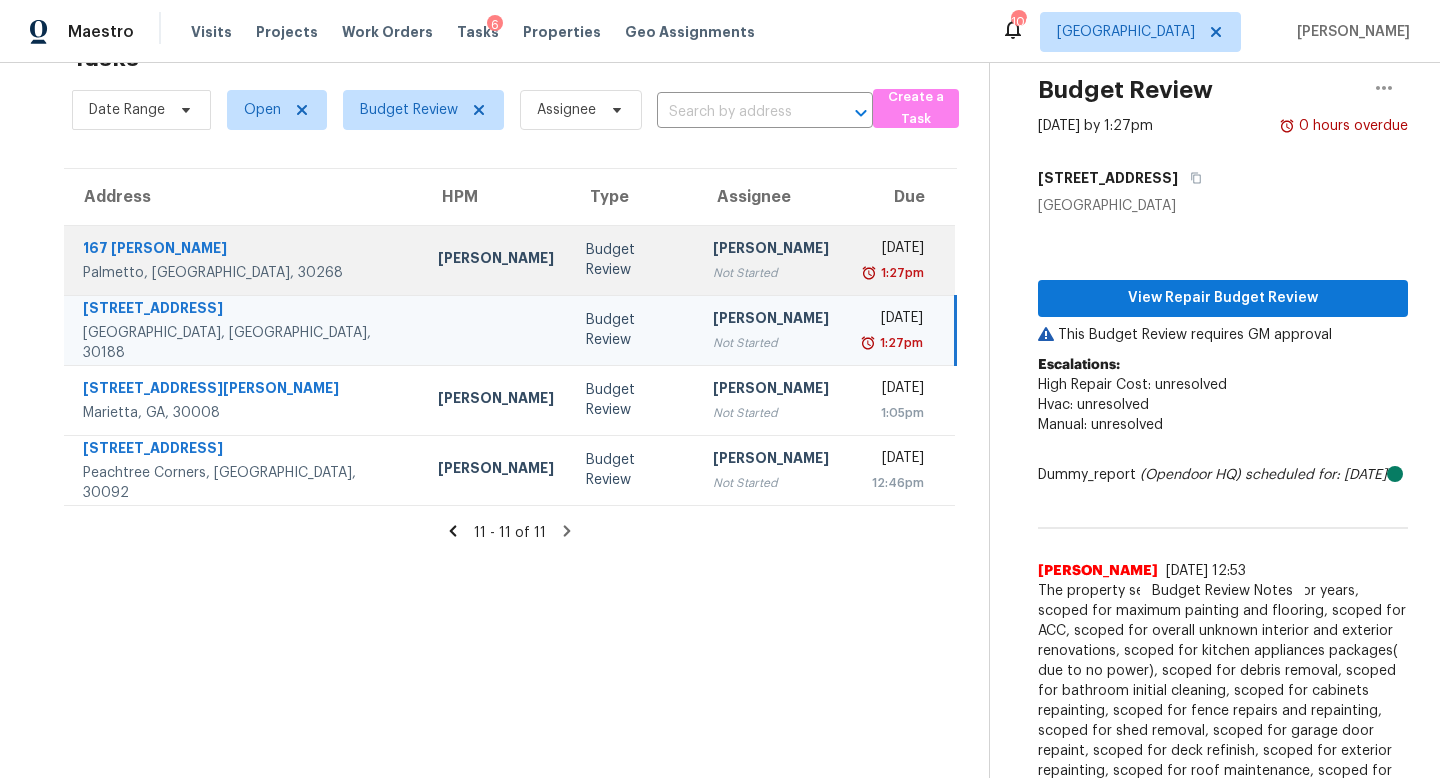 click on "Budget Review" at bounding box center (633, 260) 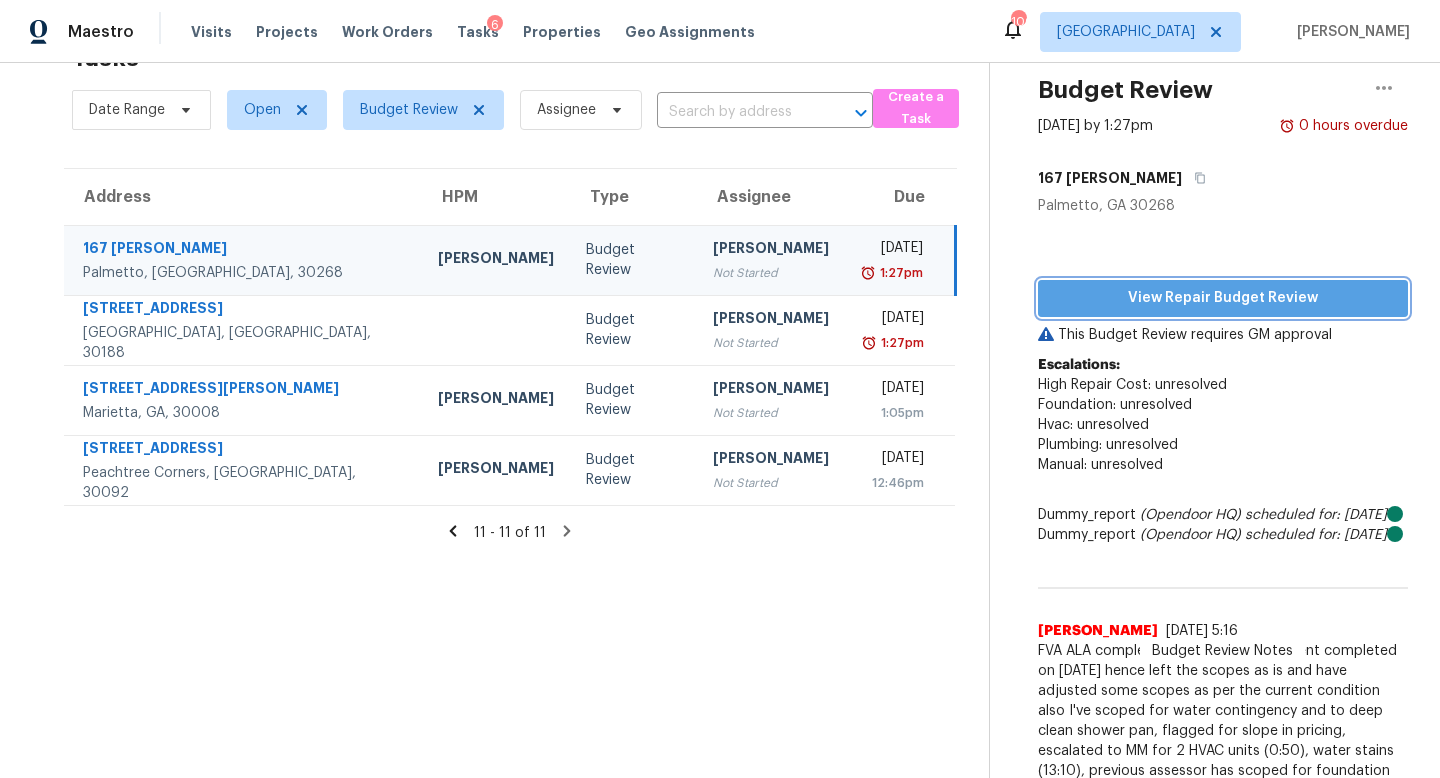 click on "View Repair Budget Review" at bounding box center (1223, 298) 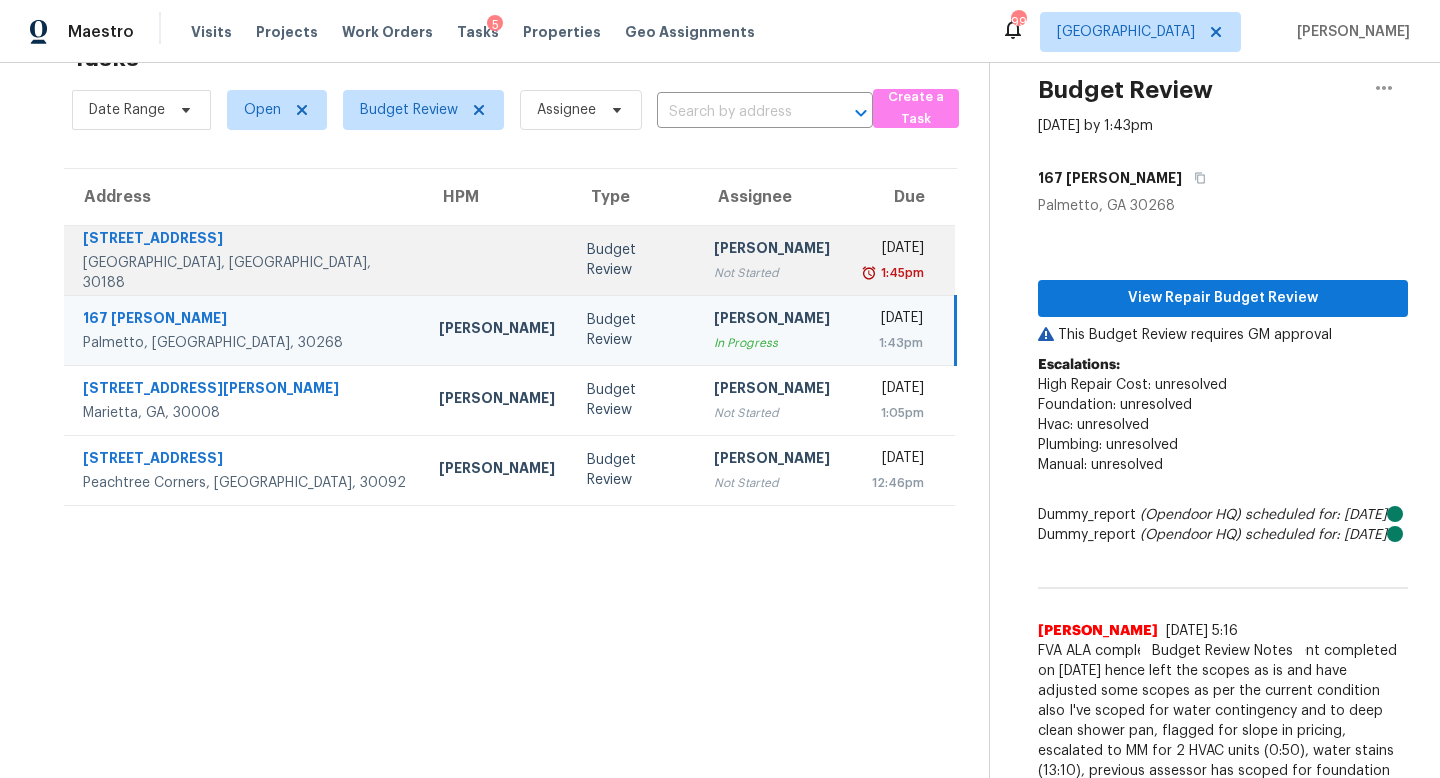 click on "Not Started" at bounding box center (772, 273) 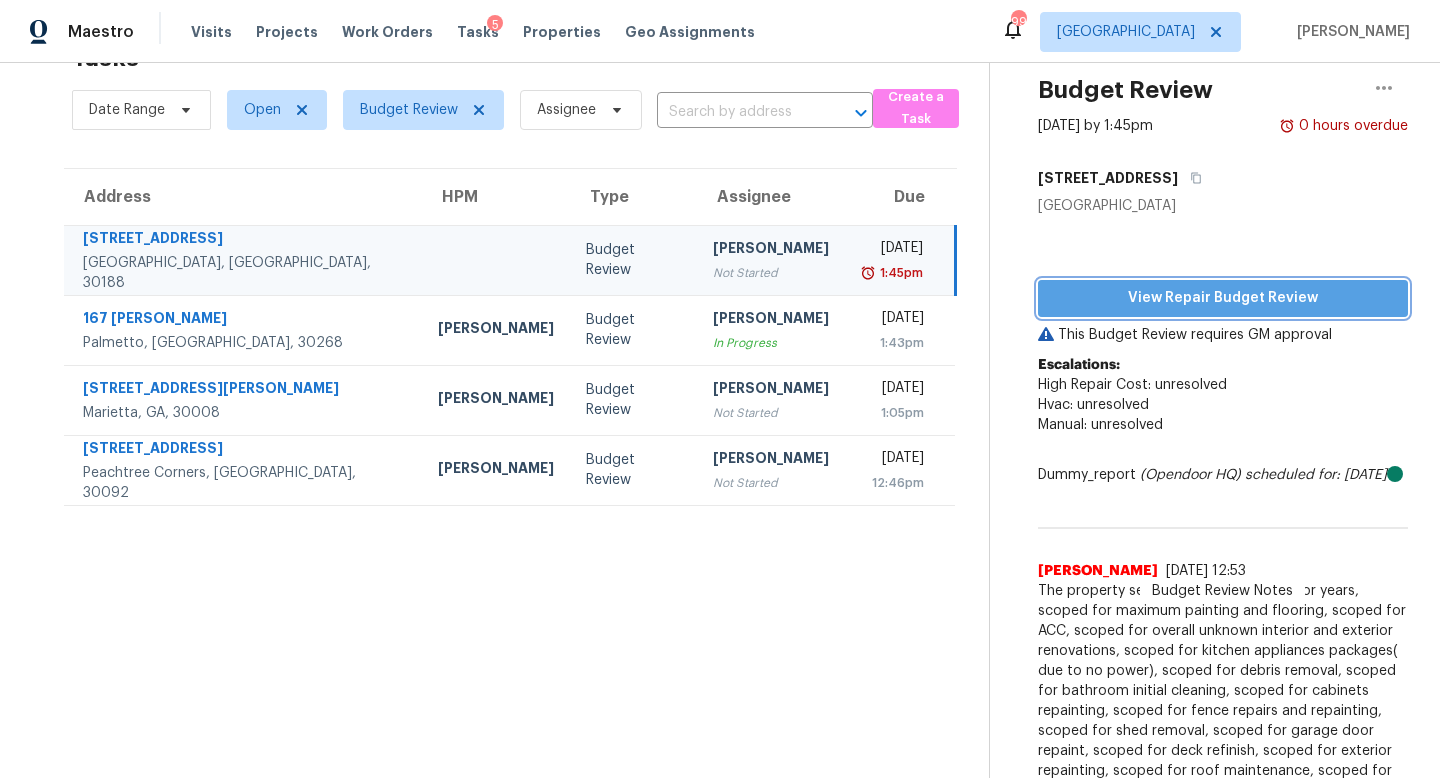 click on "View Repair Budget Review" at bounding box center (1223, 298) 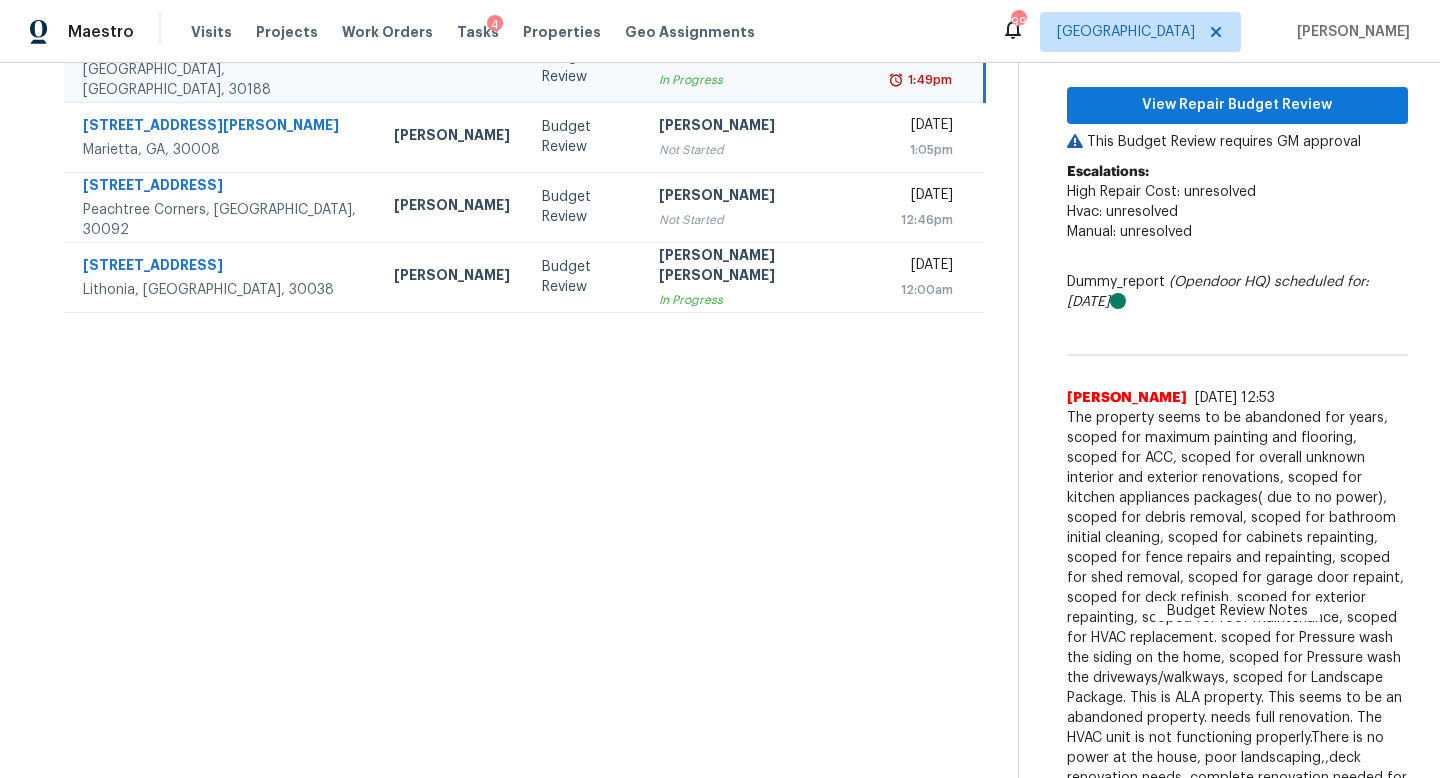 scroll, scrollTop: 84, scrollLeft: 0, axis: vertical 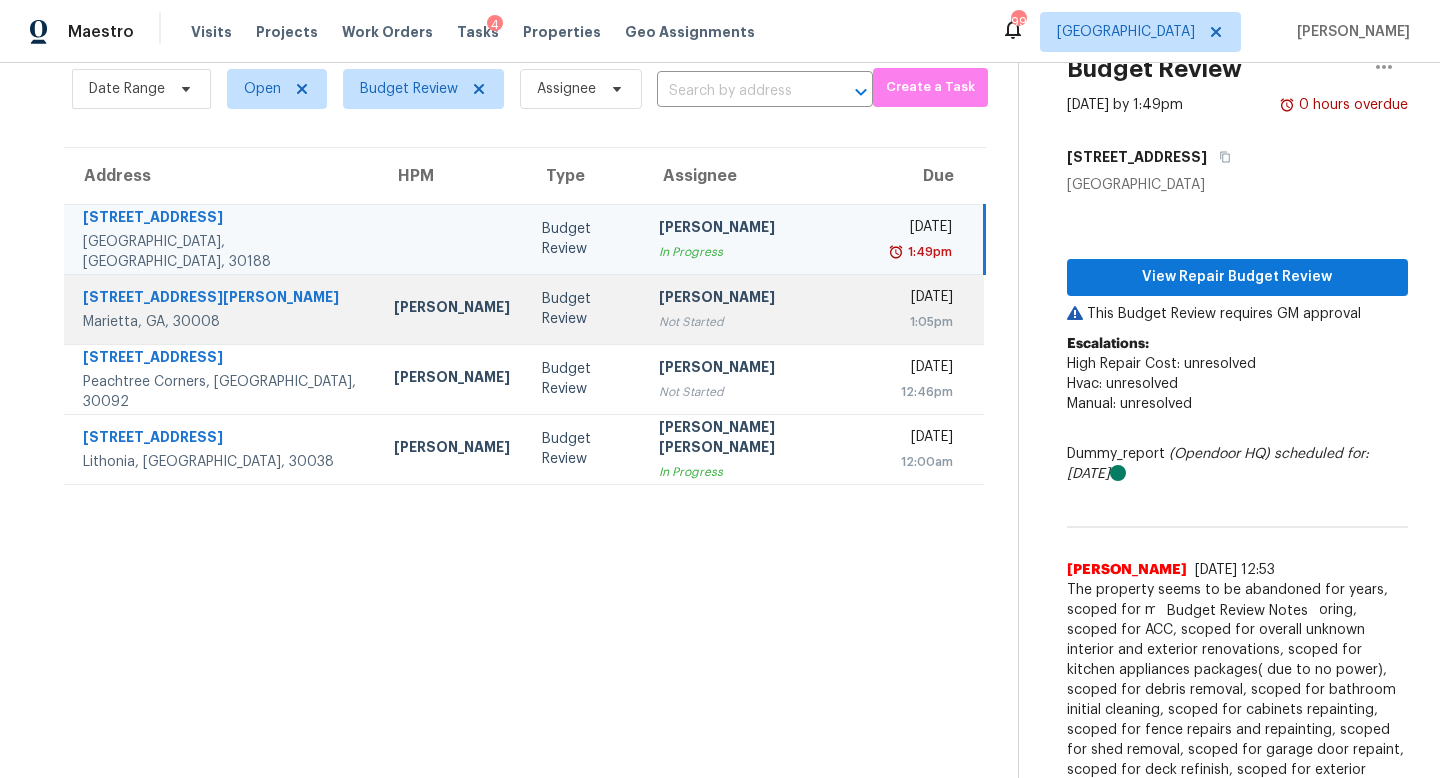 click on "Not Started" at bounding box center [759, 322] 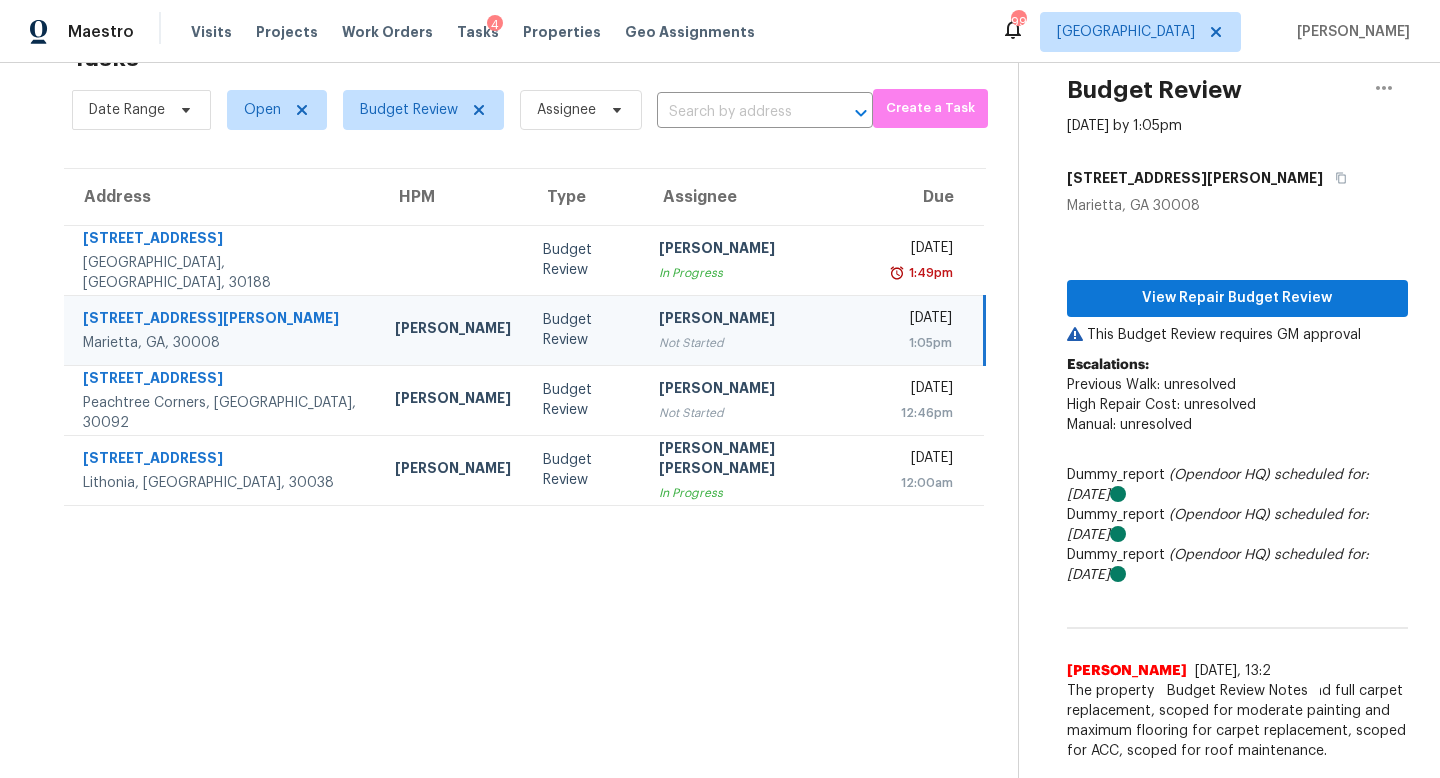 scroll, scrollTop: 63, scrollLeft: 0, axis: vertical 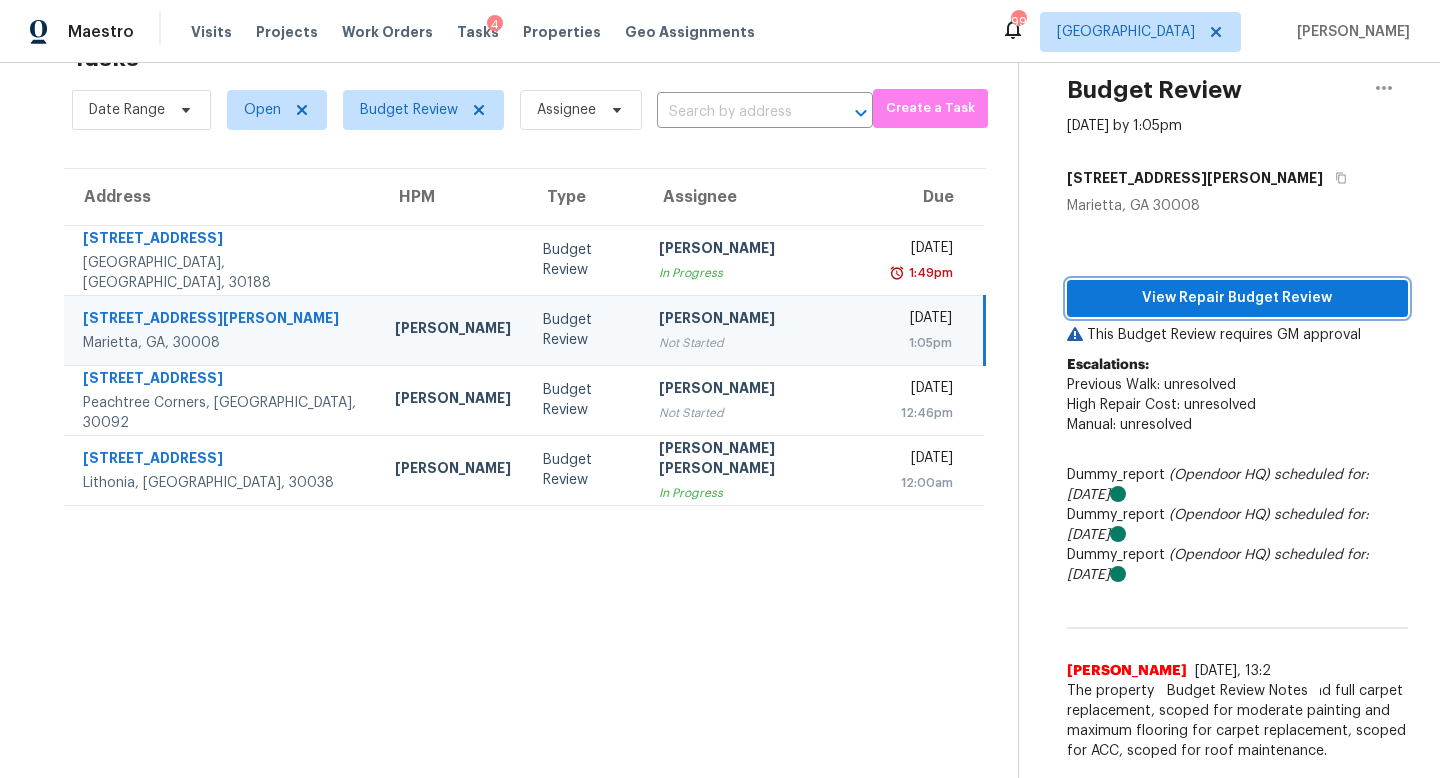 click on "View Repair Budget Review" at bounding box center [1238, 298] 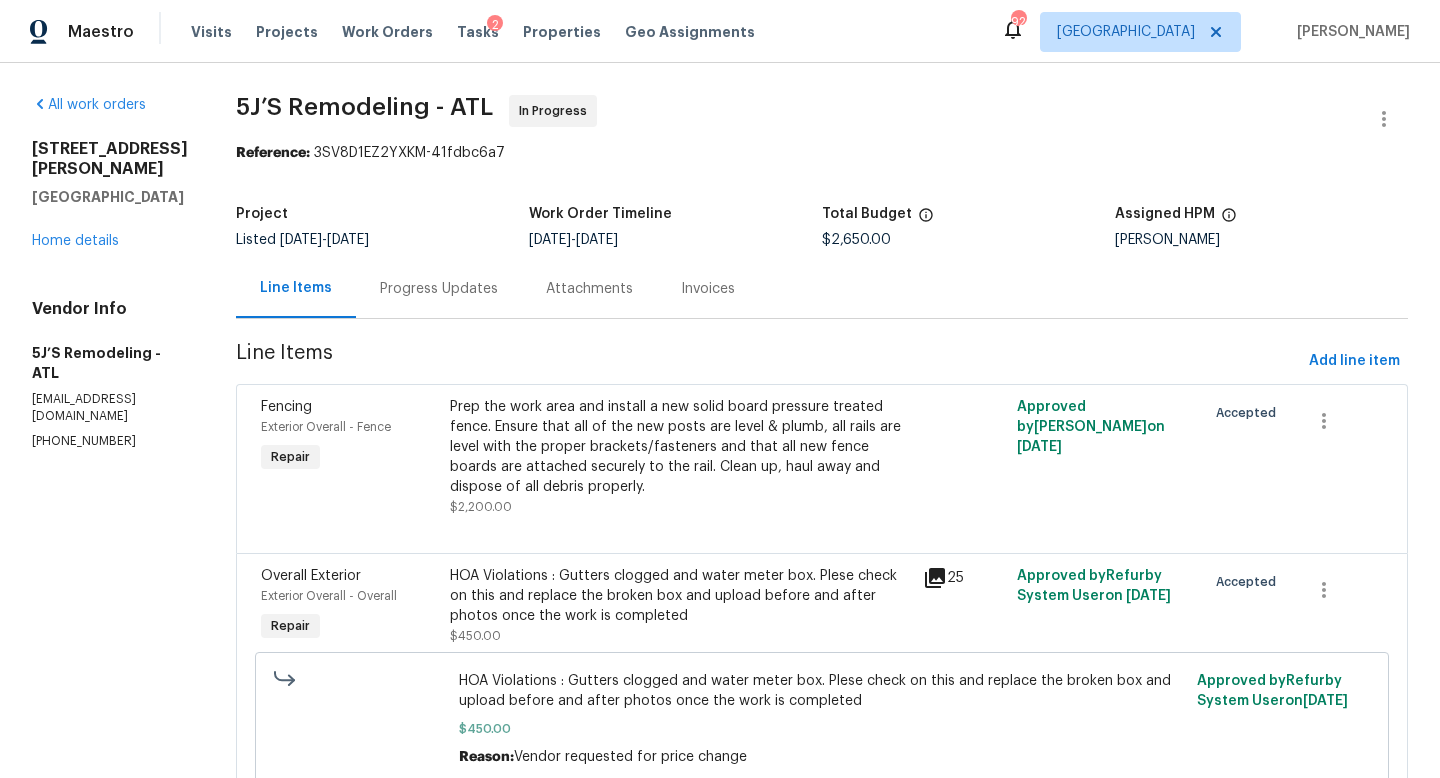 scroll, scrollTop: 0, scrollLeft: 0, axis: both 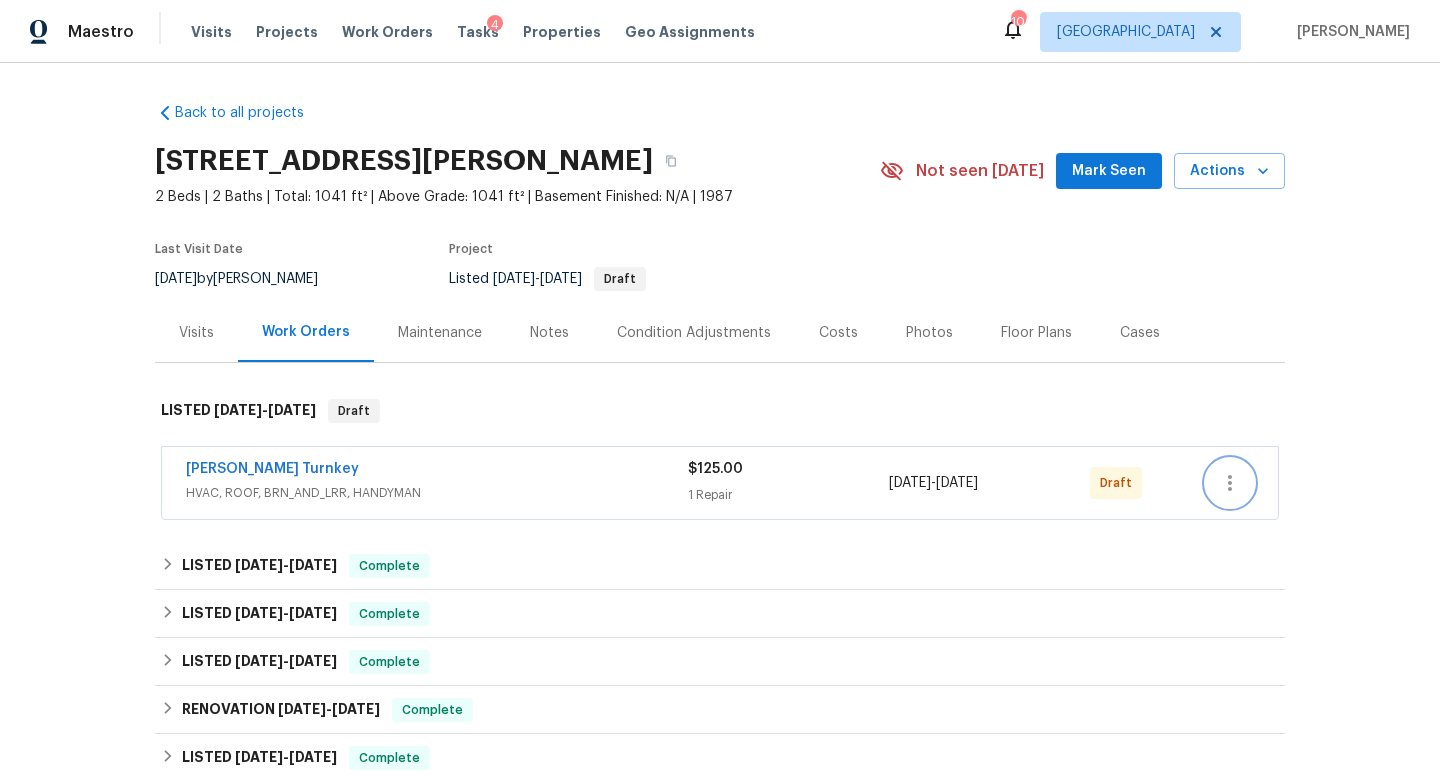 click 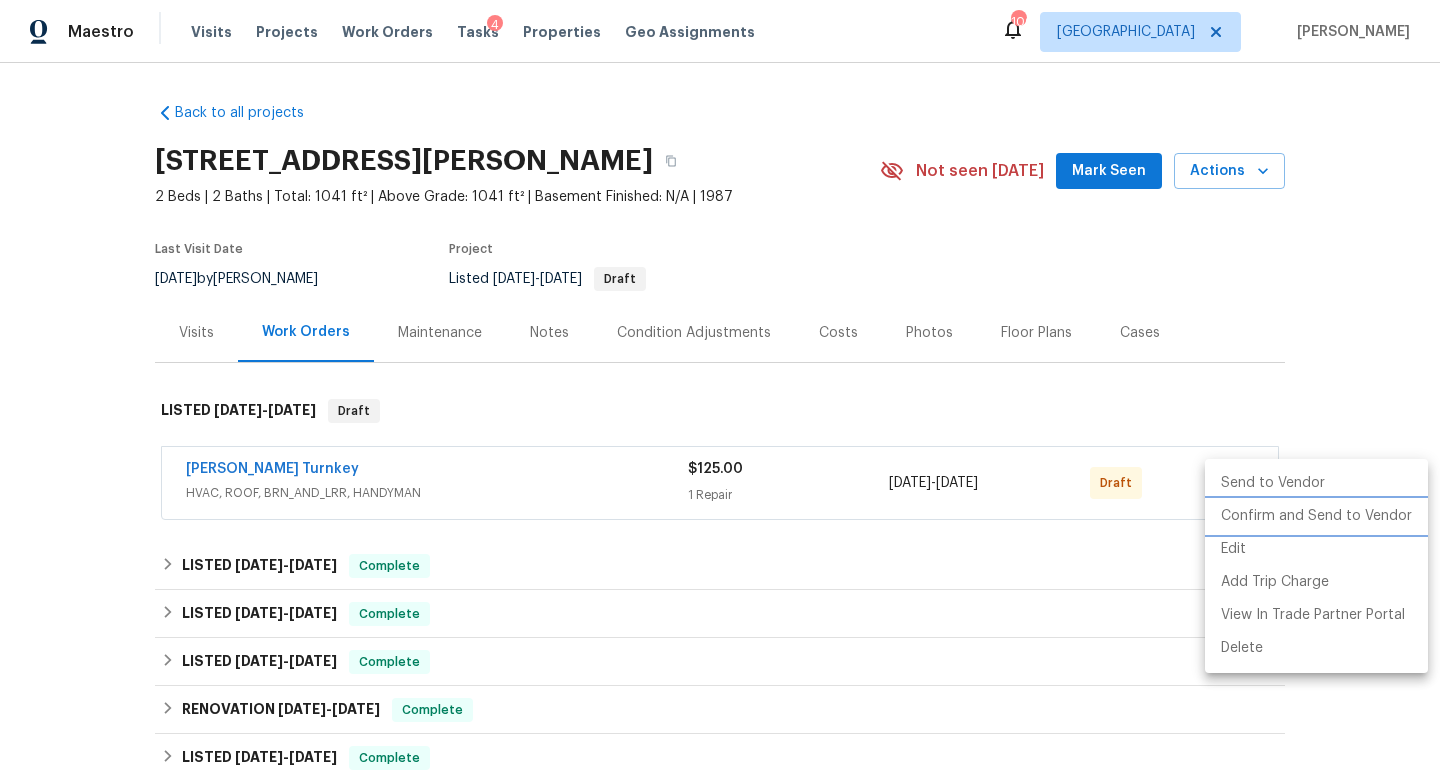 click on "Confirm and Send to Vendor" at bounding box center (1316, 516) 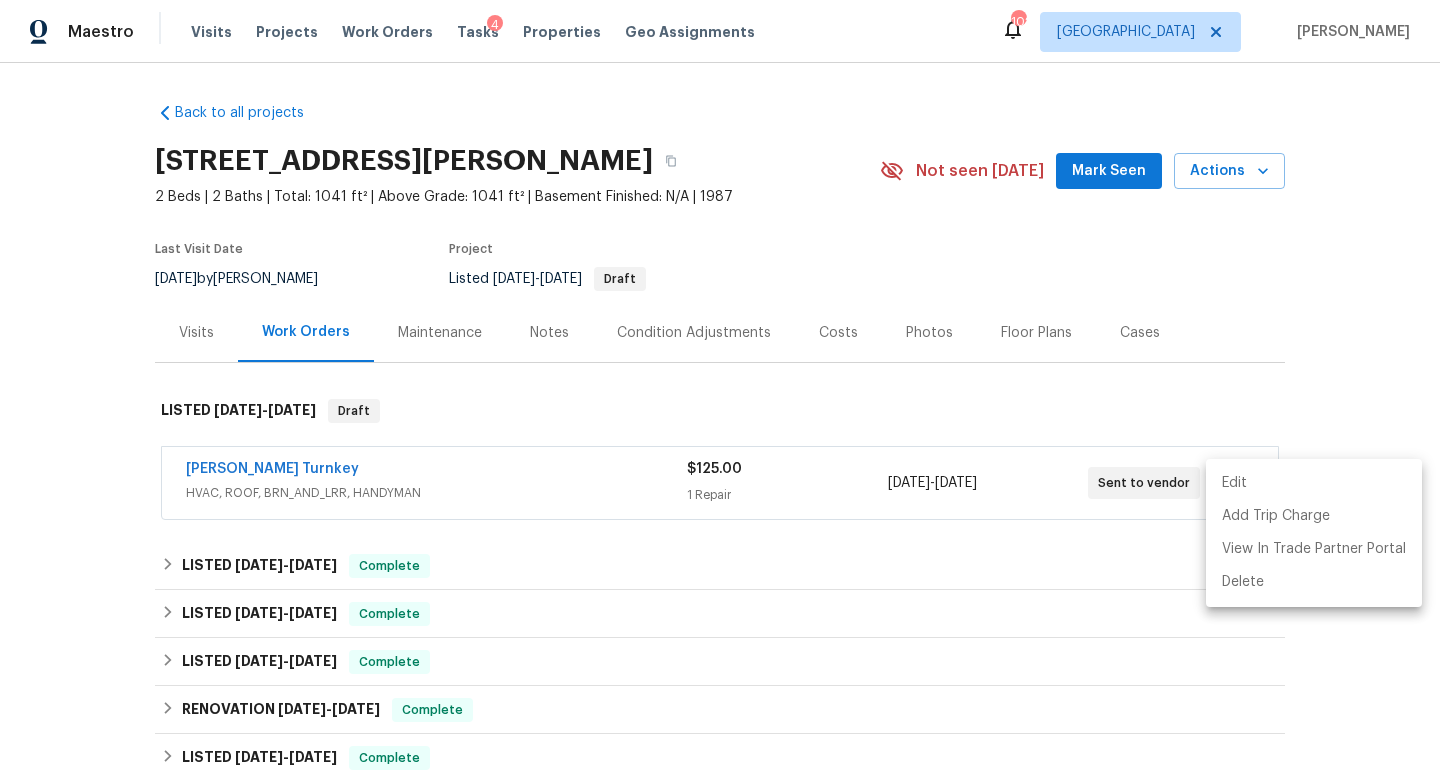 scroll, scrollTop: 0, scrollLeft: 0, axis: both 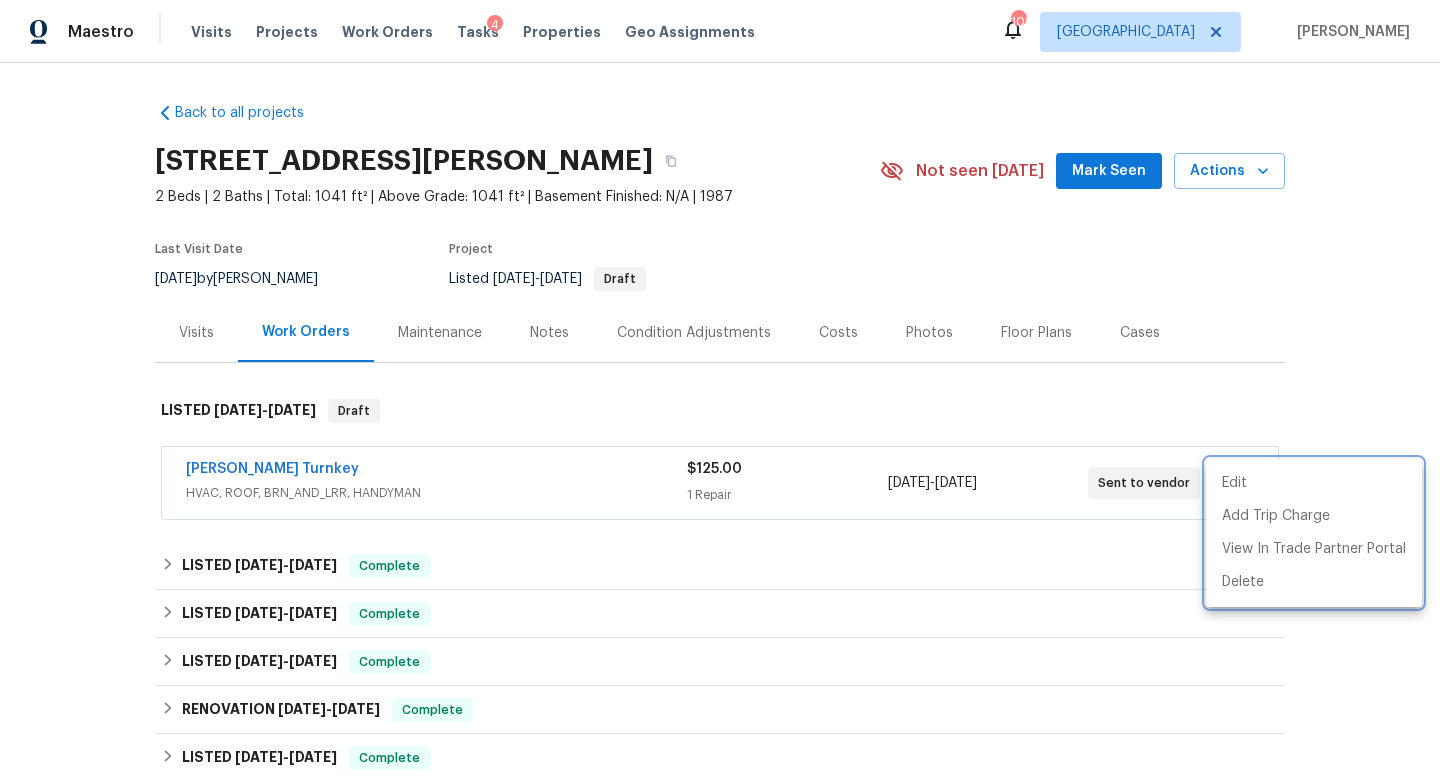 click at bounding box center [720, 389] 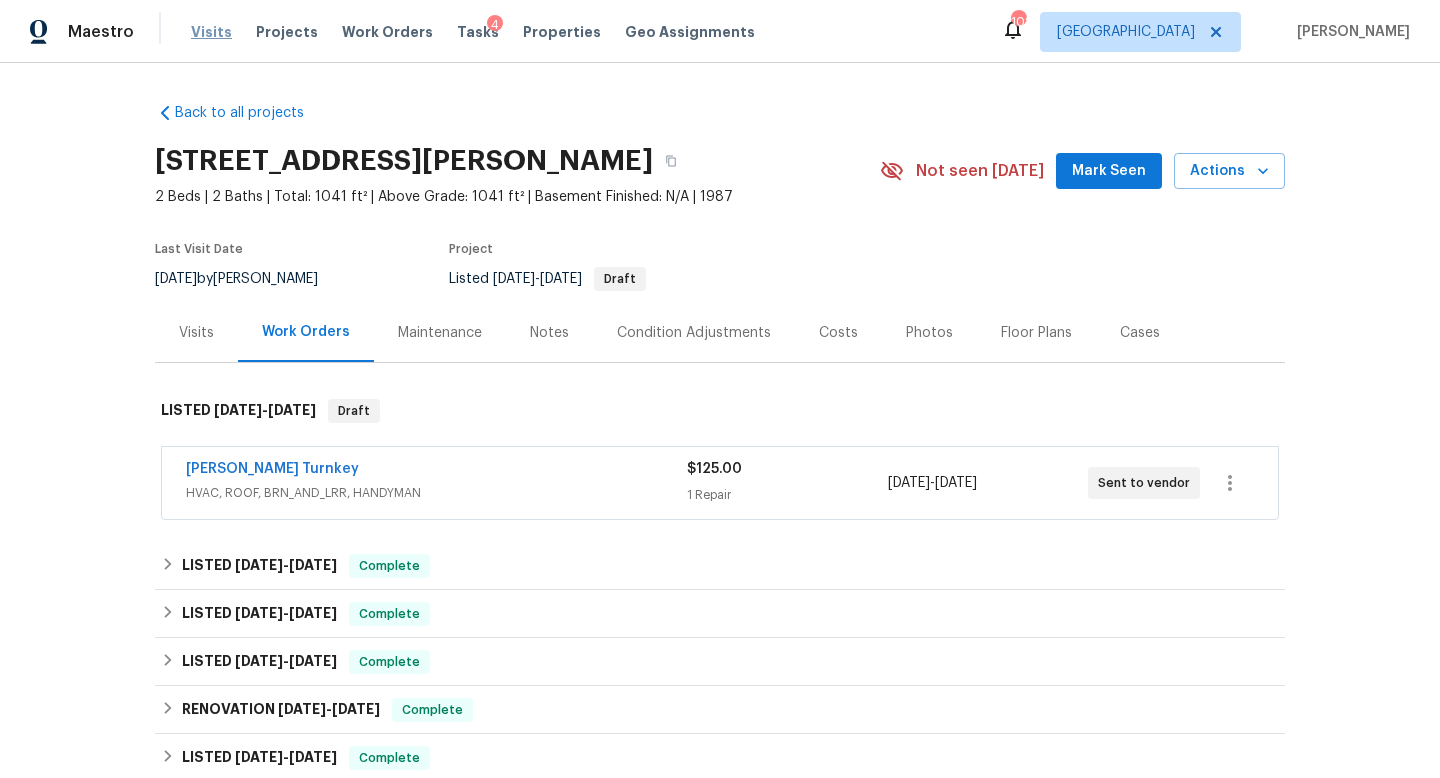 click on "Visits" at bounding box center [211, 32] 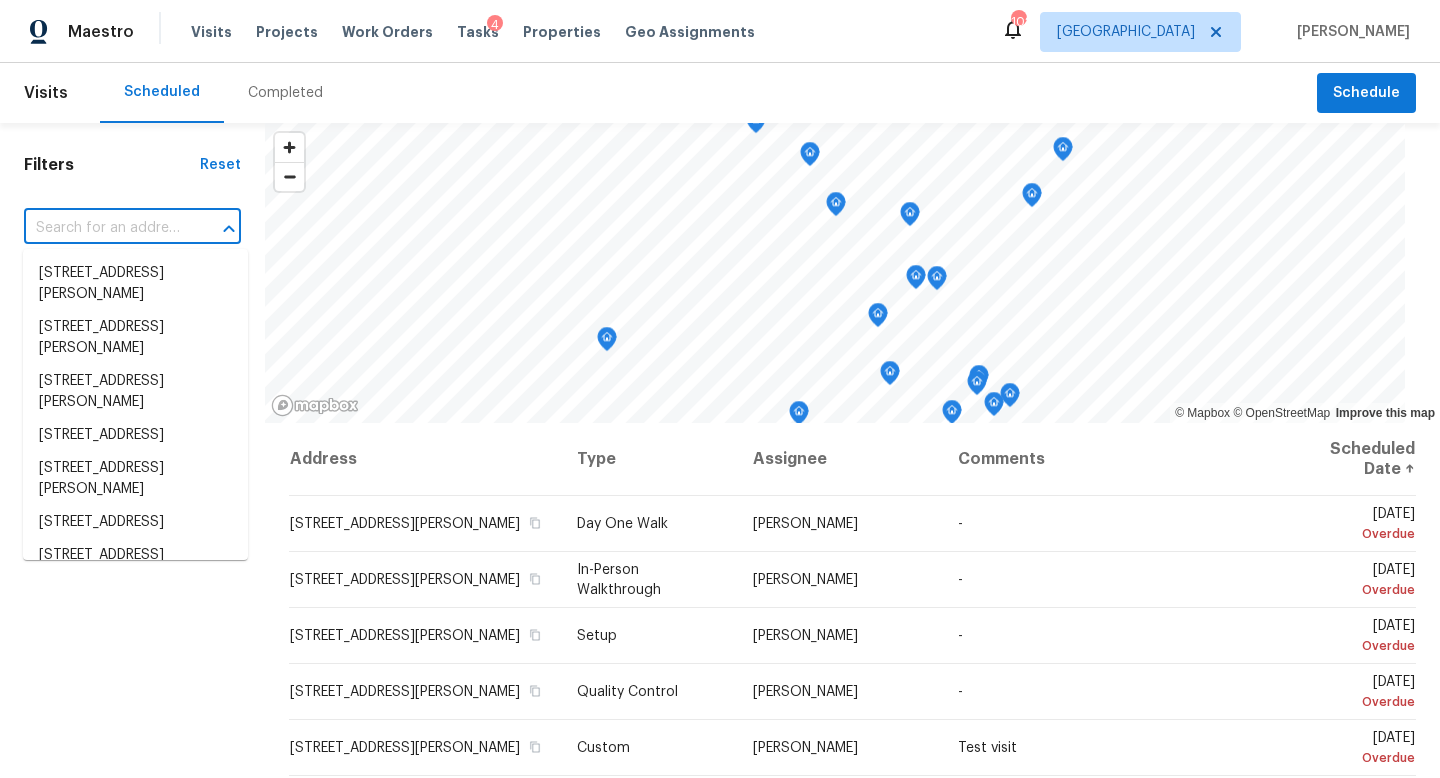 click at bounding box center [104, 228] 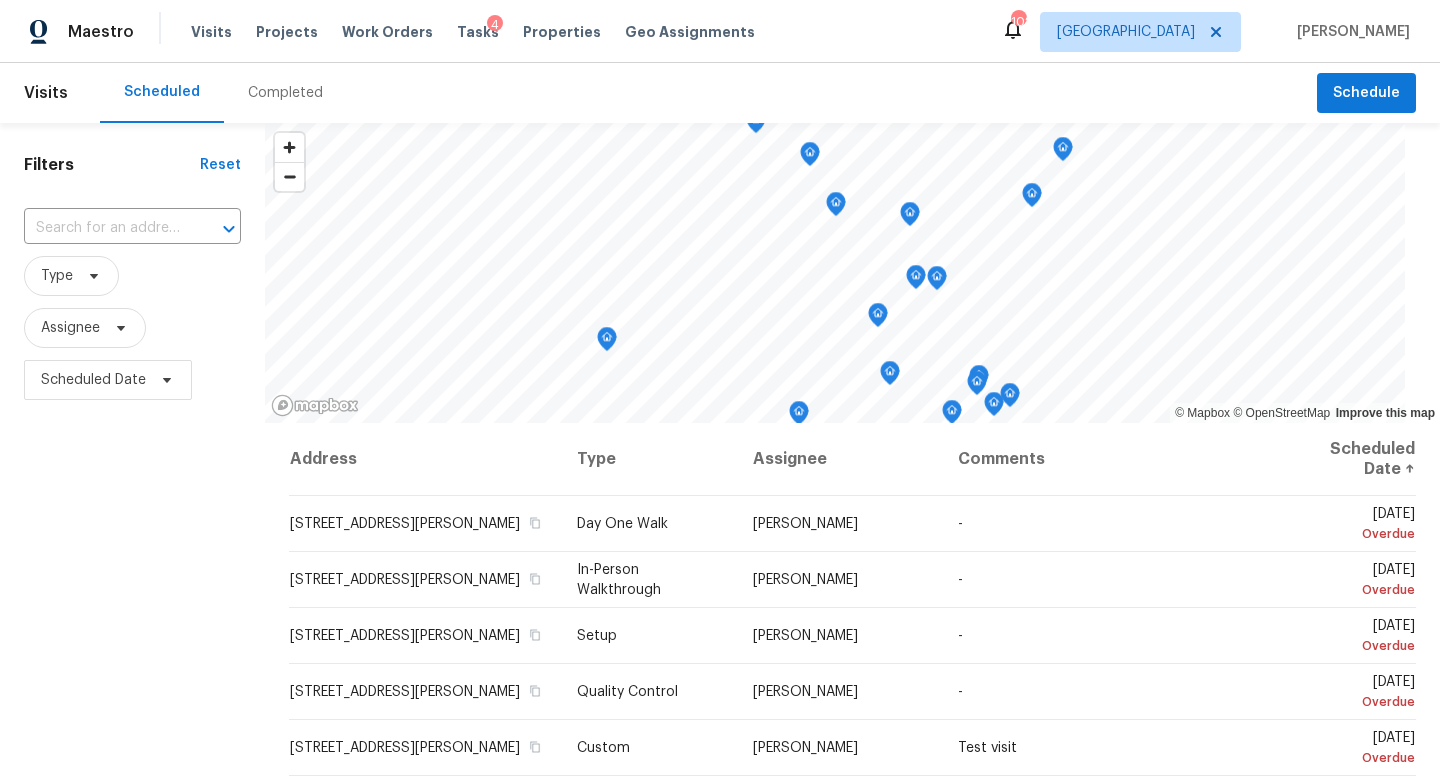 click on "Completed" at bounding box center [285, 93] 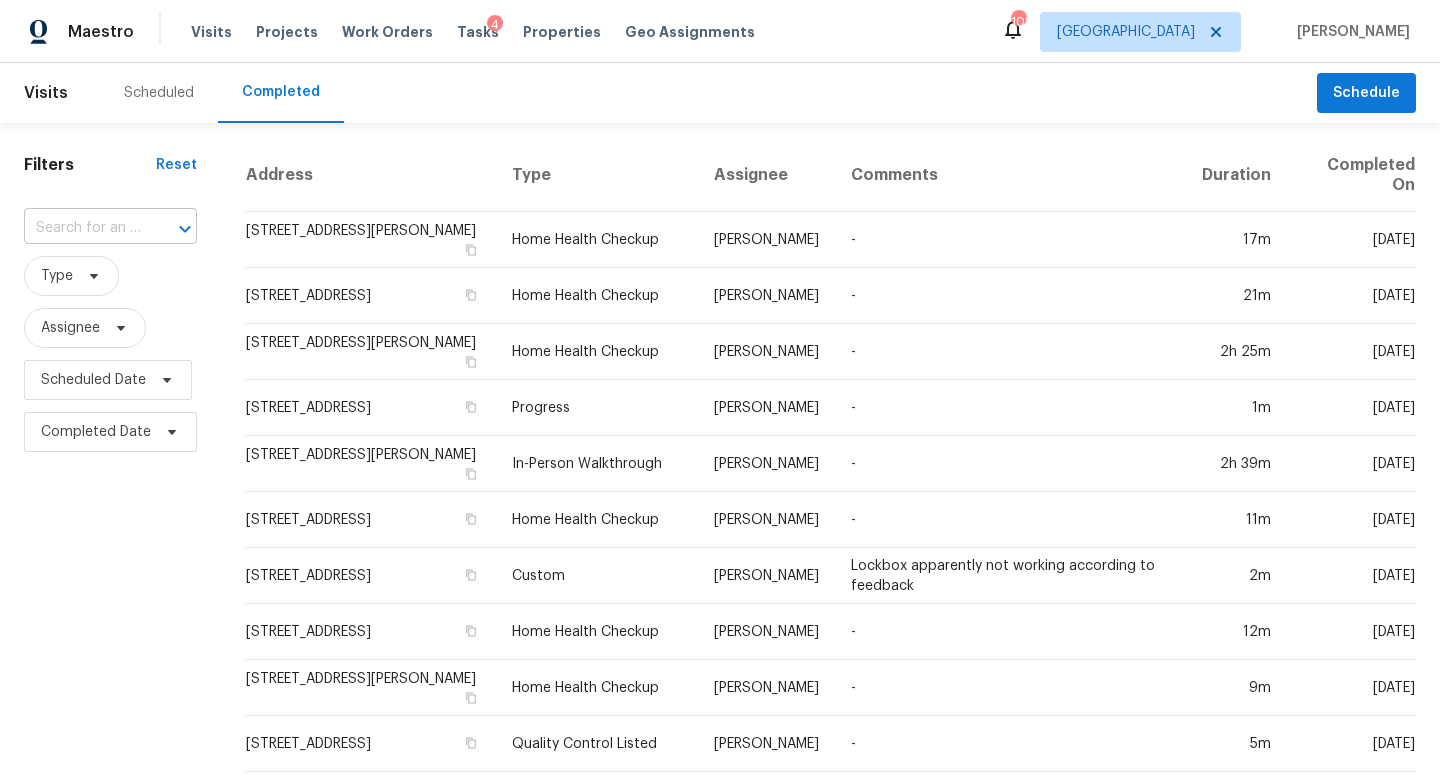 click at bounding box center (171, 229) 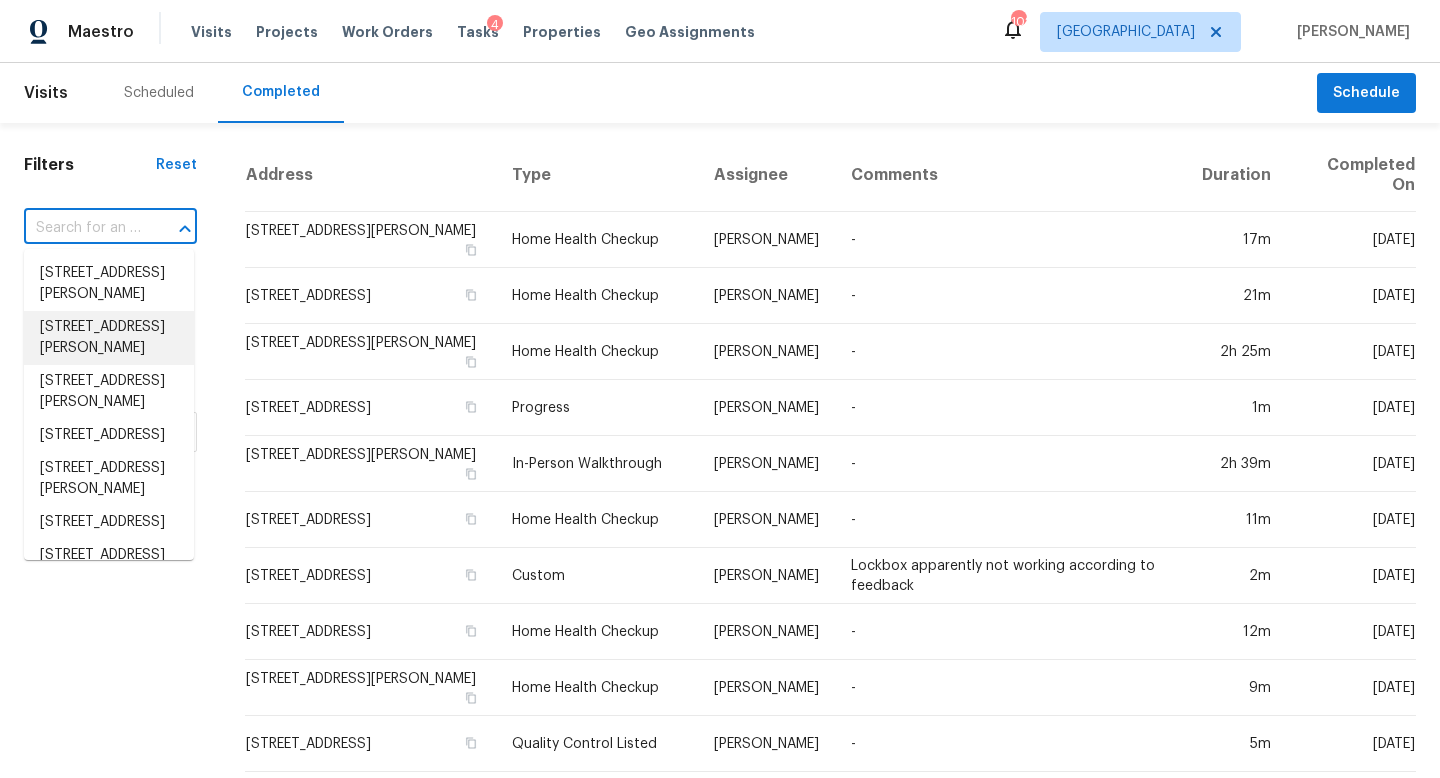 click at bounding box center (82, 228) 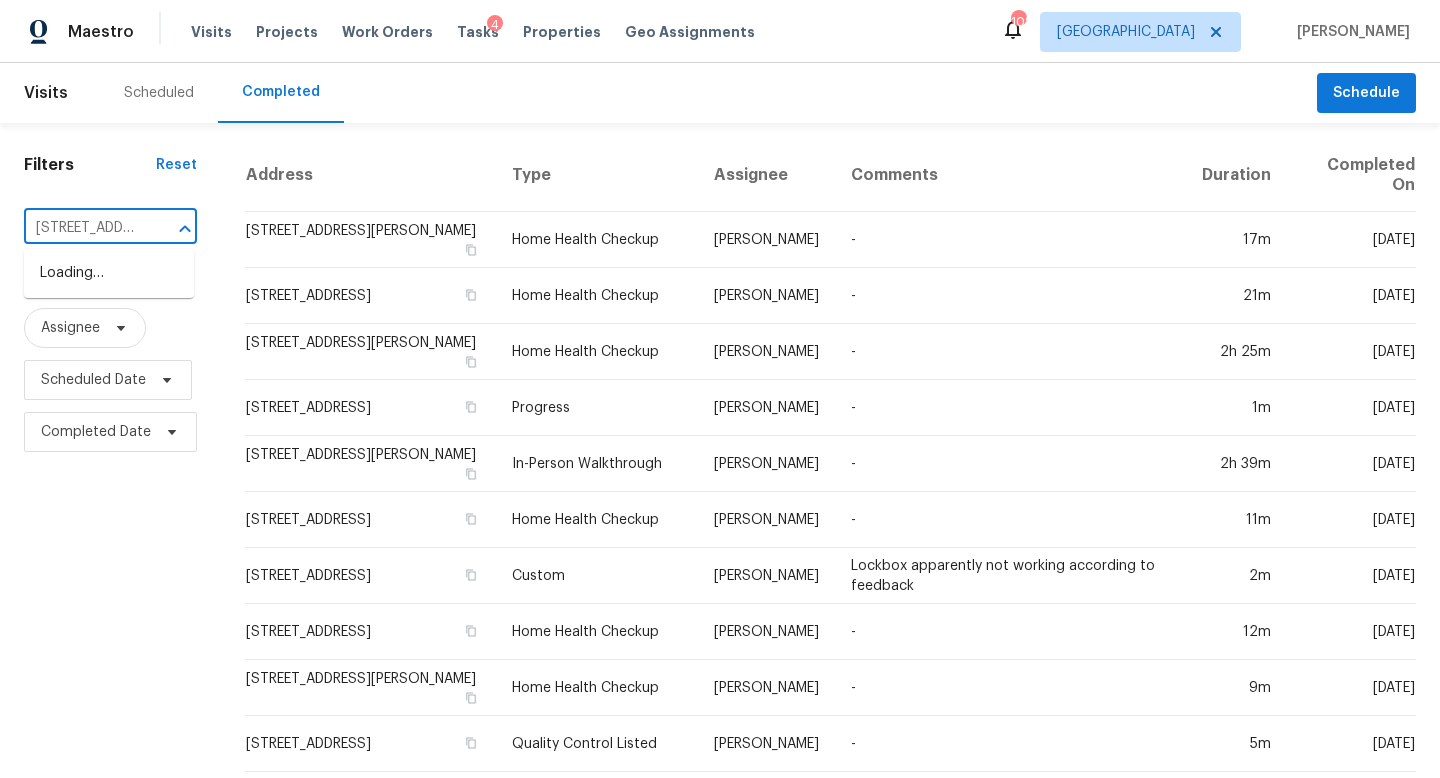 scroll, scrollTop: 0, scrollLeft: 158, axis: horizontal 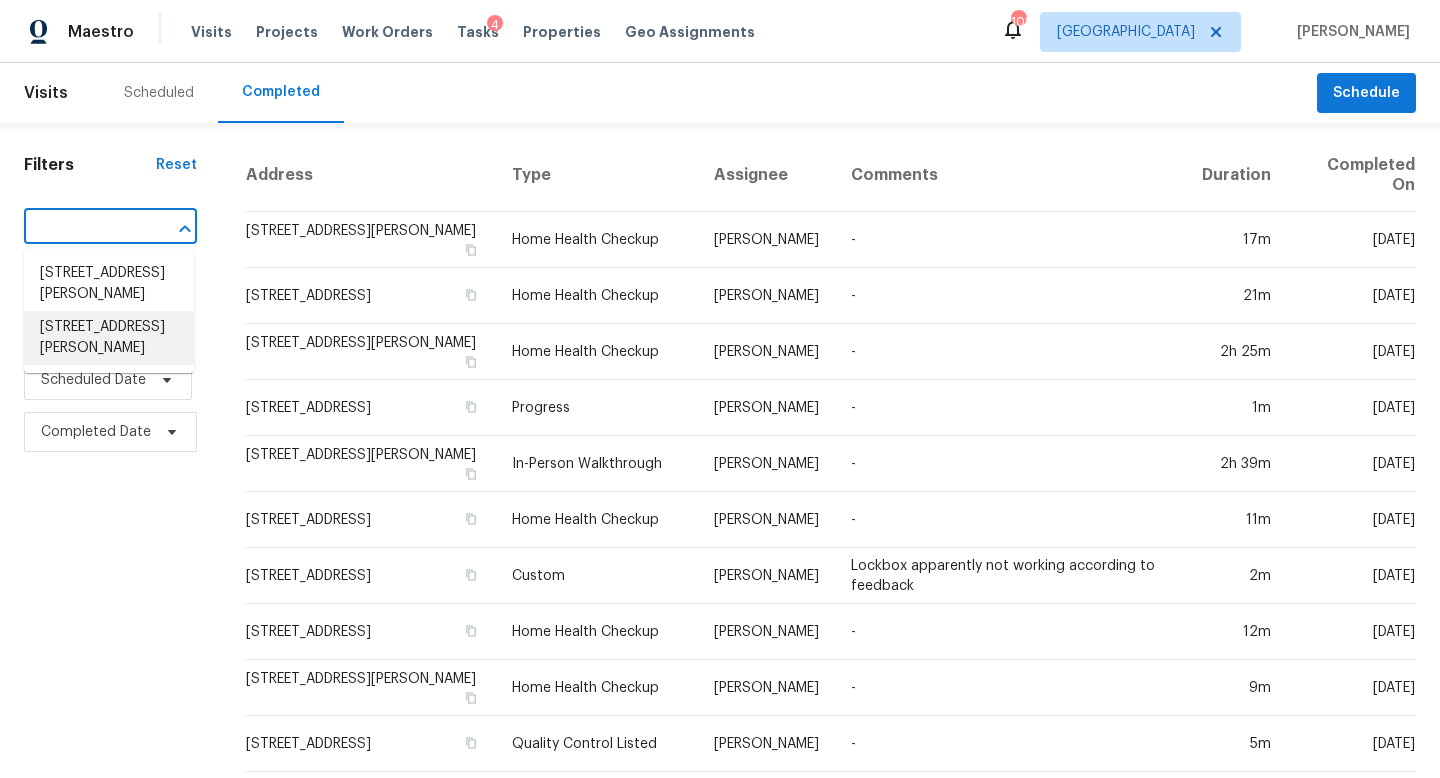 click on "[STREET_ADDRESS][PERSON_NAME]" at bounding box center (109, 338) 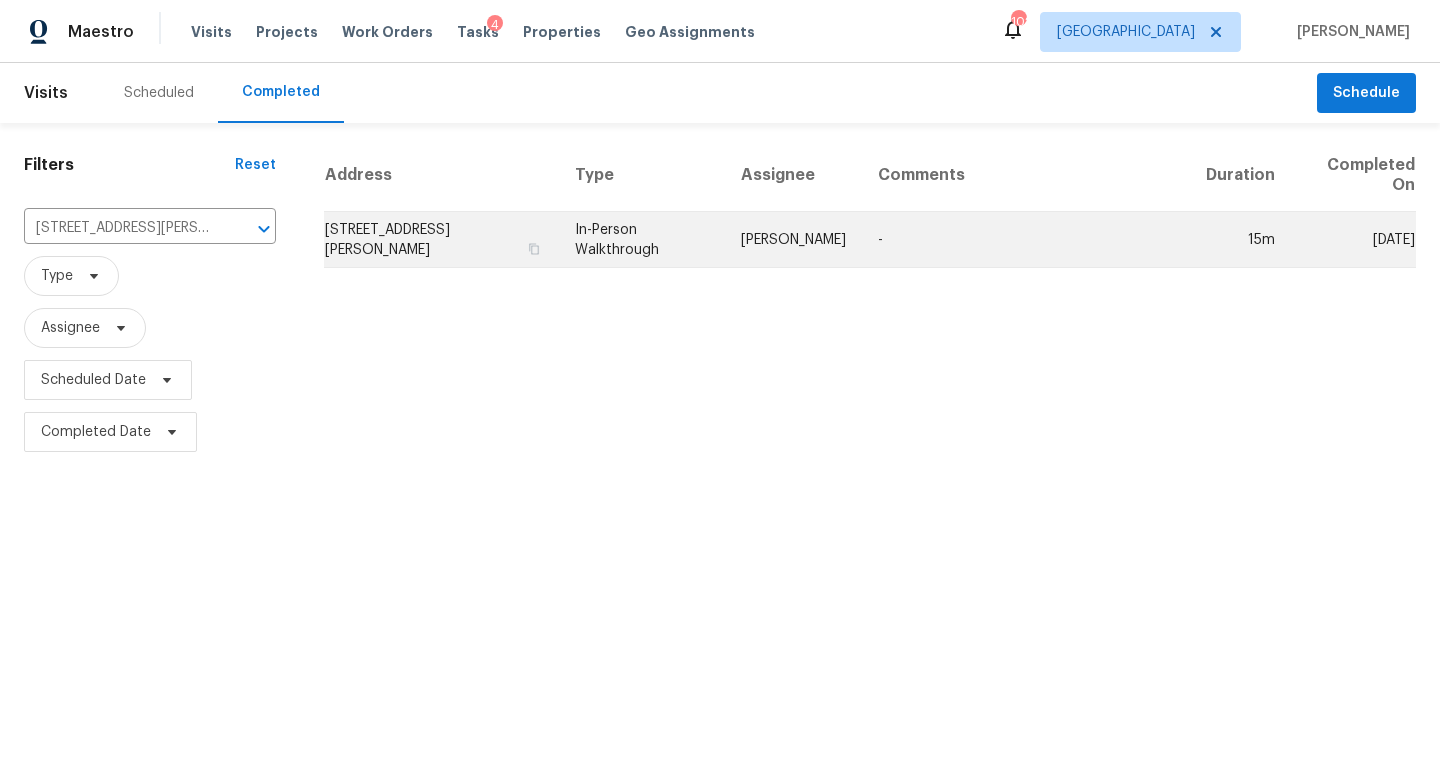 click on "[PERSON_NAME]" at bounding box center (793, 240) 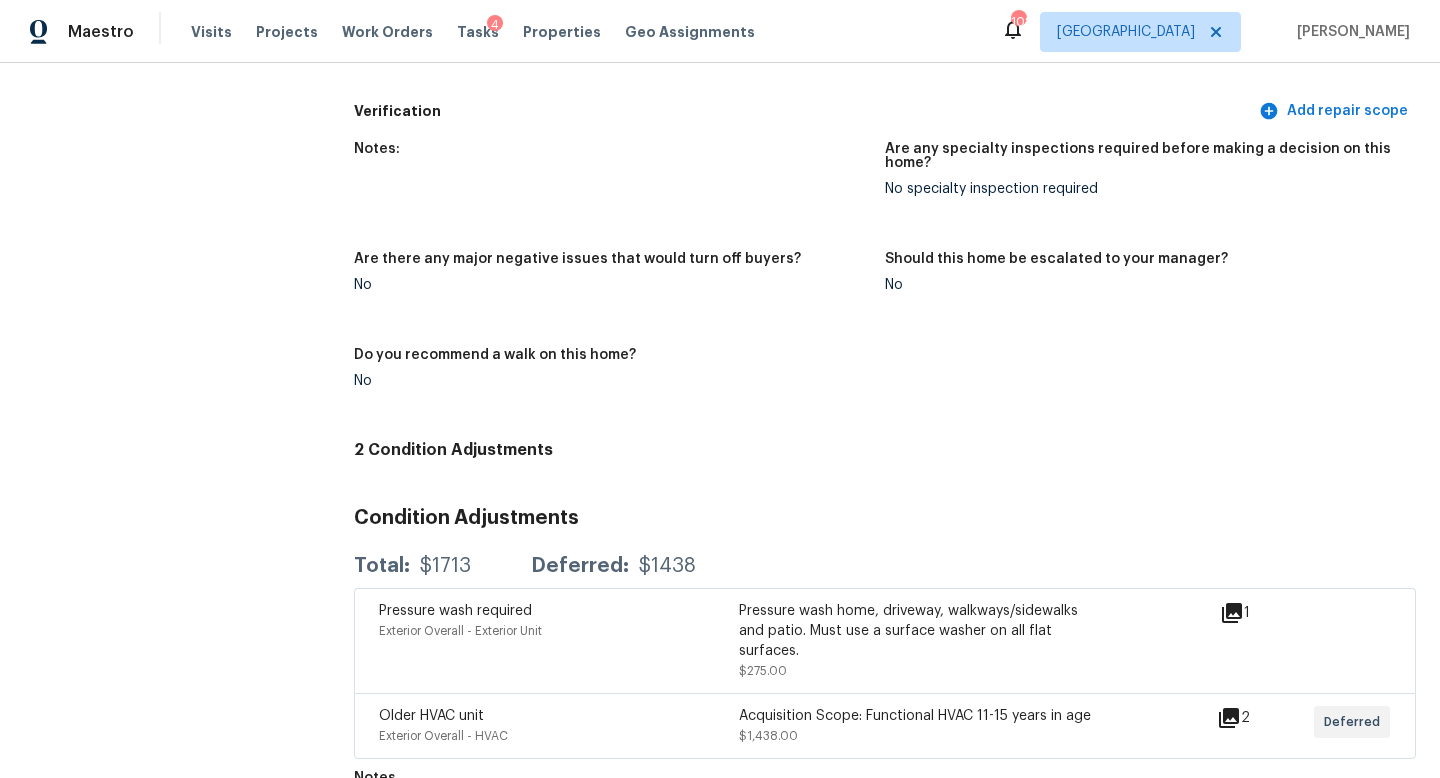 scroll, scrollTop: 1949, scrollLeft: 0, axis: vertical 